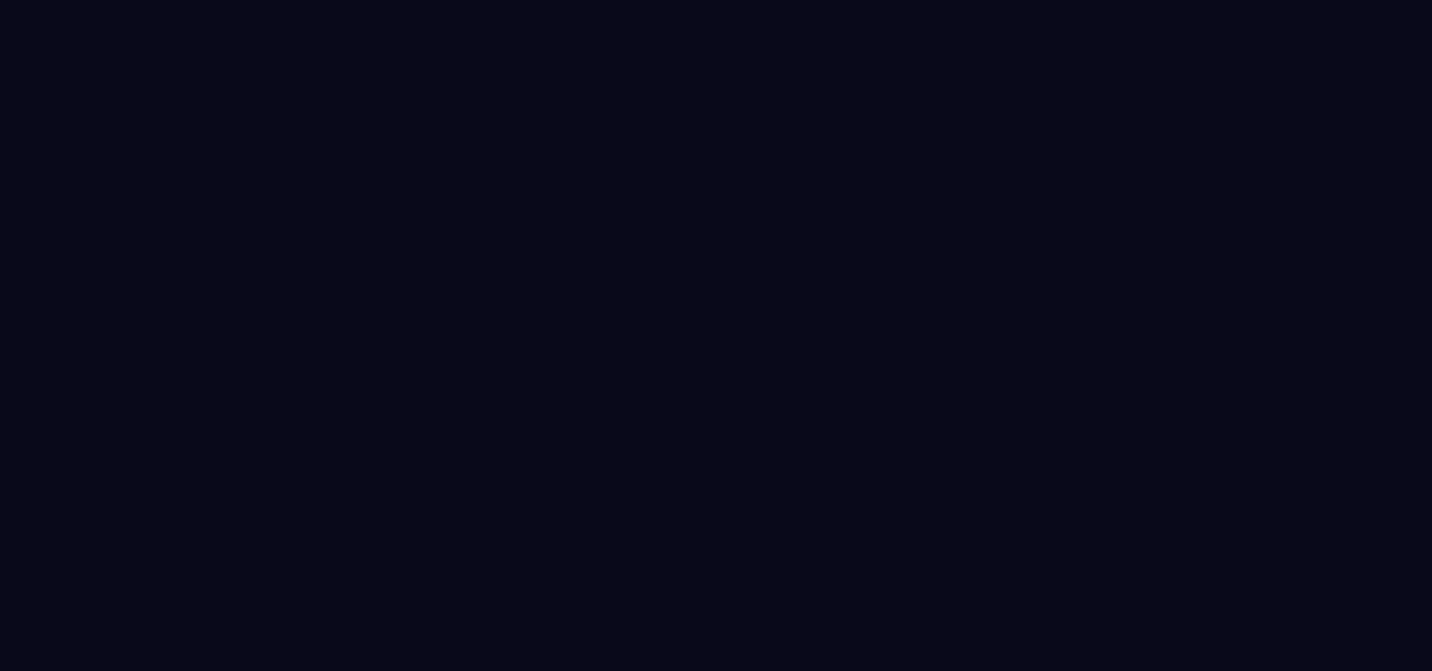 scroll, scrollTop: 0, scrollLeft: 0, axis: both 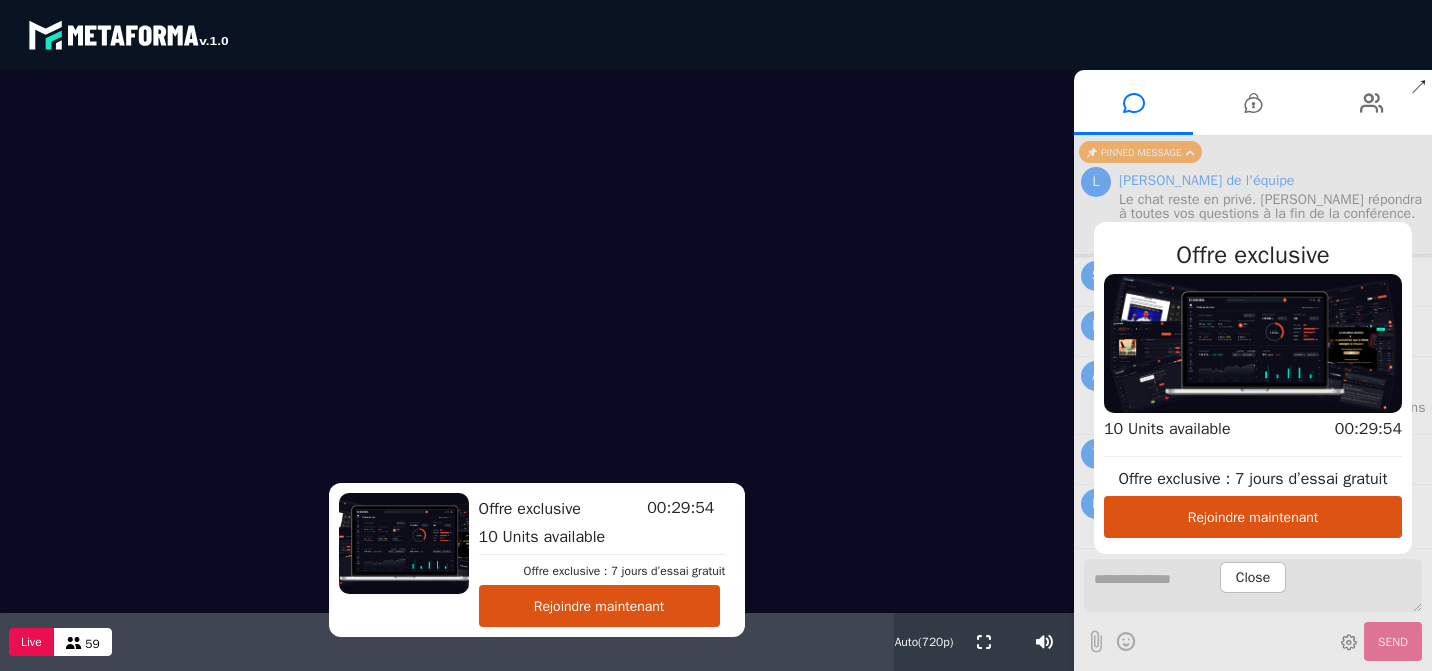 click on "Rejoindre maintenant" at bounding box center (599, 606) 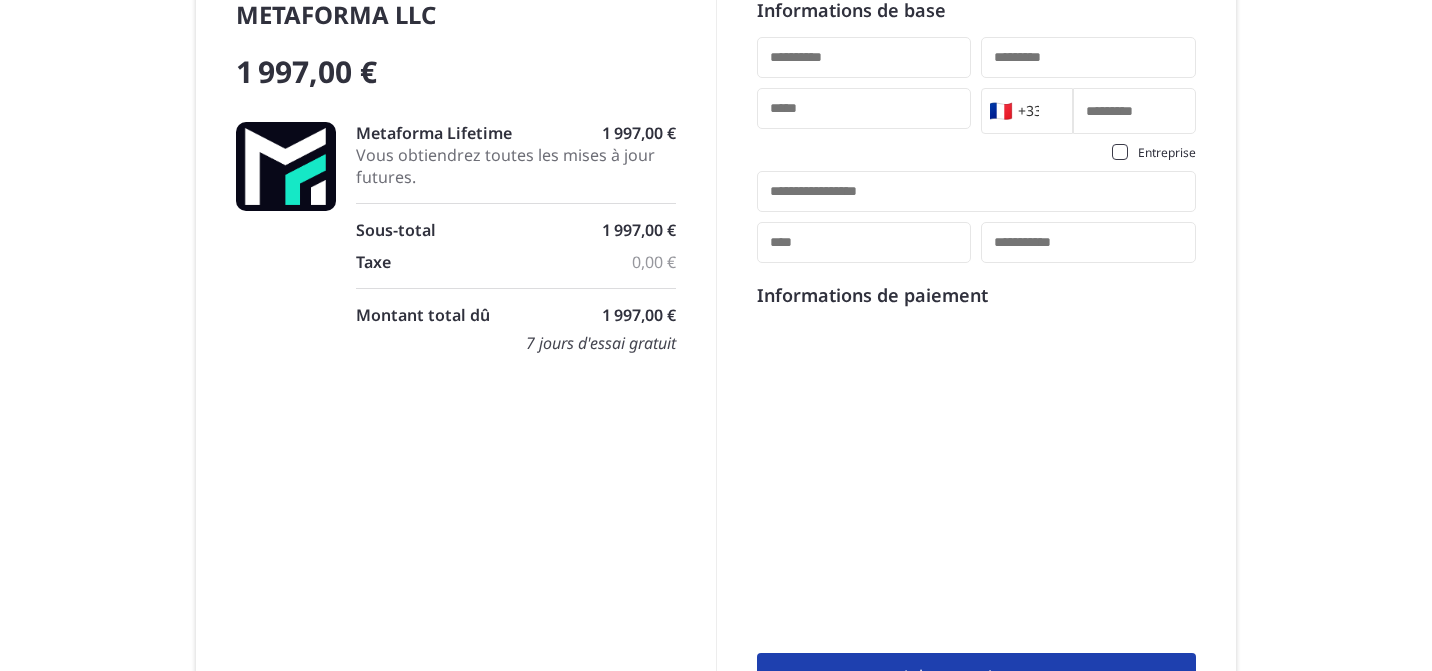 scroll, scrollTop: 0, scrollLeft: 0, axis: both 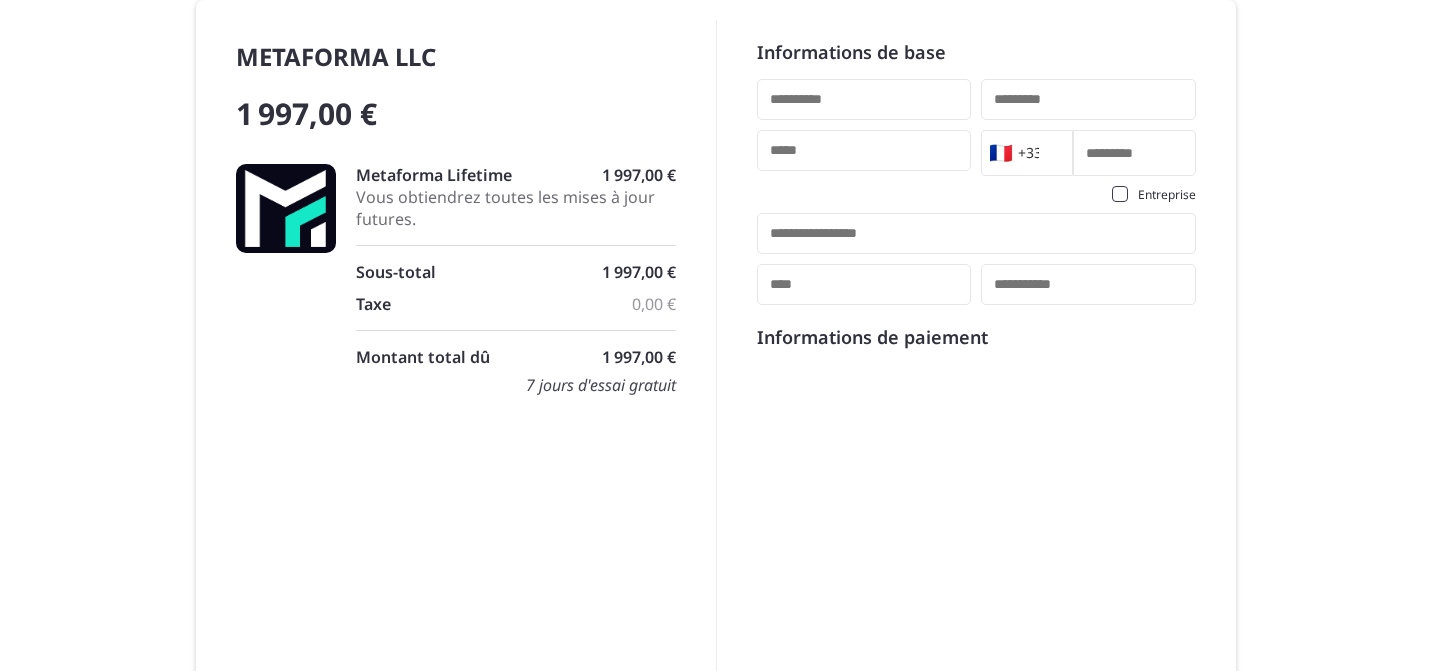 click at bounding box center [864, 99] 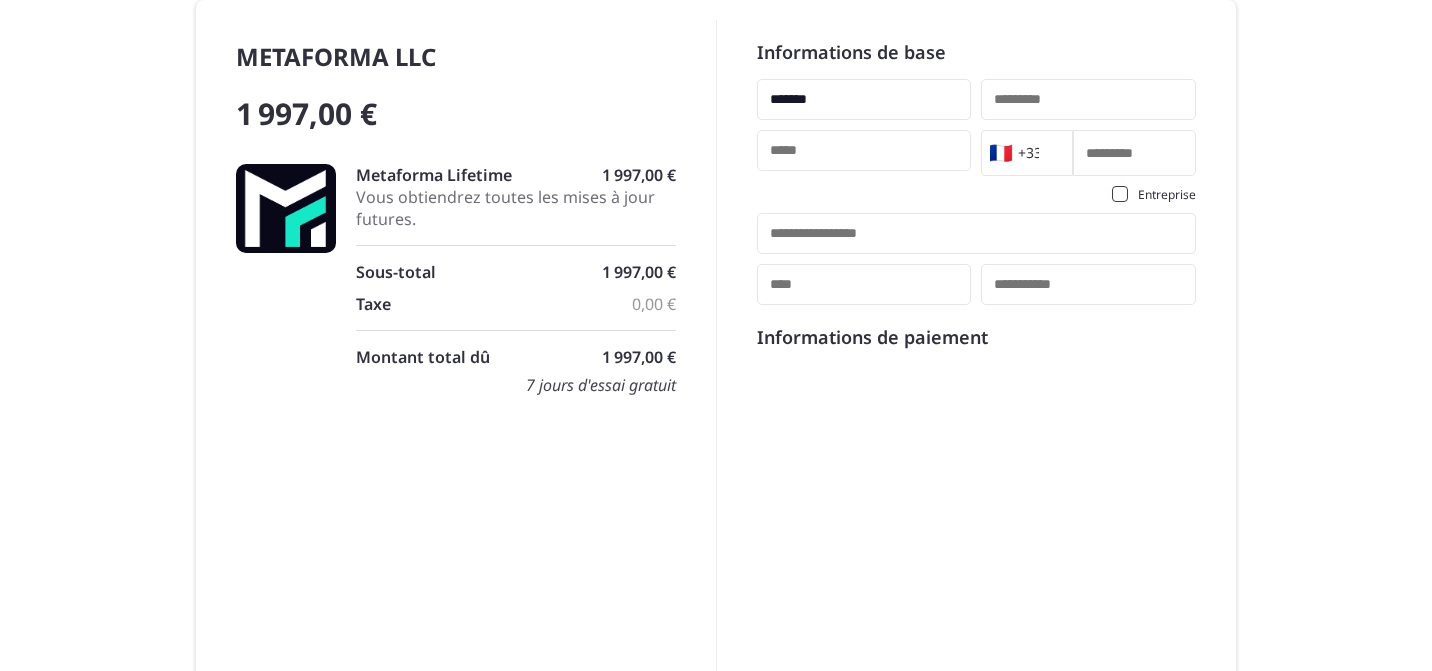 type on "******" 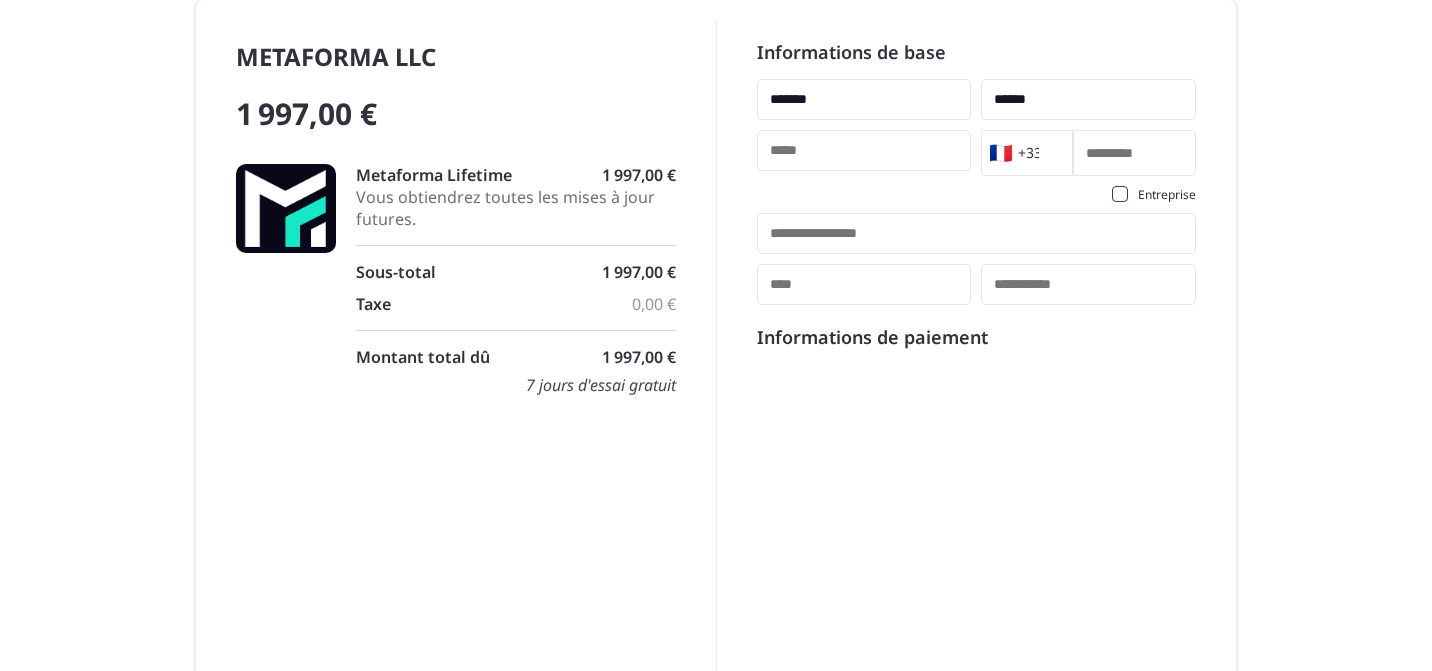 type on "**********" 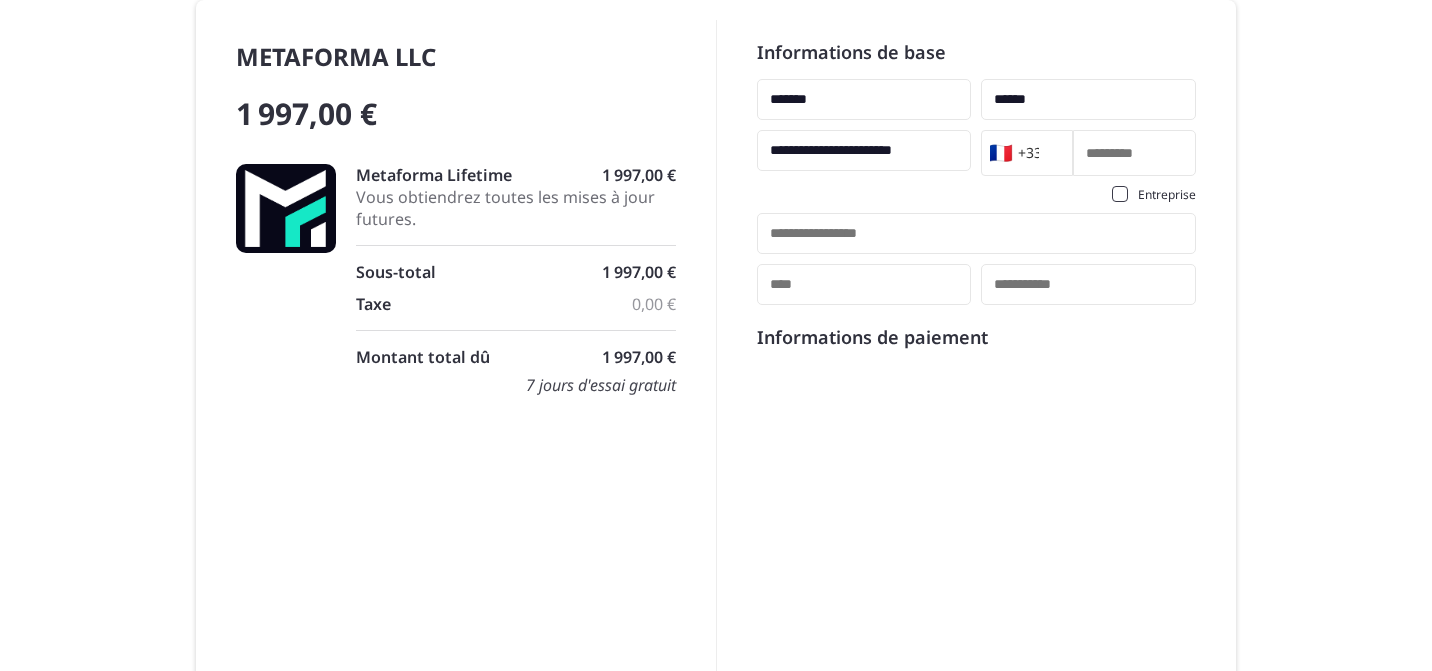 type on "*********" 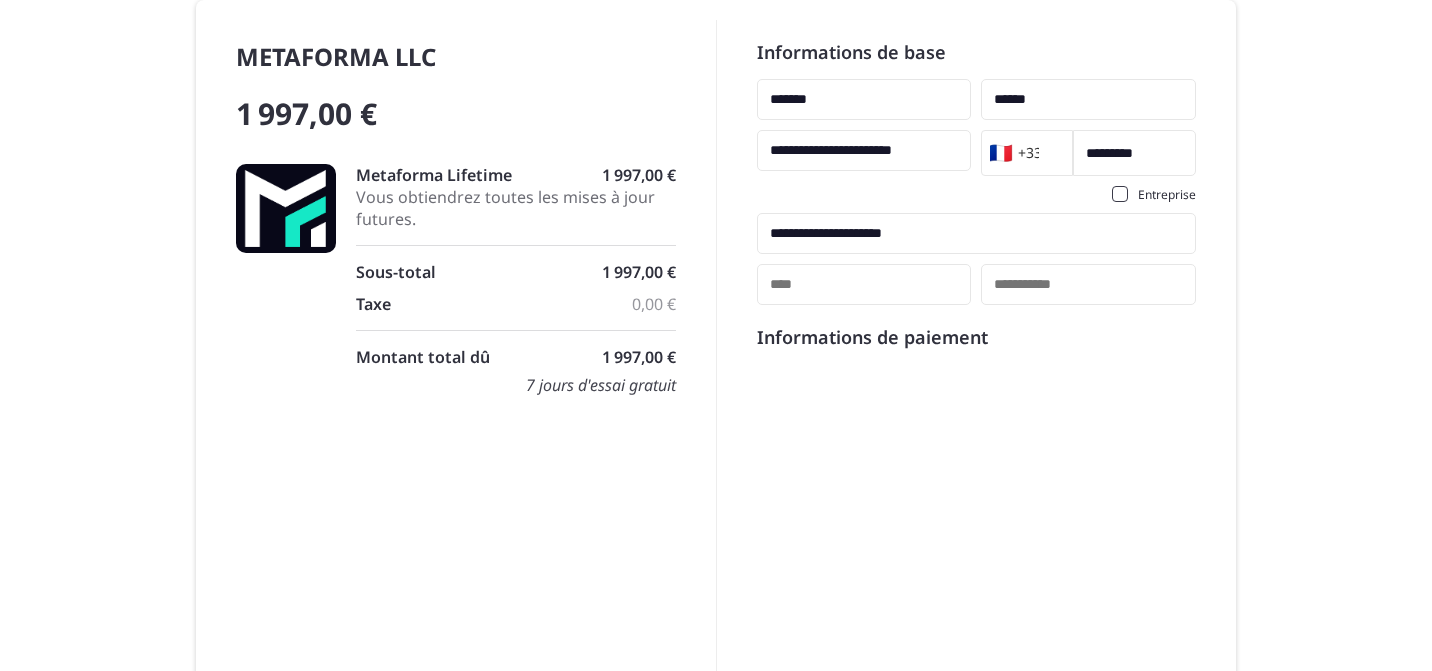 type on "*********" 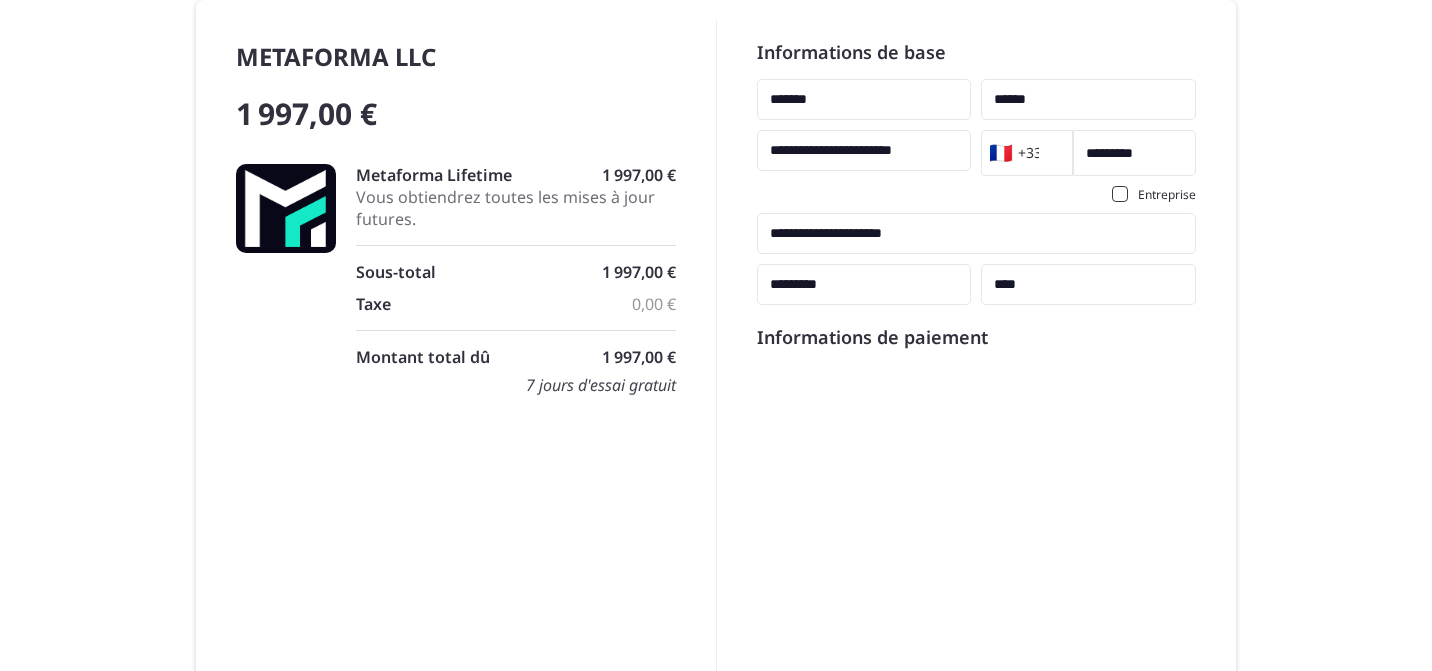 click on "**********" at bounding box center [864, 150] 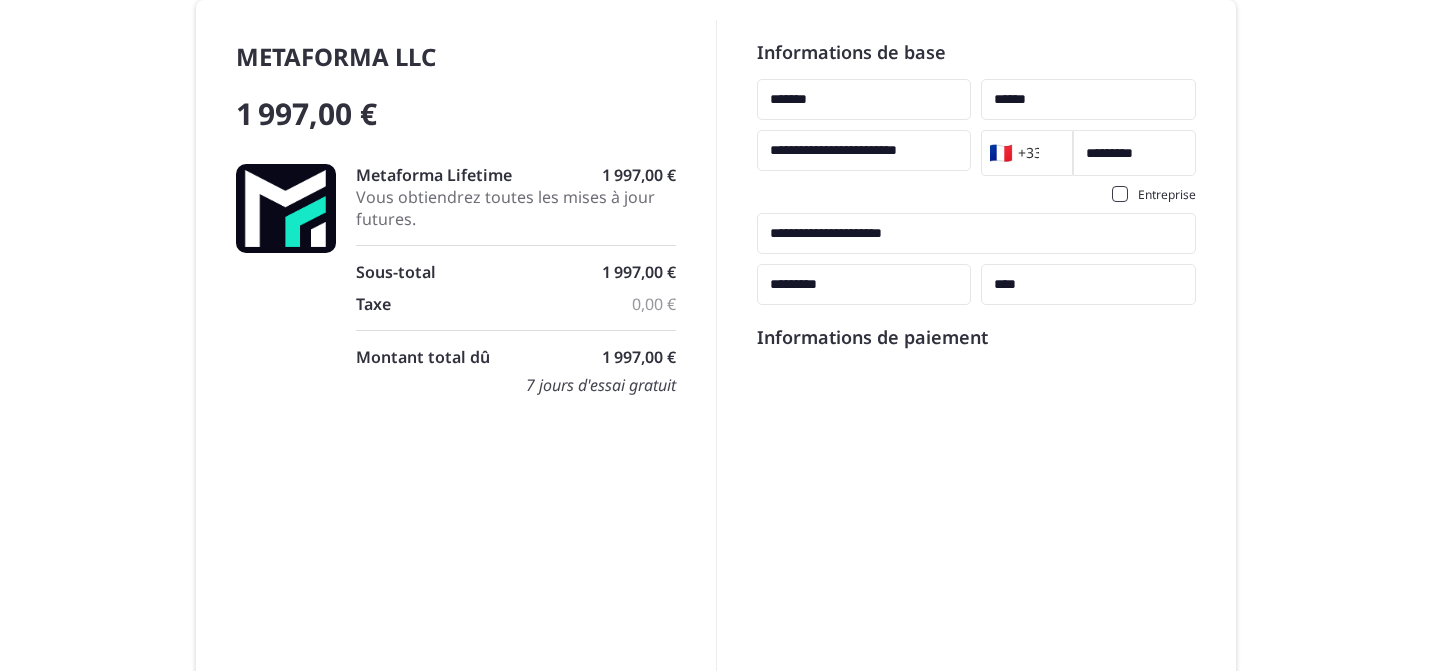 type on "**********" 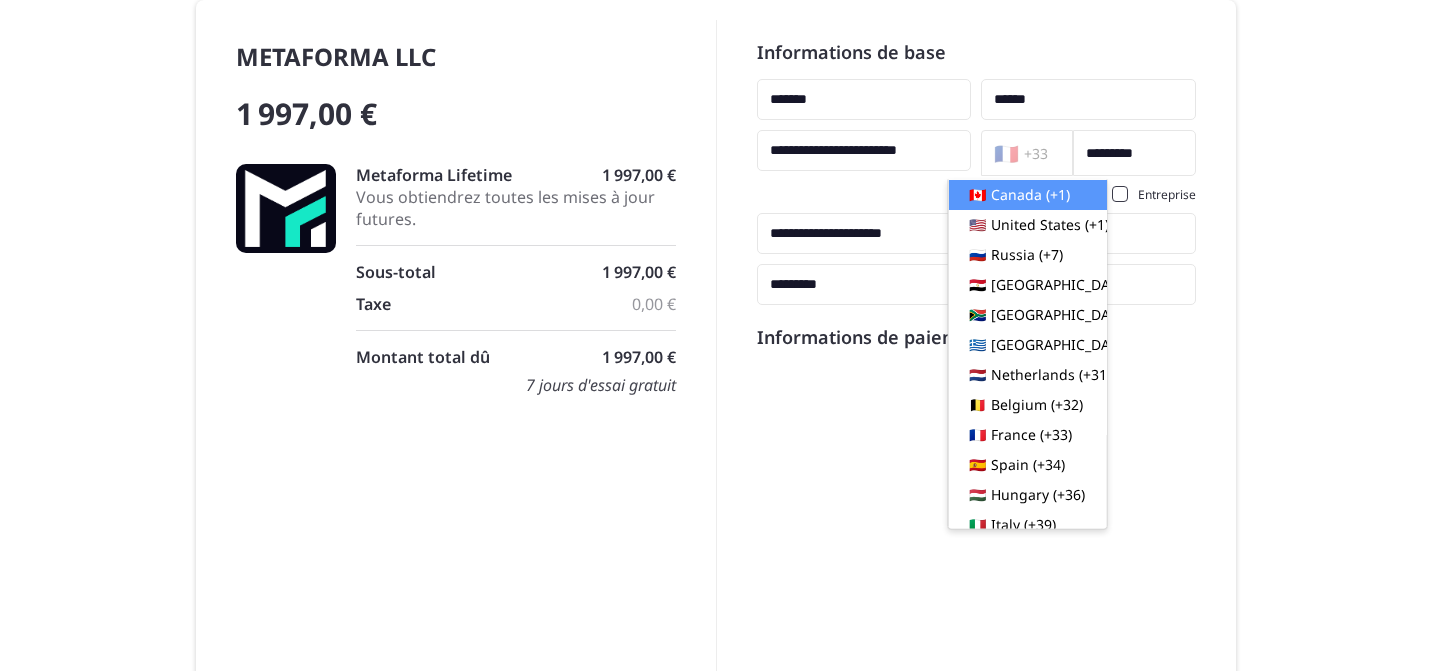 click 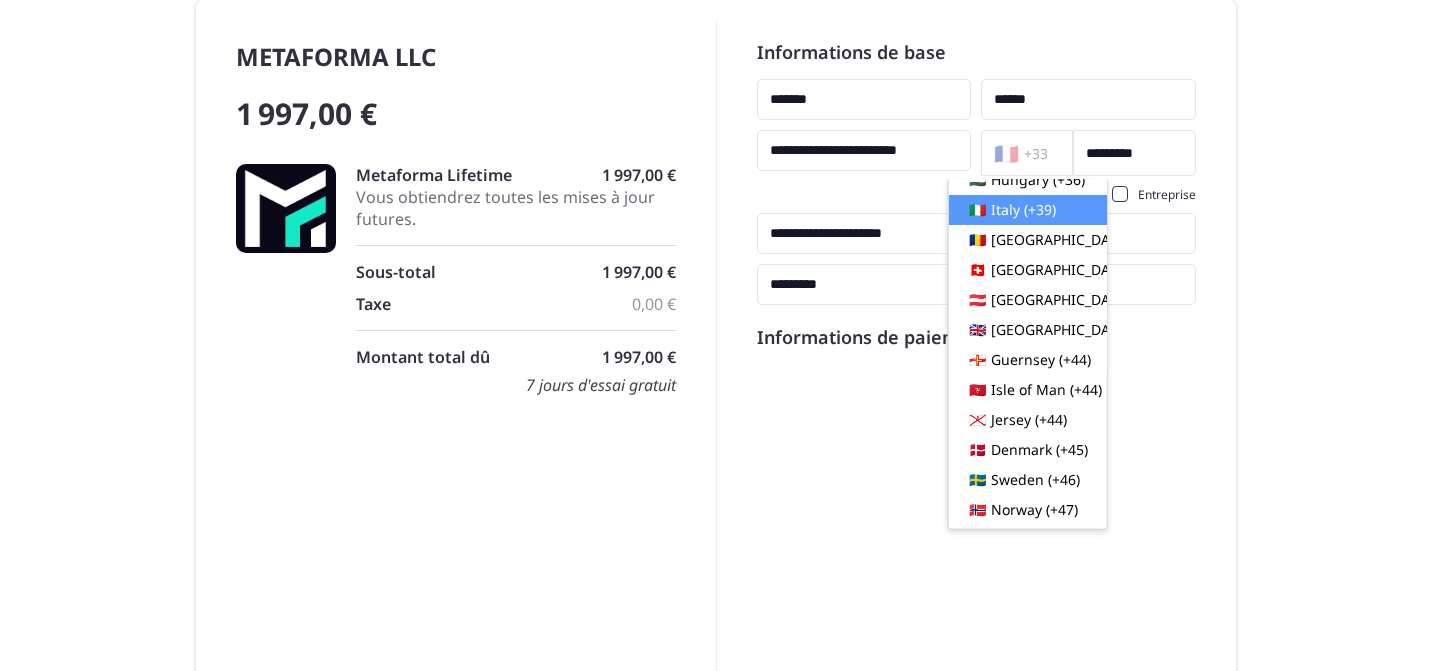 scroll, scrollTop: 329, scrollLeft: 0, axis: vertical 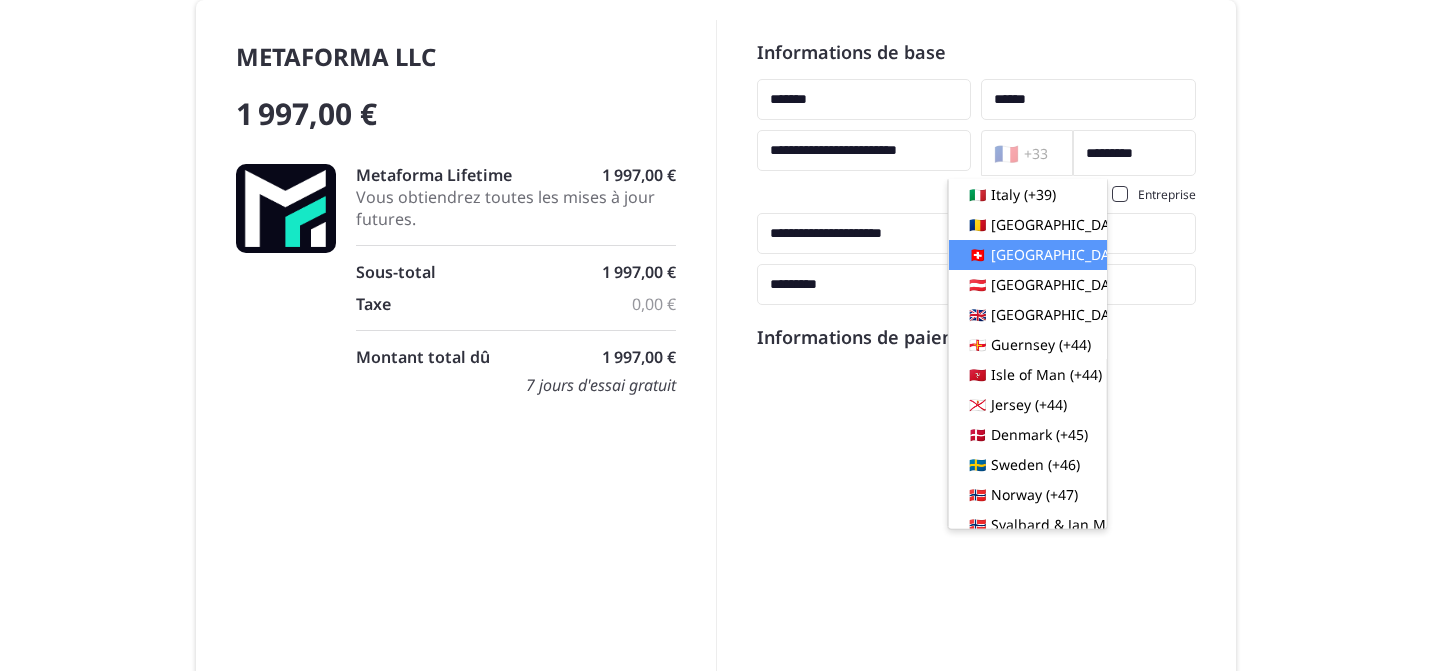 click on "Switzerland (+41)" at bounding box center (1078, 256) 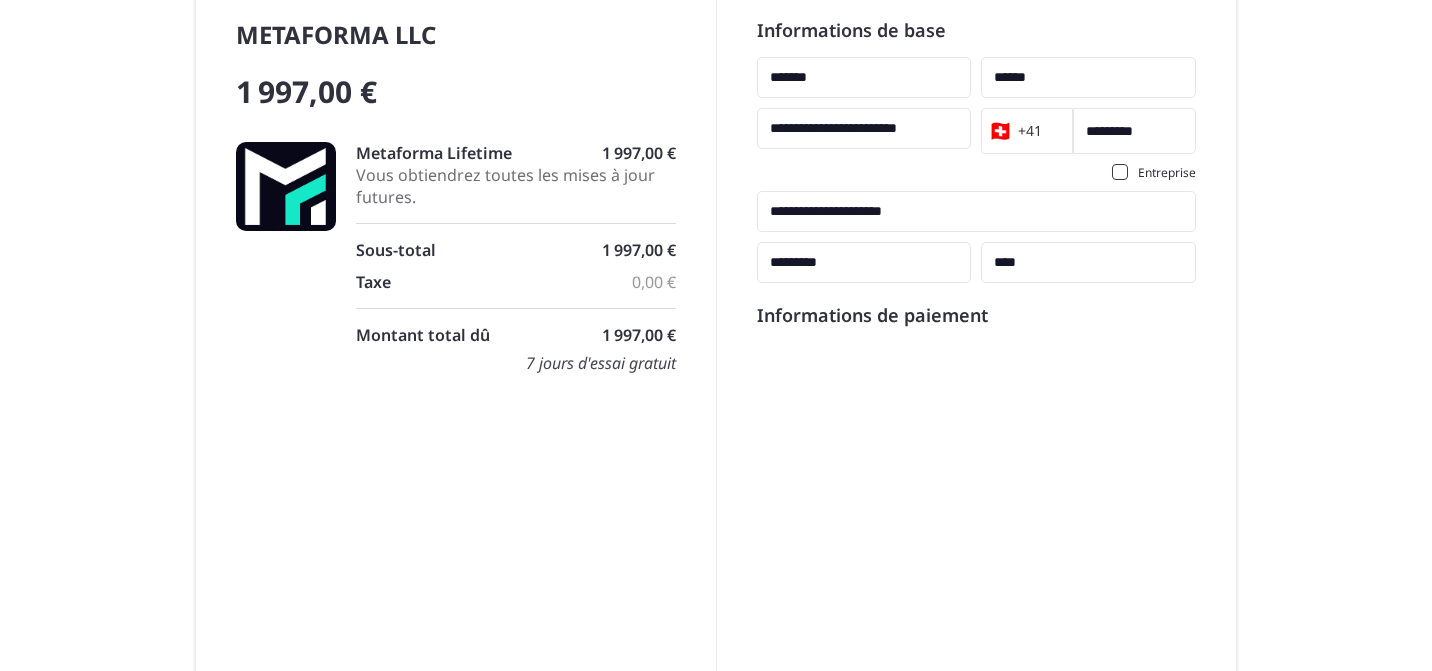 scroll, scrollTop: 23, scrollLeft: 0, axis: vertical 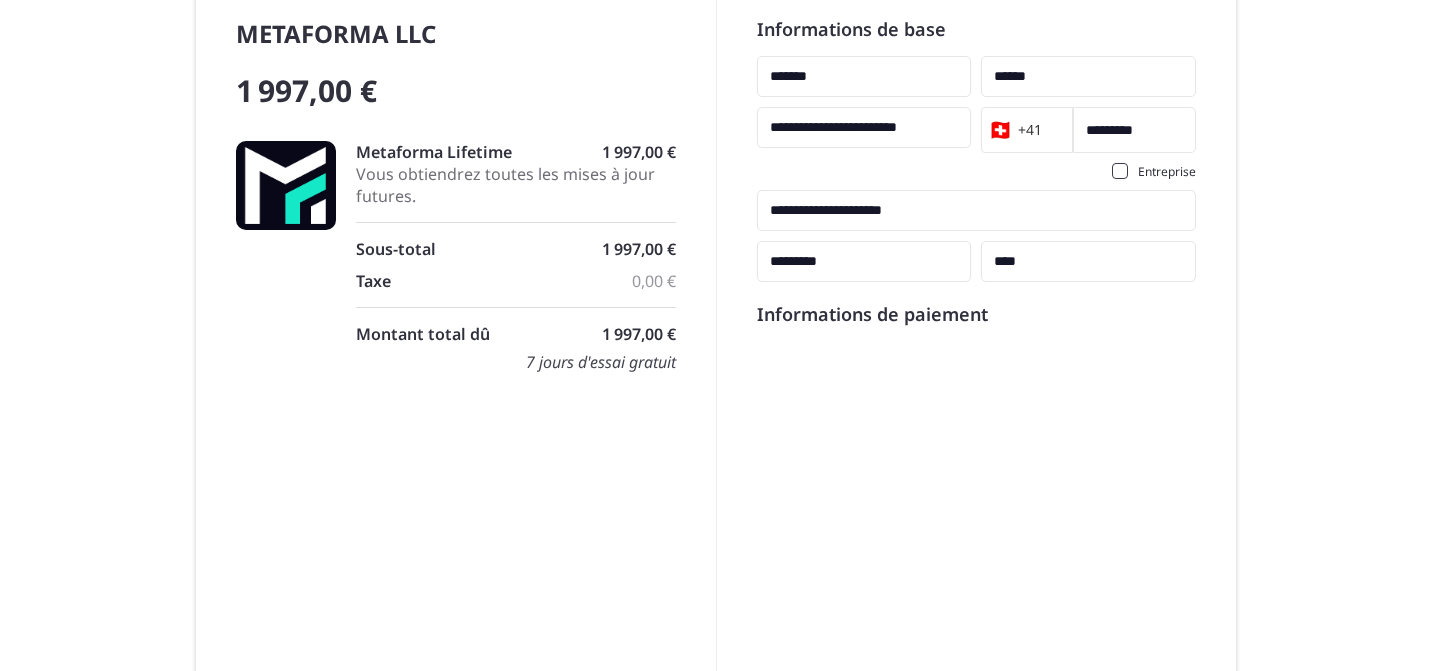 click on "**********" at bounding box center (977, 210) 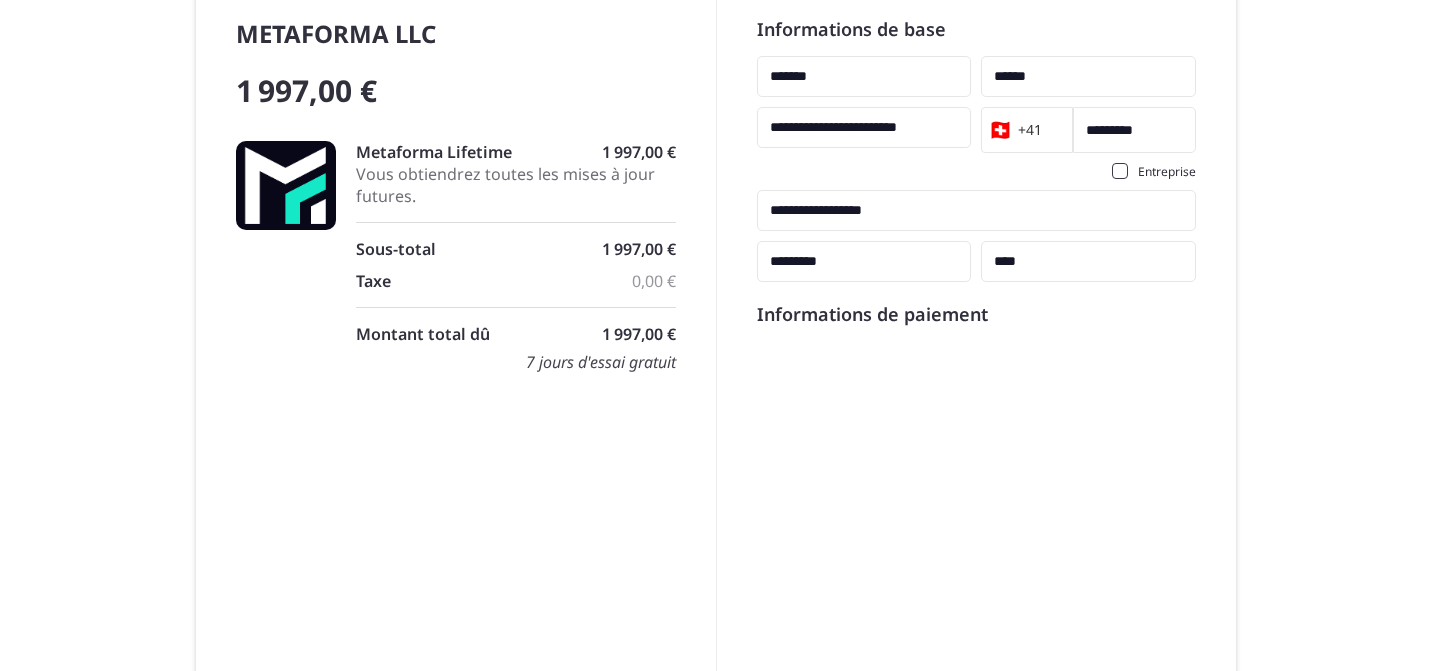 type on "**********" 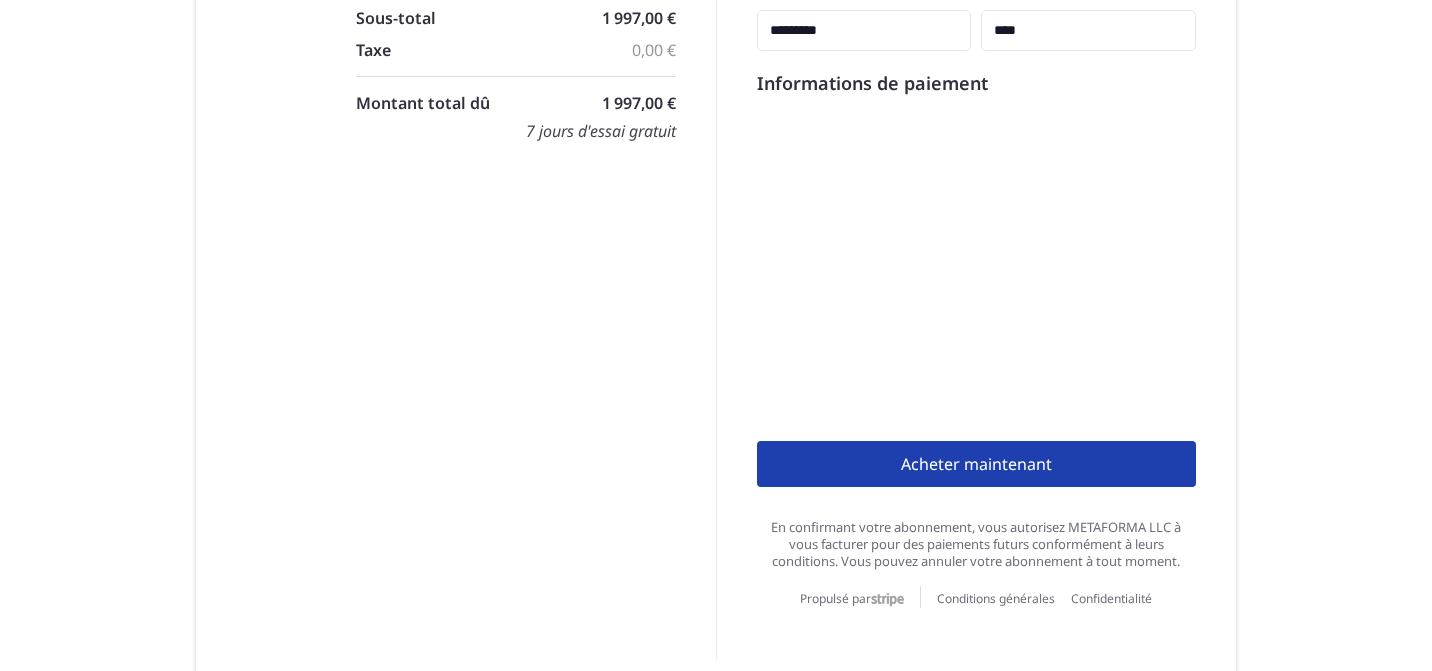 scroll, scrollTop: 275, scrollLeft: 0, axis: vertical 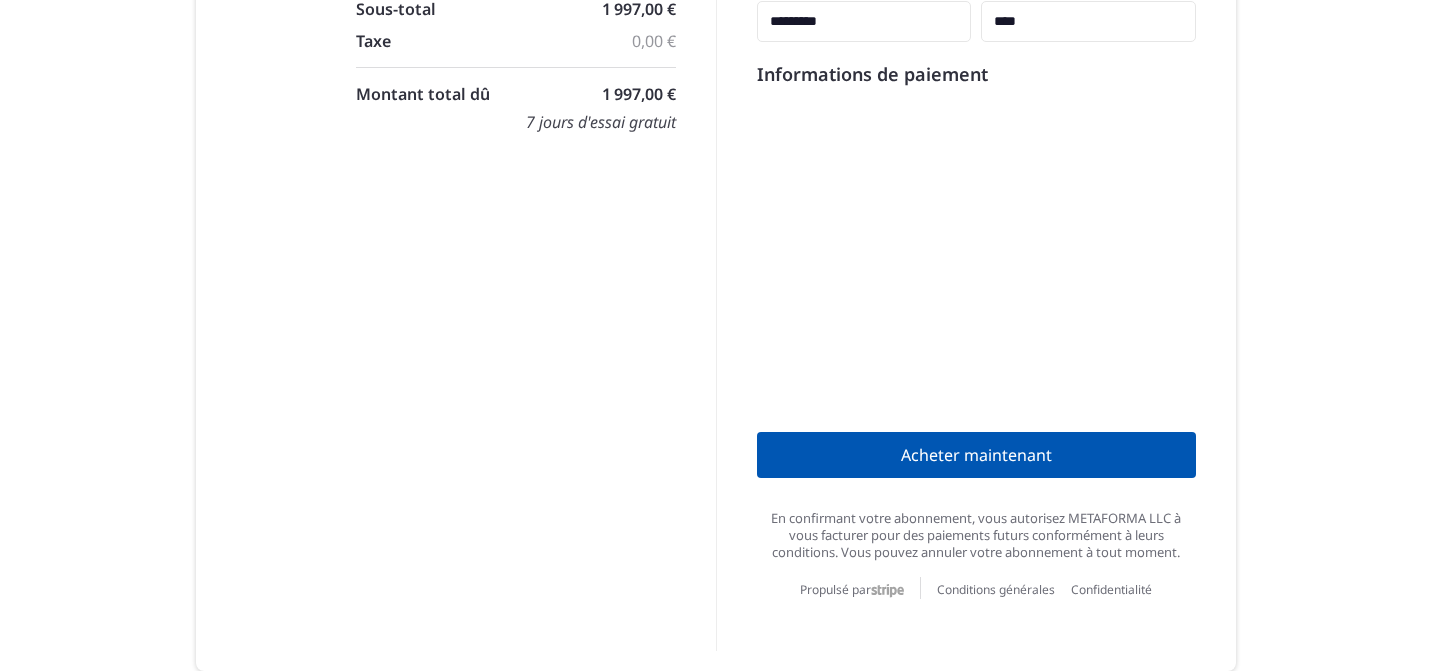 click on "Acheter maintenant" at bounding box center [977, 455] 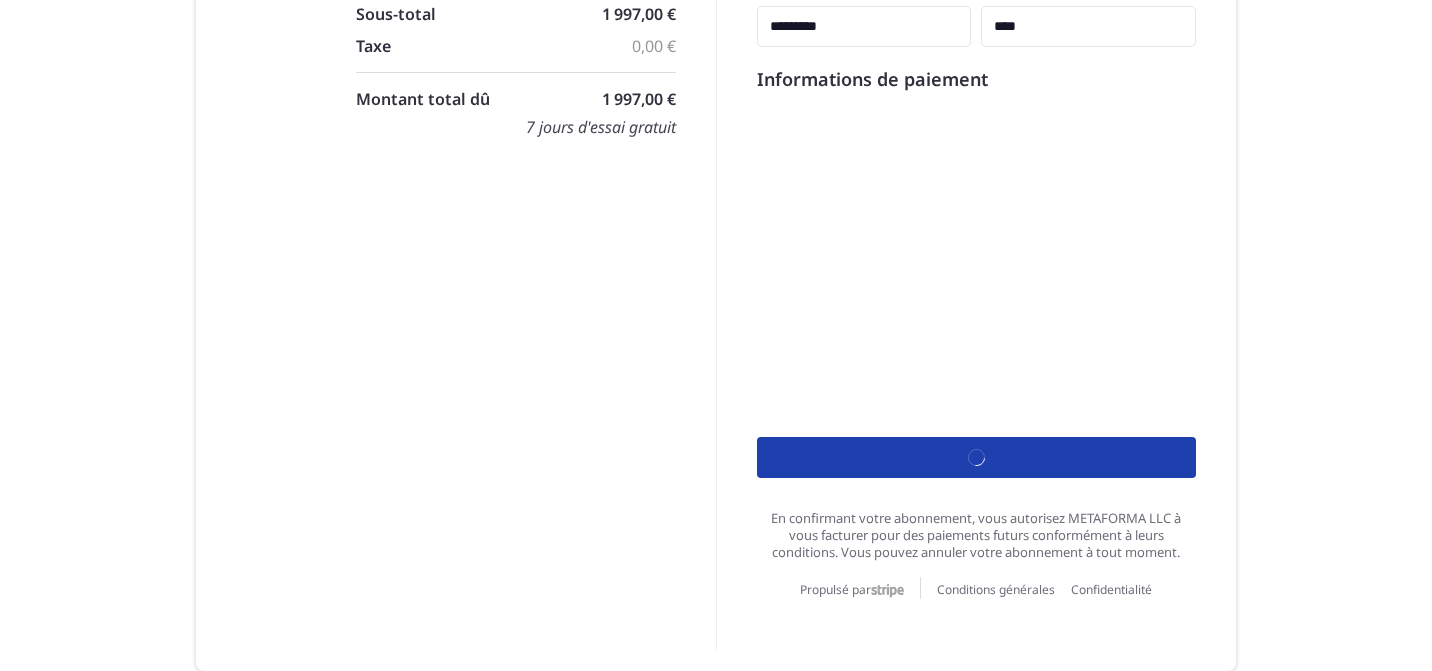 scroll, scrollTop: 275, scrollLeft: 0, axis: vertical 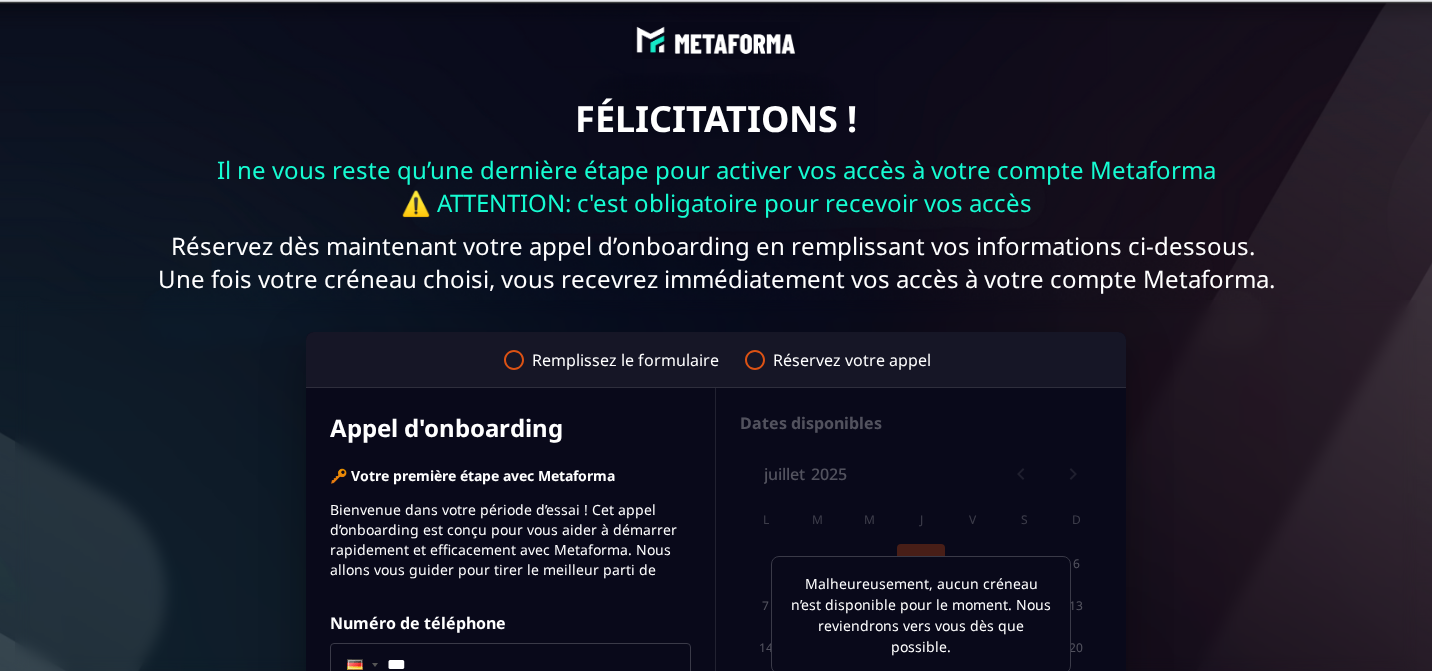 click on "Réservez votre appel" at bounding box center (852, 360) 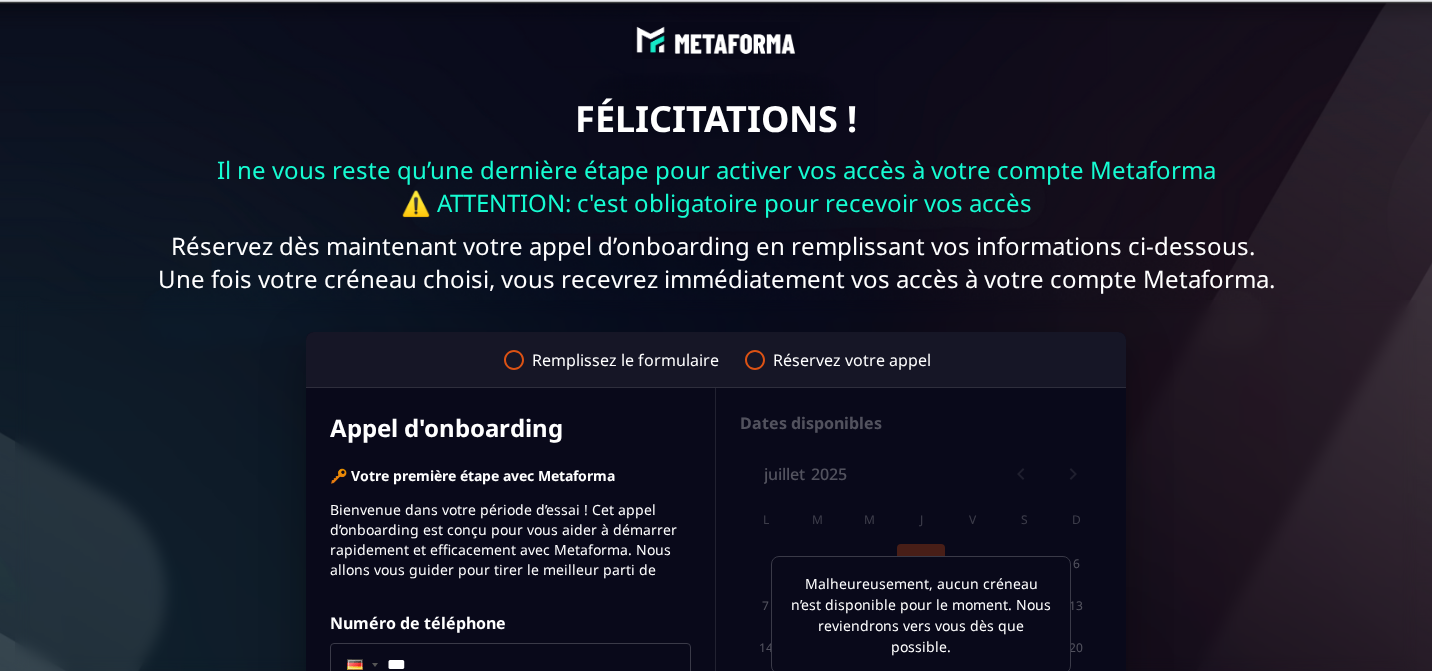 click on "Remplissez le formulaire" at bounding box center [625, 360] 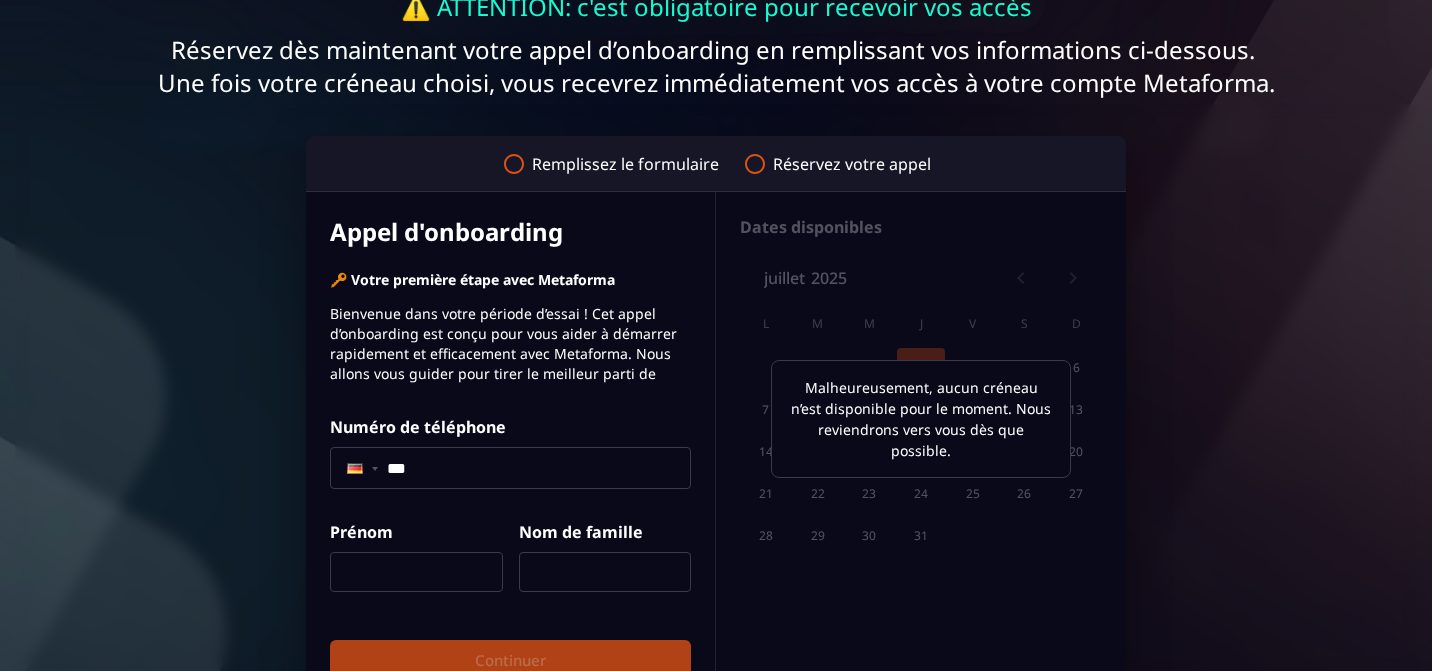 scroll, scrollTop: 199, scrollLeft: 0, axis: vertical 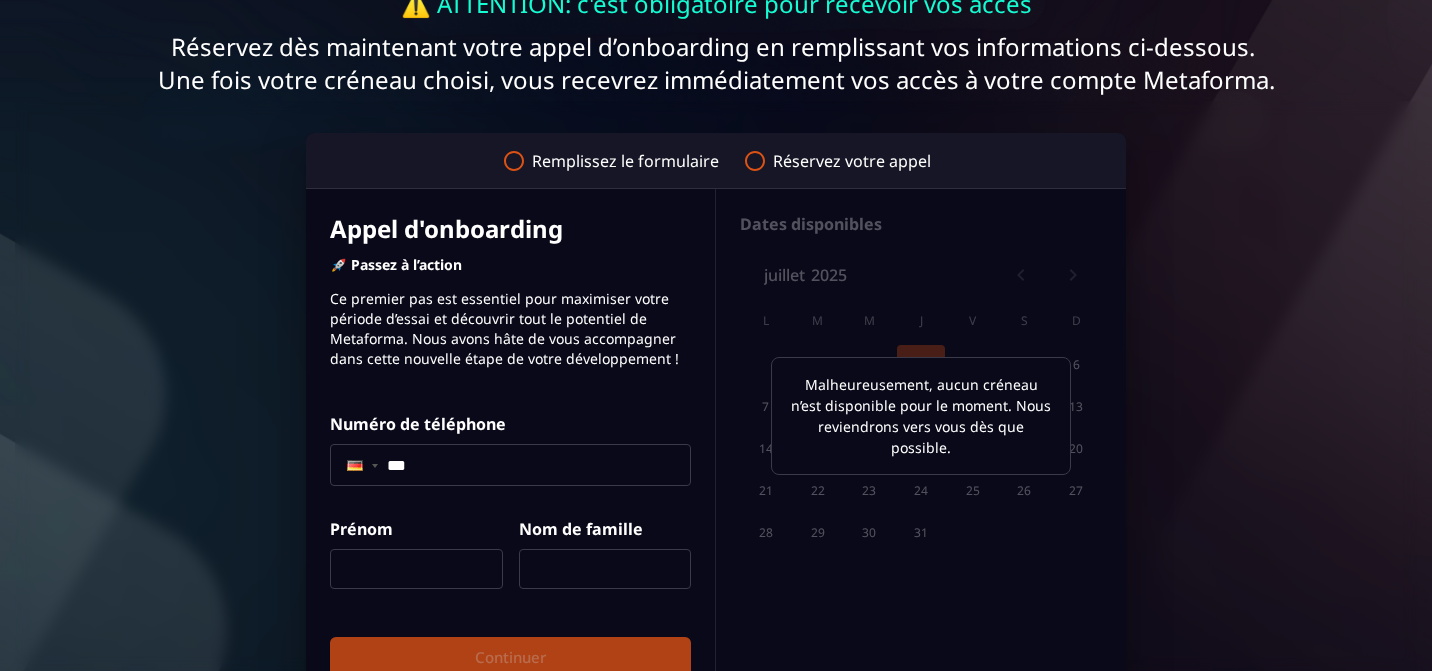 click on "***" 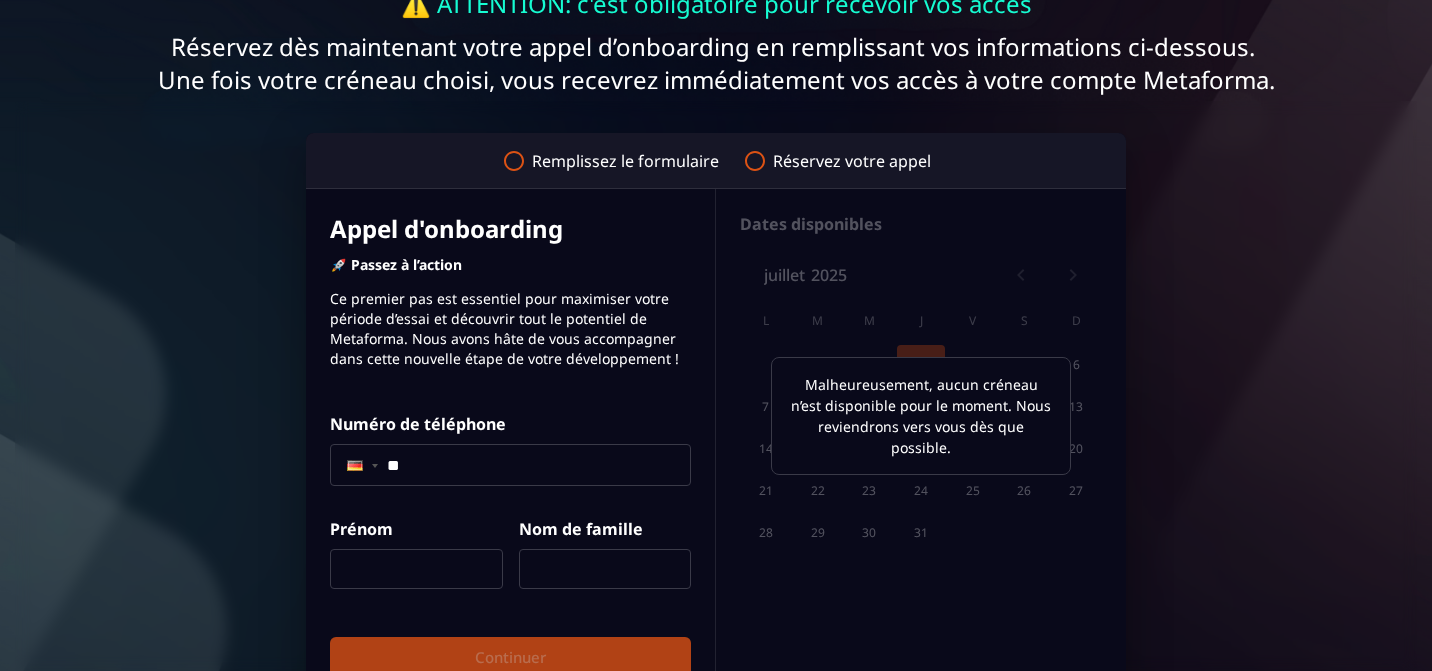 type on "**********" 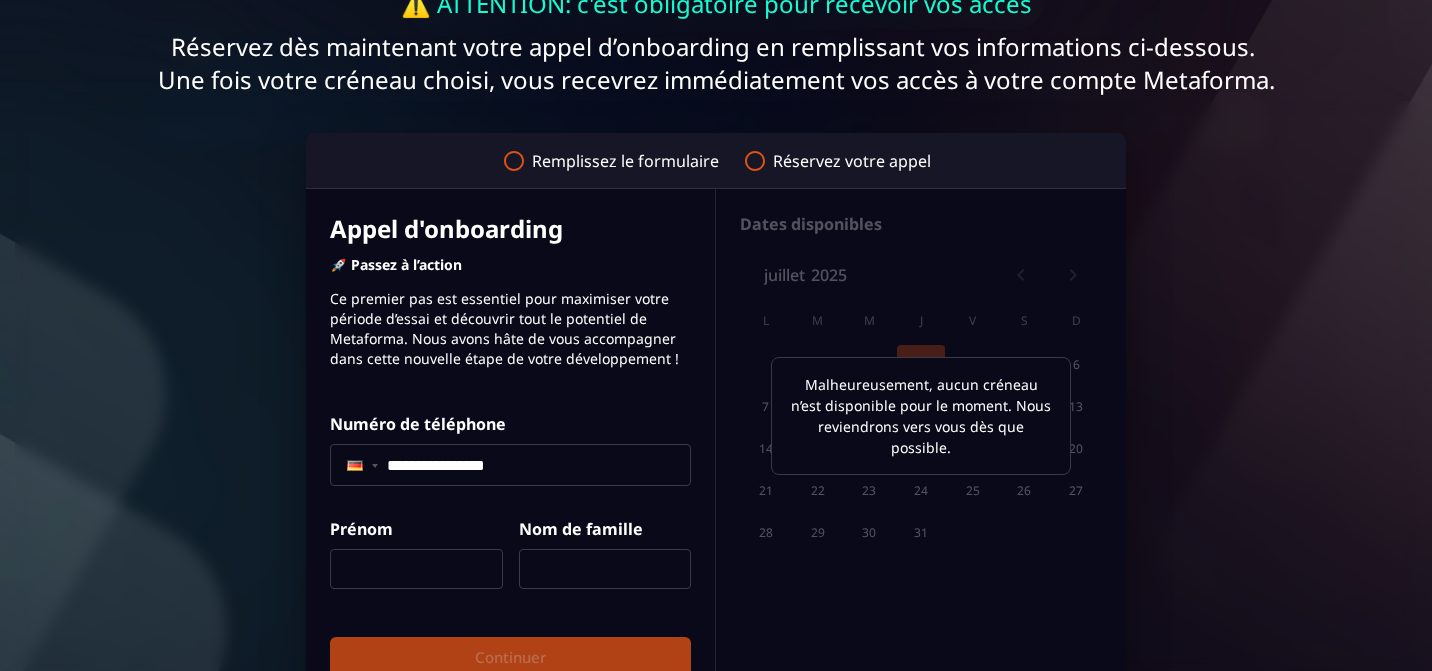 type on "*******" 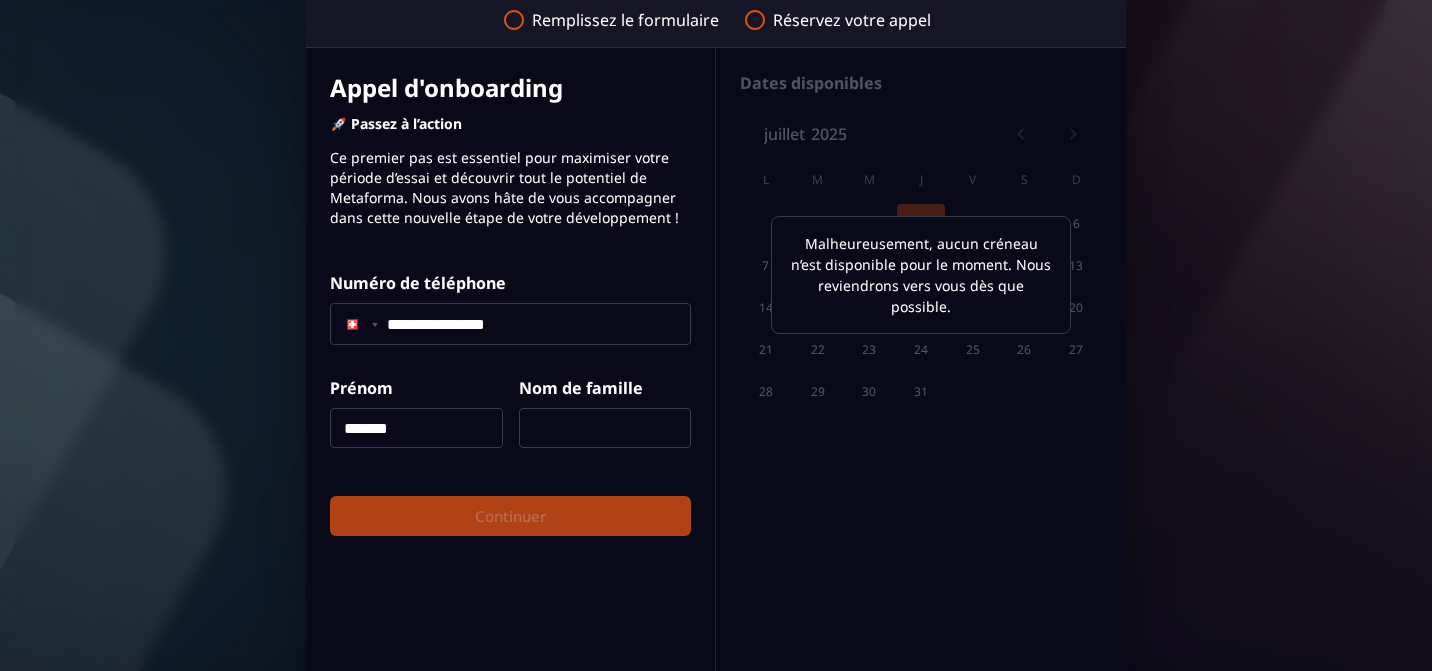 scroll, scrollTop: 353, scrollLeft: 0, axis: vertical 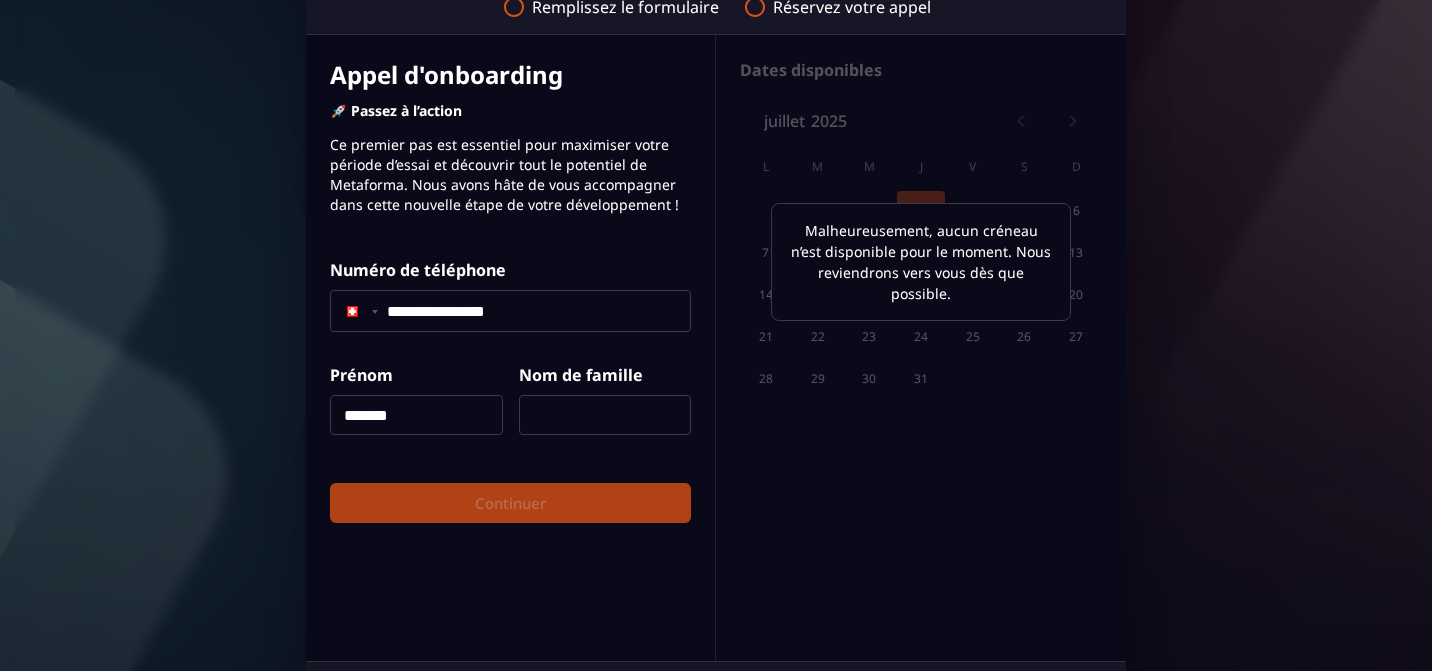 click on "Dates disponibles juillet 2025 L M M J V S D 1 2 3 4 5 6 7 8 9 10 11 12 13 14 15 16 17 18 19 20 21 22 23 24 25 26 27 28 29 30 31 Malheureusement, aucun créneau n’est disponible pour le moment. Nous reviendrons vers vous dès que possible." at bounding box center [921, 348] 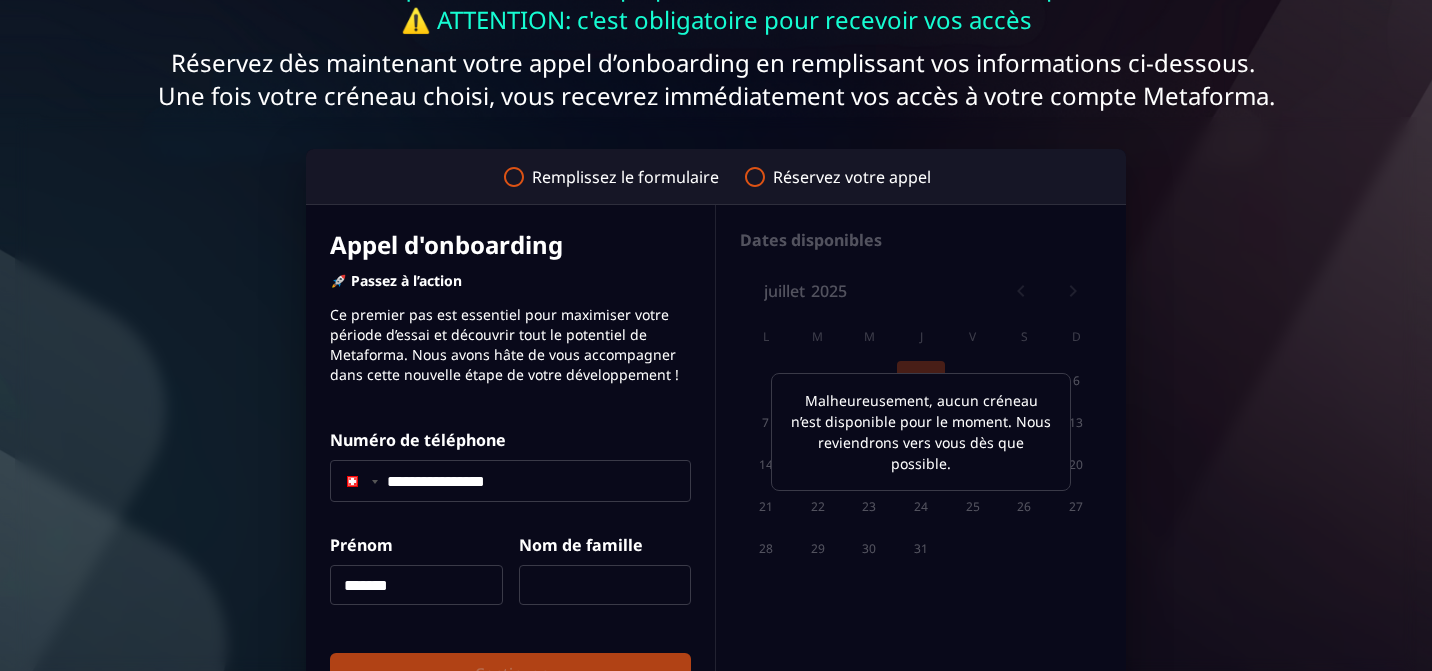 scroll, scrollTop: 0, scrollLeft: 0, axis: both 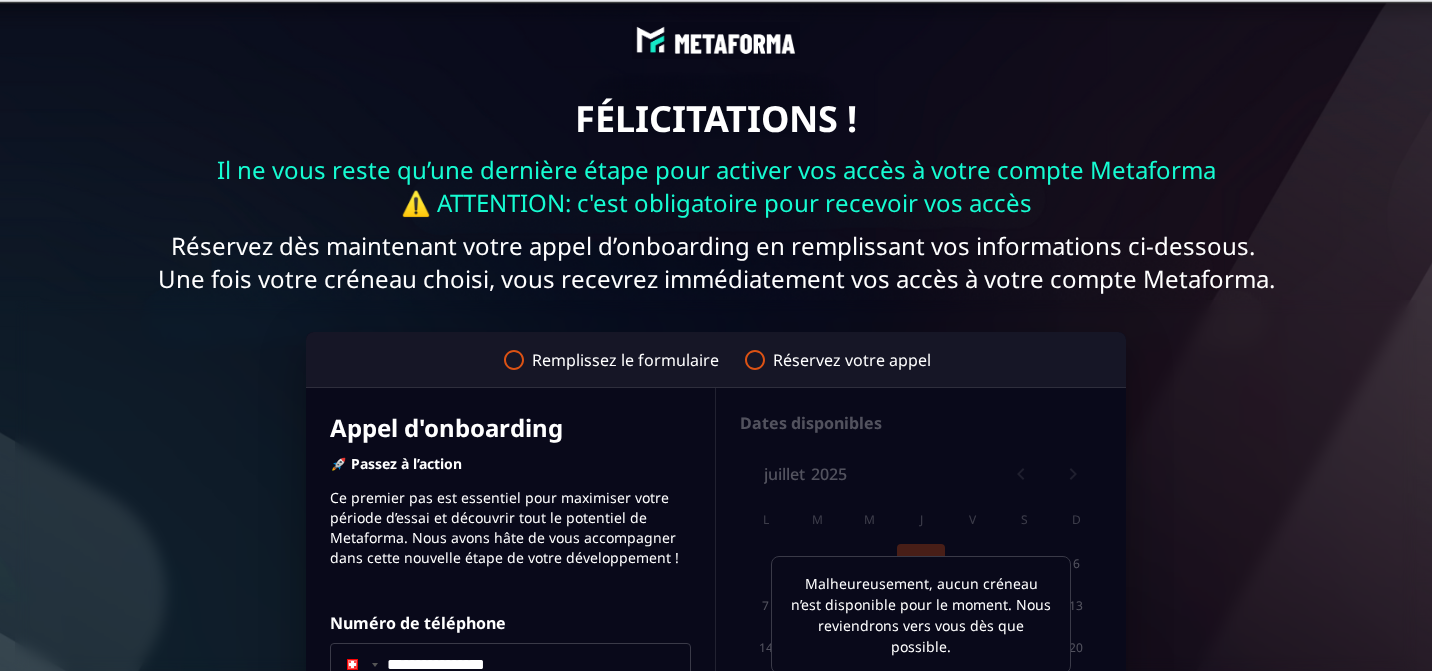 click on "Réservez votre appel" at bounding box center [852, 360] 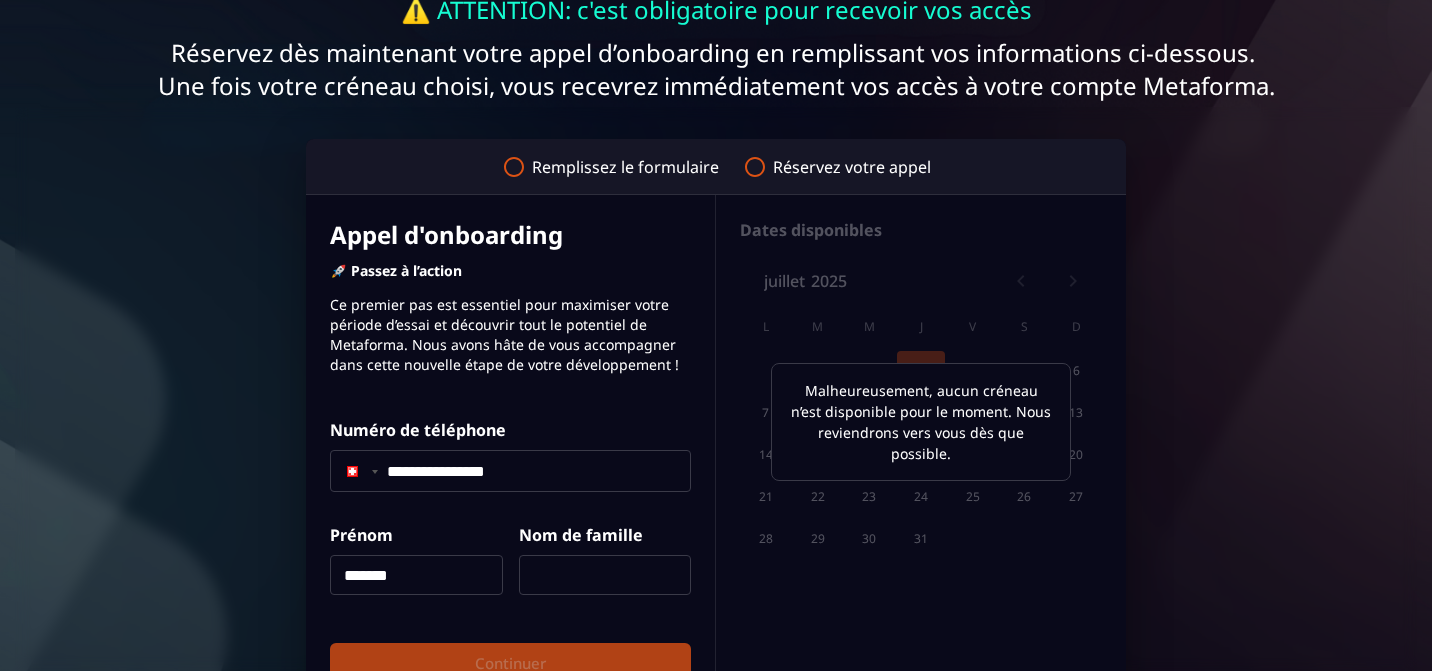 scroll, scrollTop: 202, scrollLeft: 0, axis: vertical 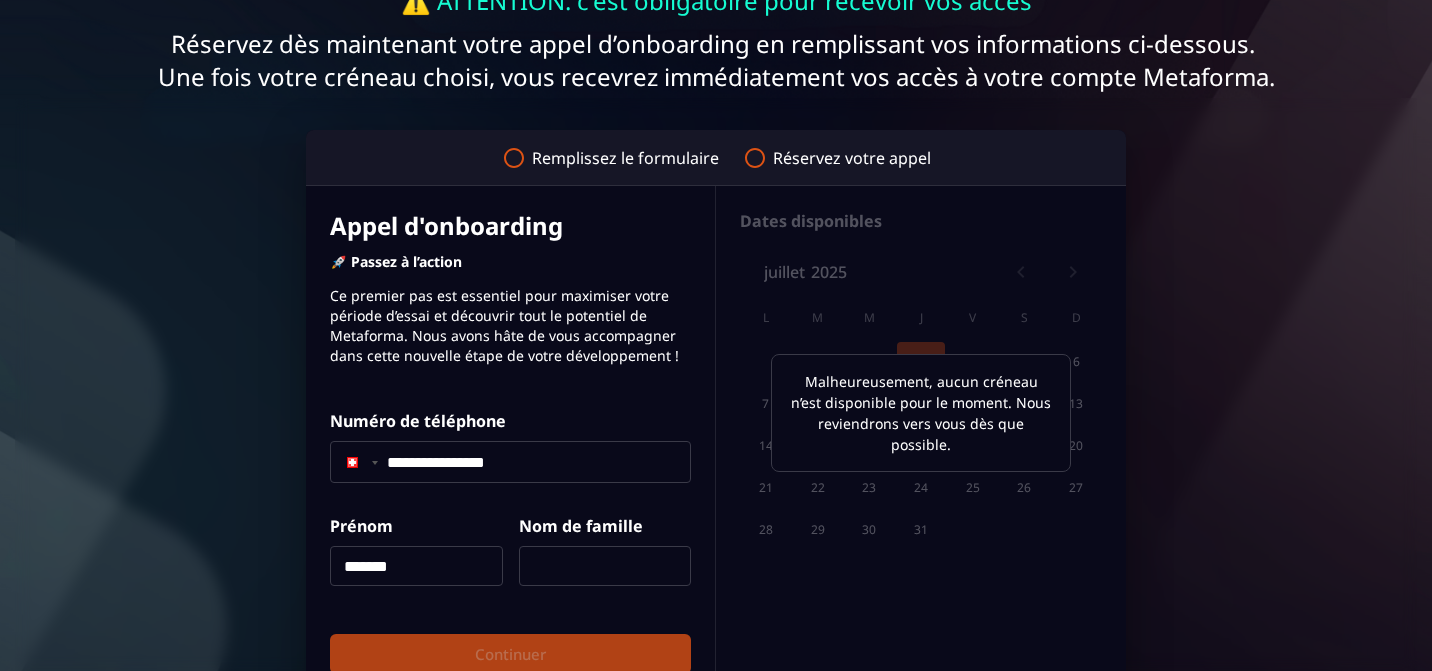 click at bounding box center [605, 566] 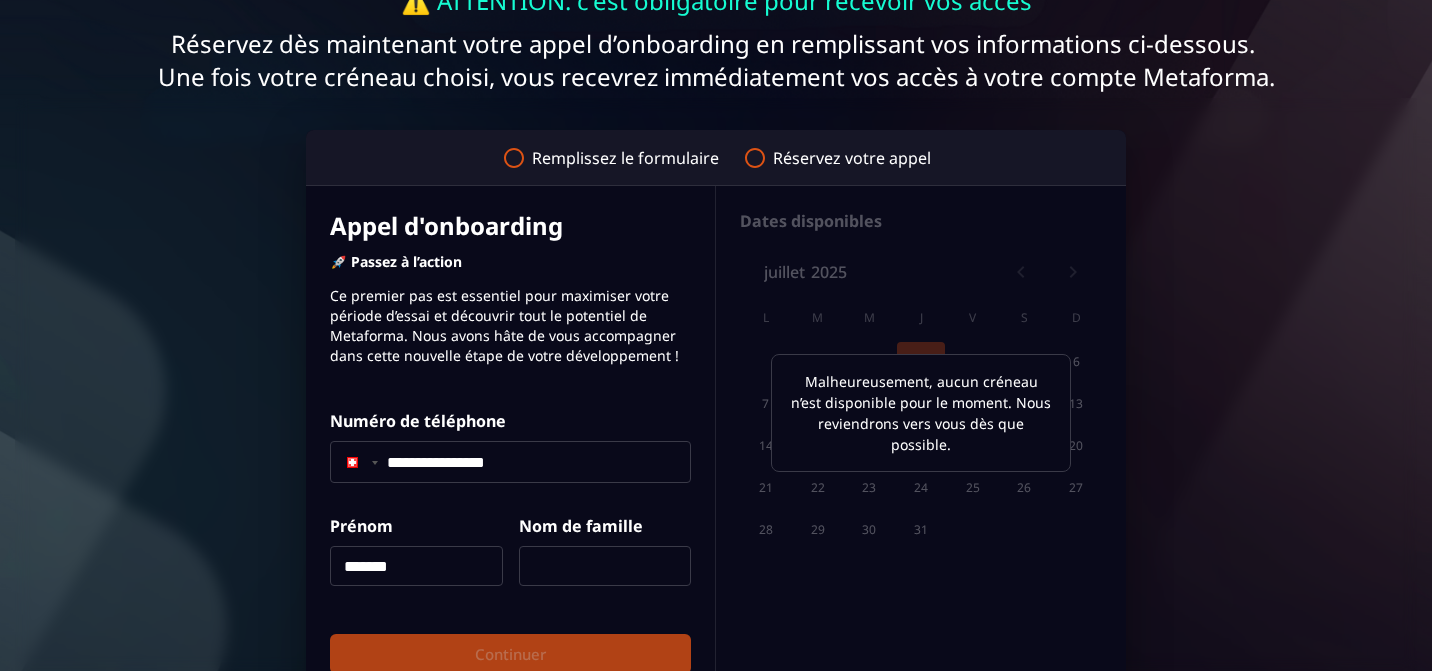 type on "******" 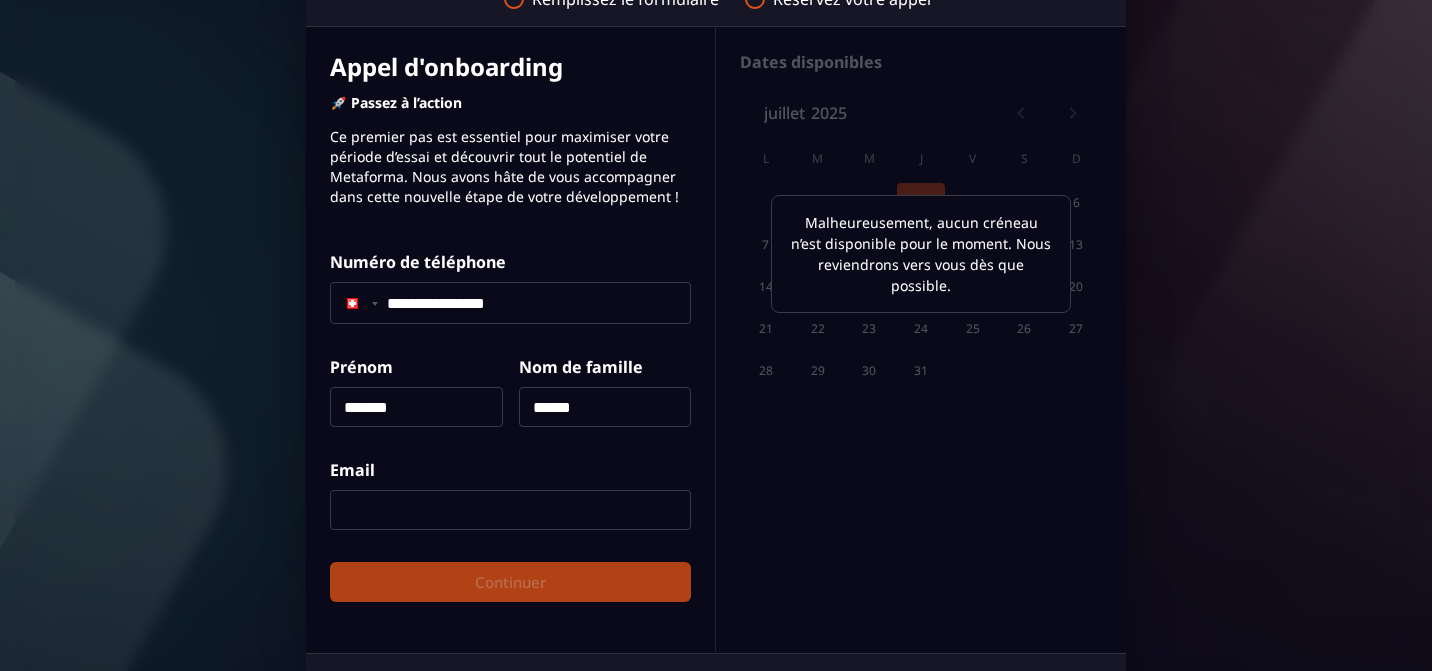 scroll, scrollTop: 461, scrollLeft: 0, axis: vertical 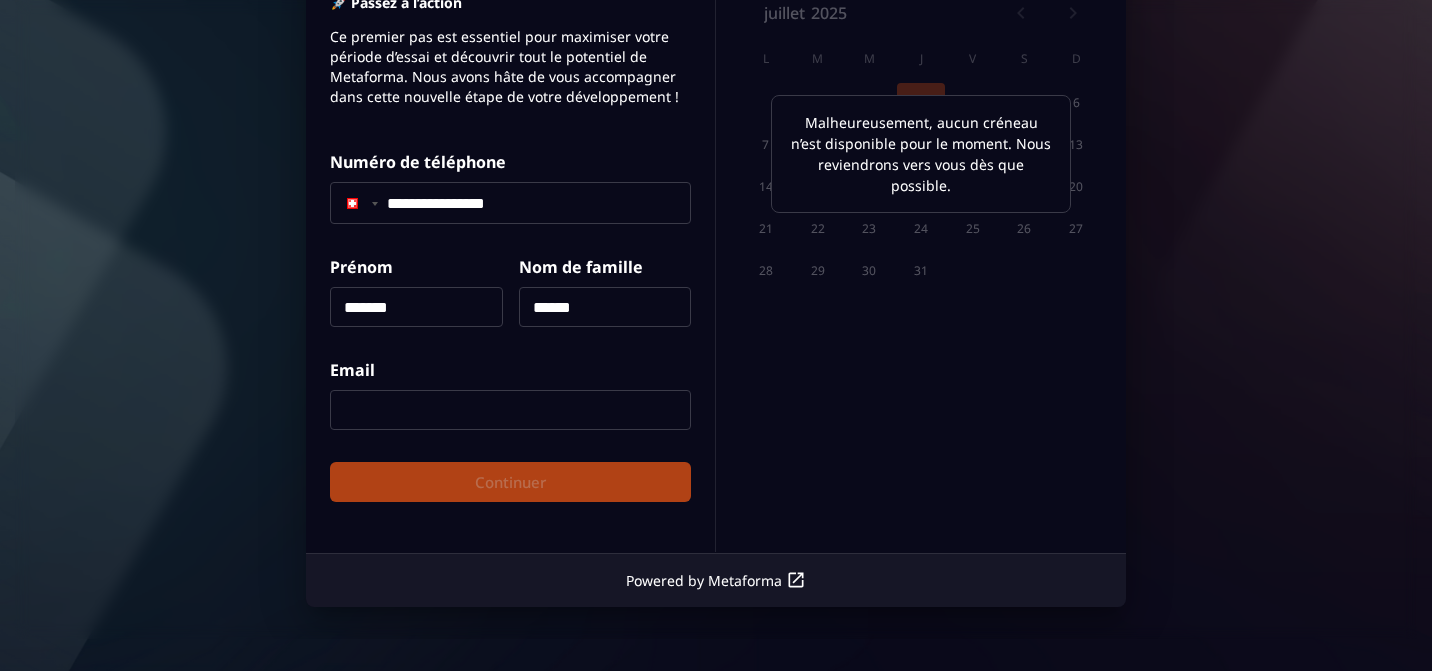 click at bounding box center (510, 411) 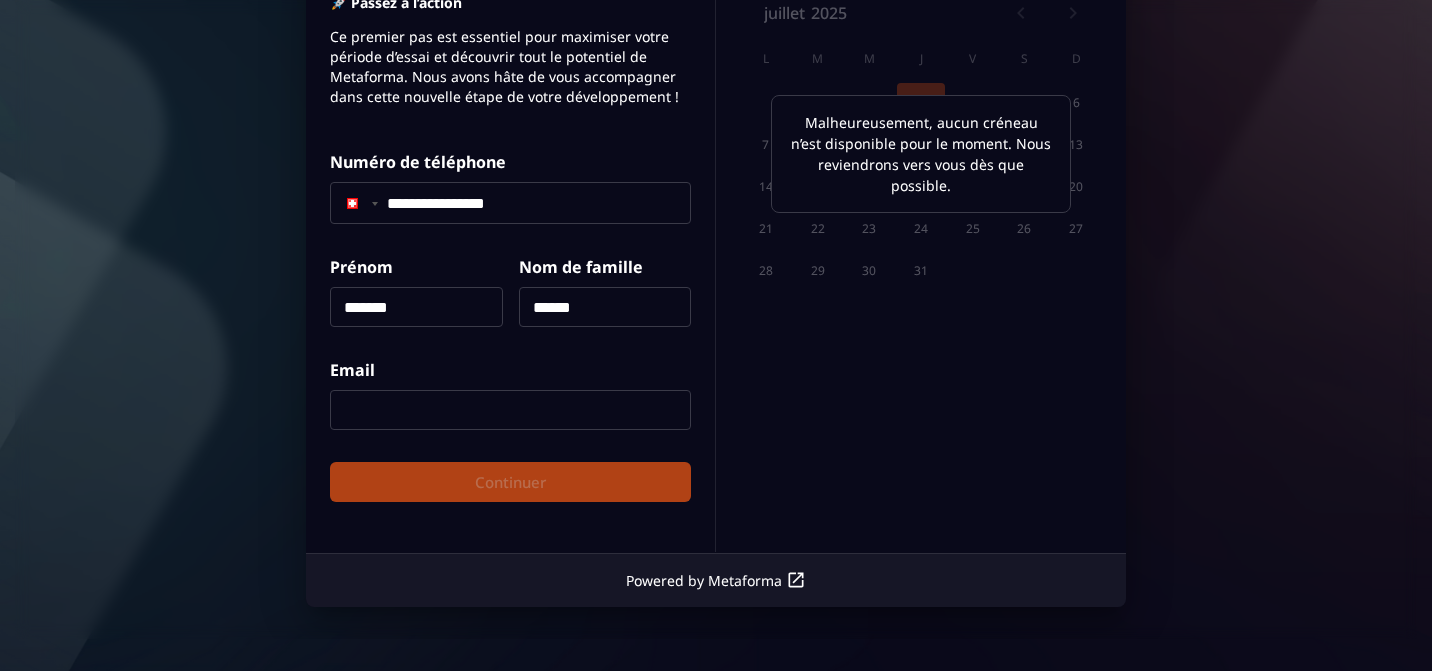 type on "**********" 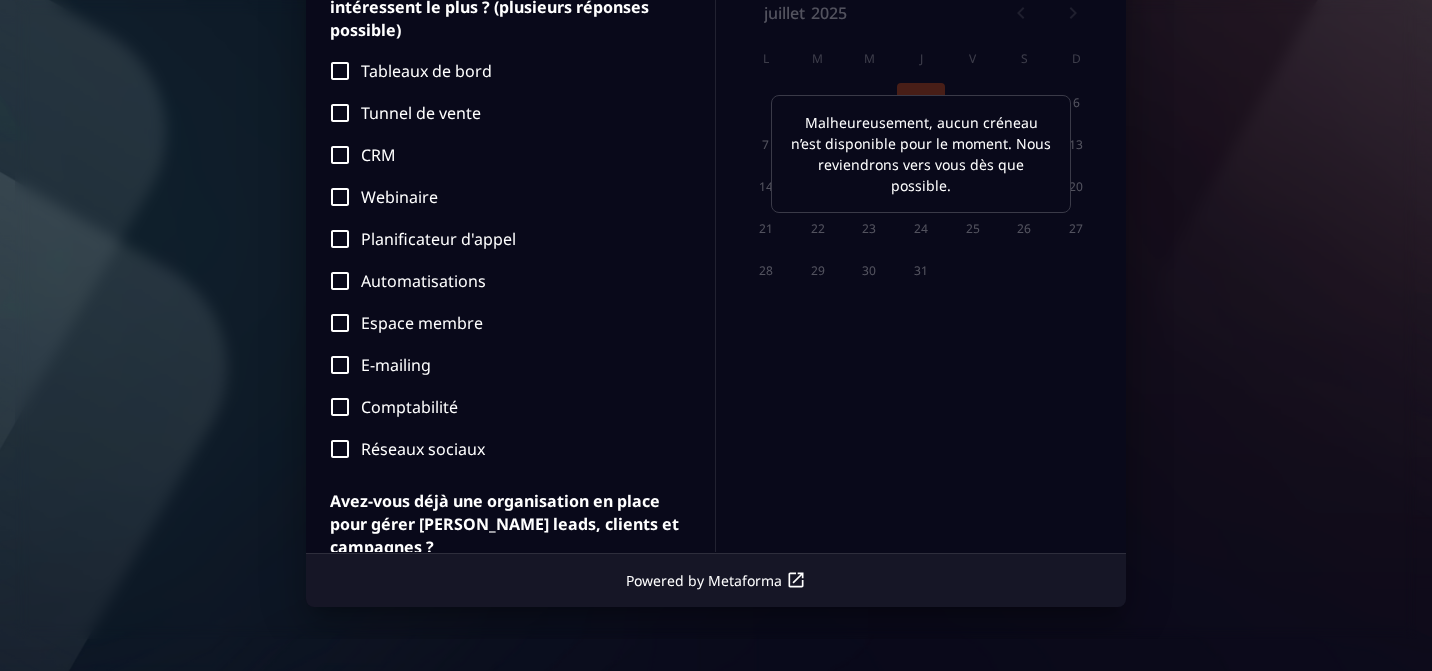 scroll, scrollTop: 503, scrollLeft: 0, axis: vertical 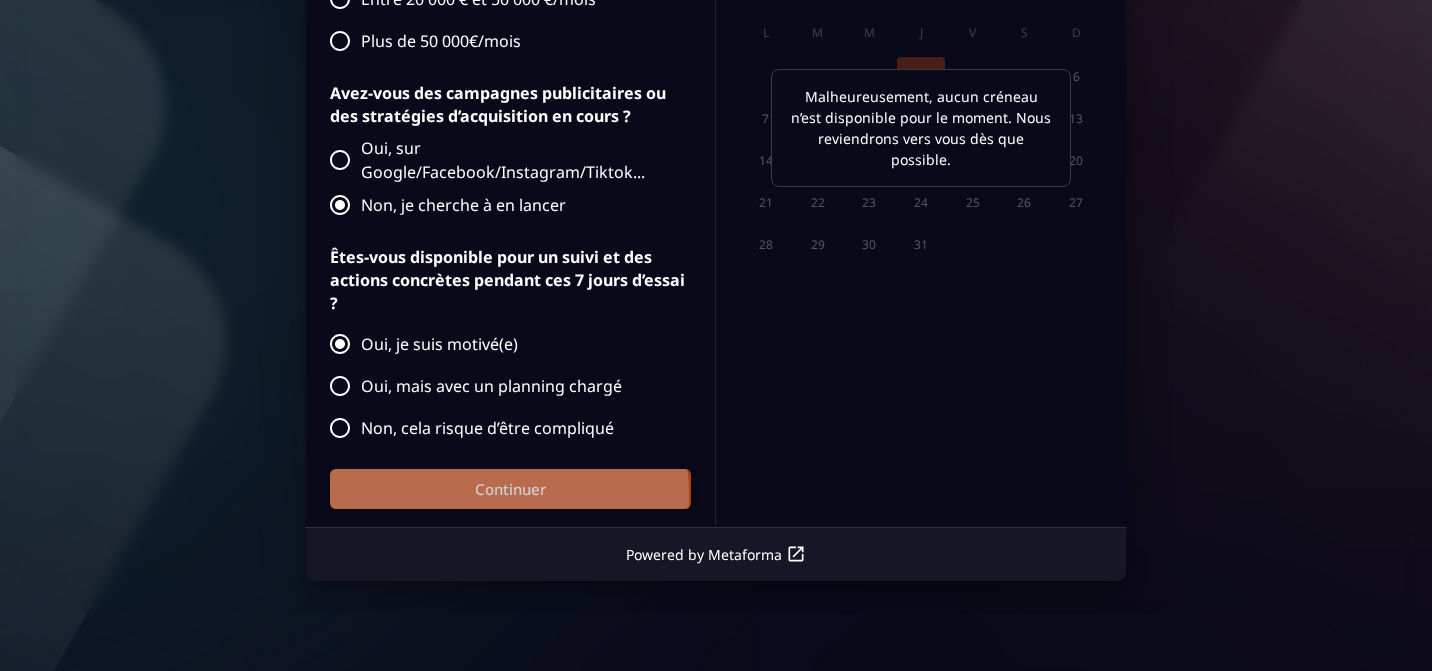 click on "Continuer" at bounding box center (510, 490) 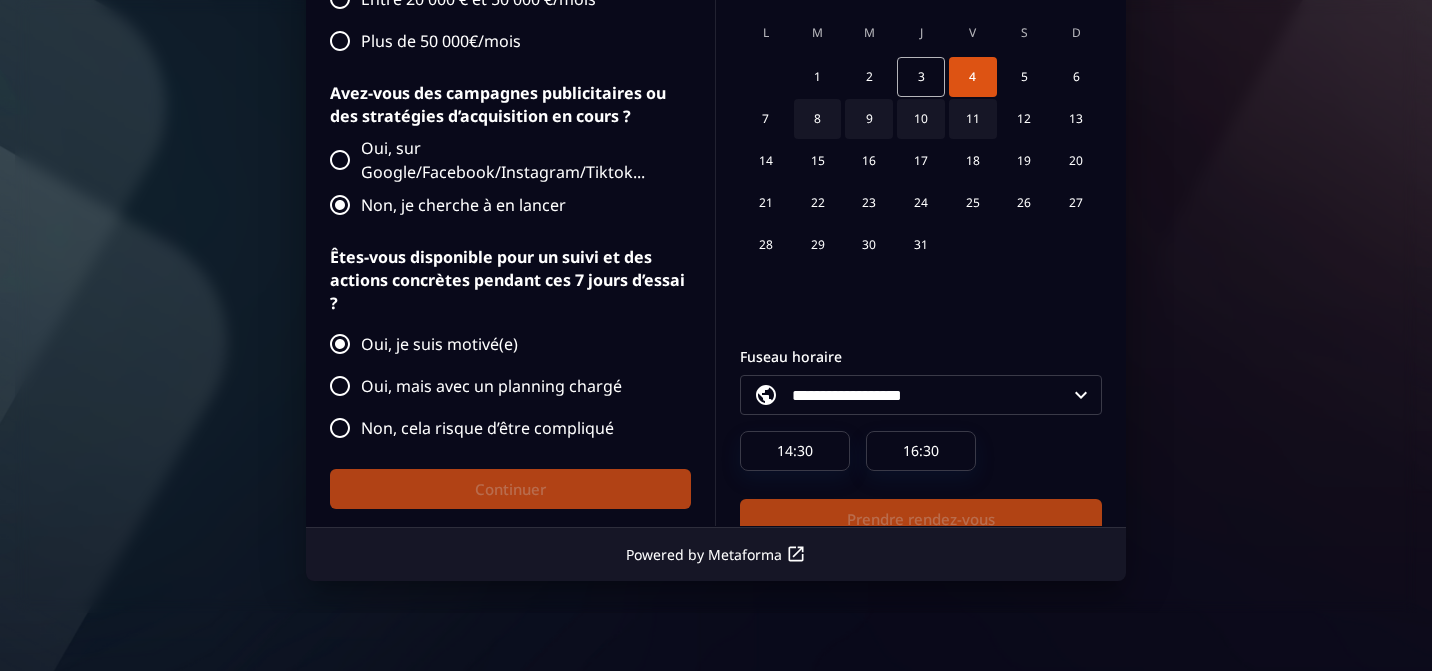 scroll, scrollTop: 53, scrollLeft: 0, axis: vertical 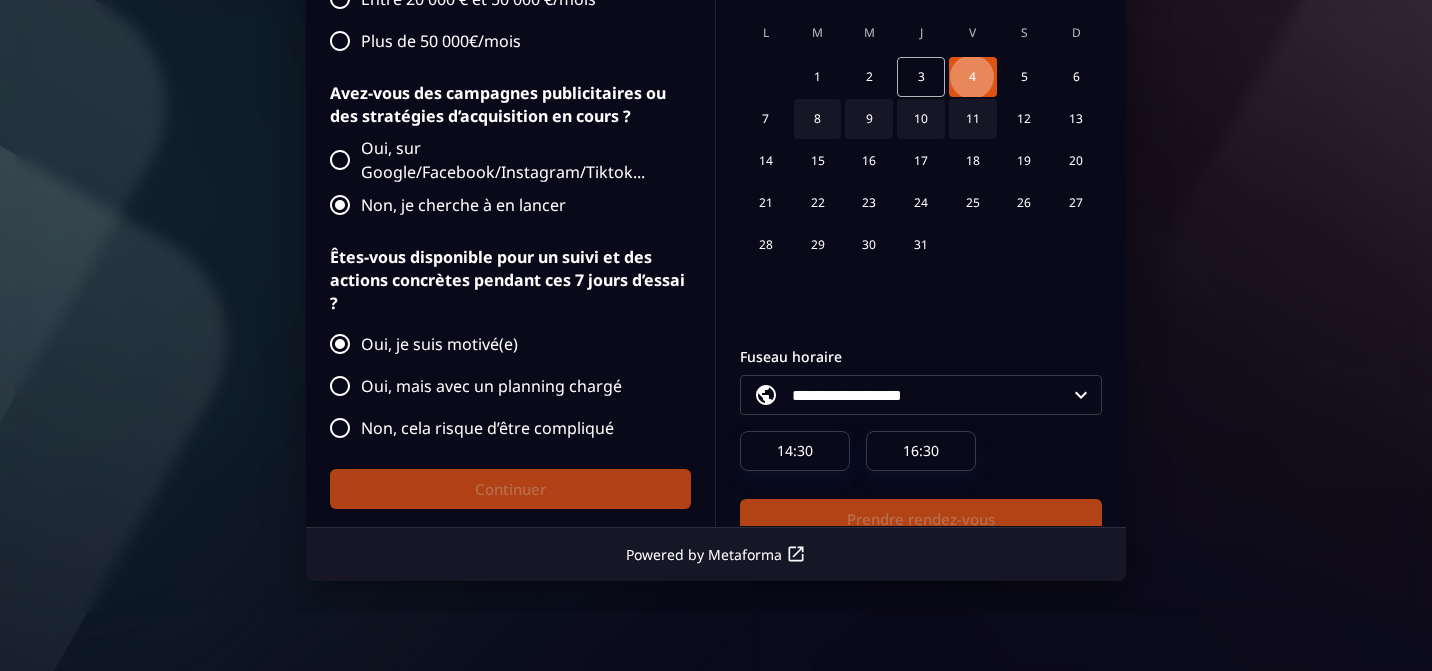 click on "4" at bounding box center [973, 78] 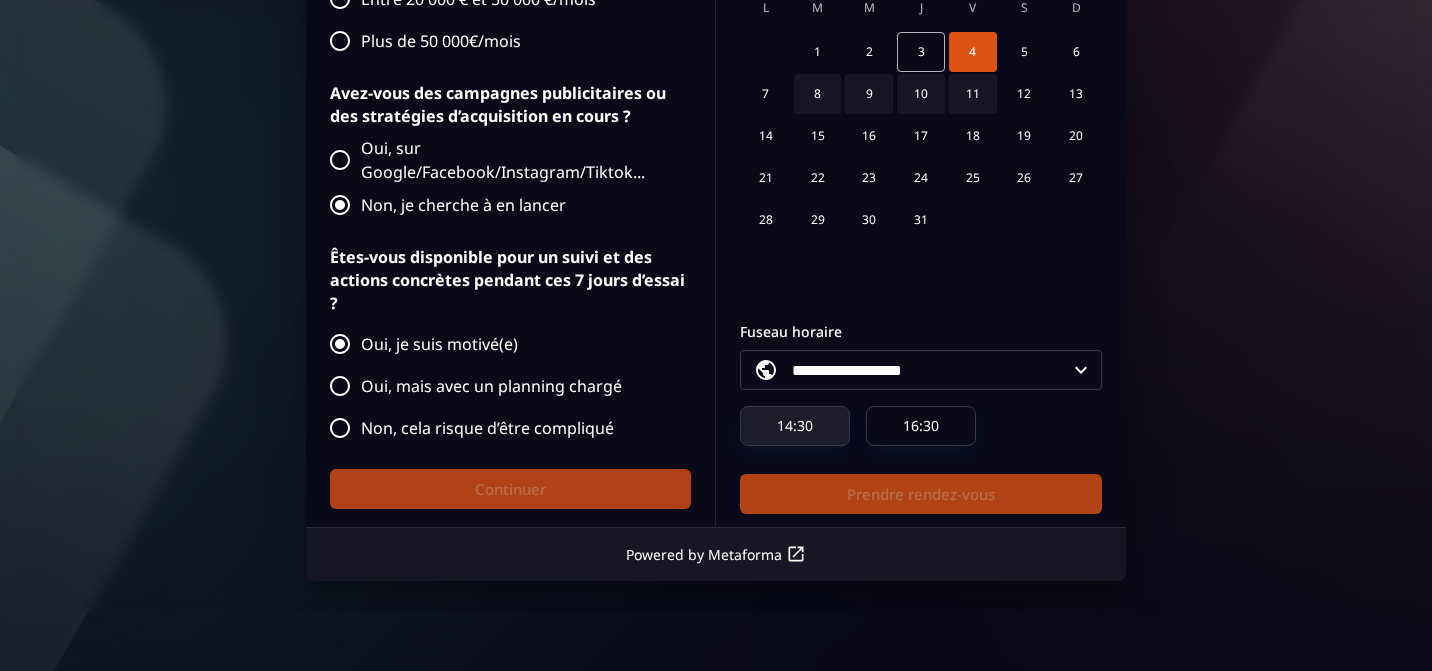scroll, scrollTop: 16, scrollLeft: 0, axis: vertical 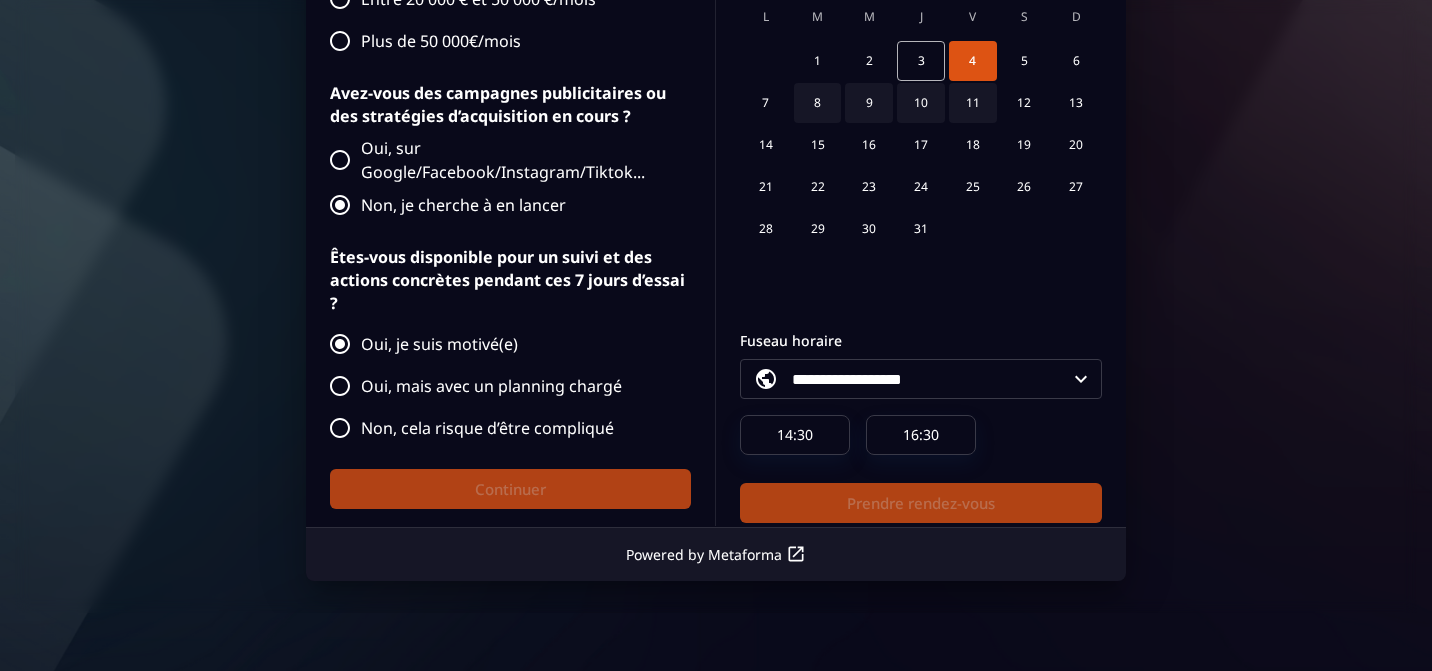 click on "7 8 9 10 11 12 13" at bounding box center [921, 104] 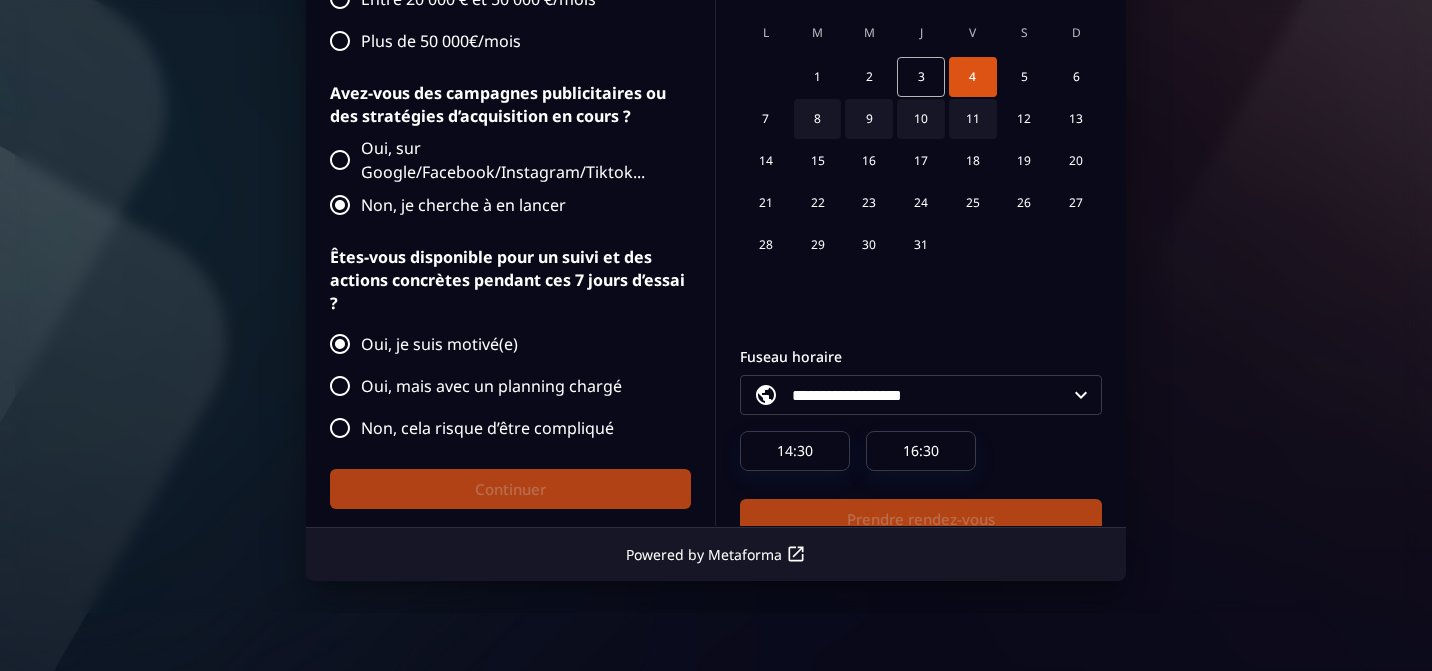 click on "1 2 3 4 5 6" at bounding box center (921, 78) 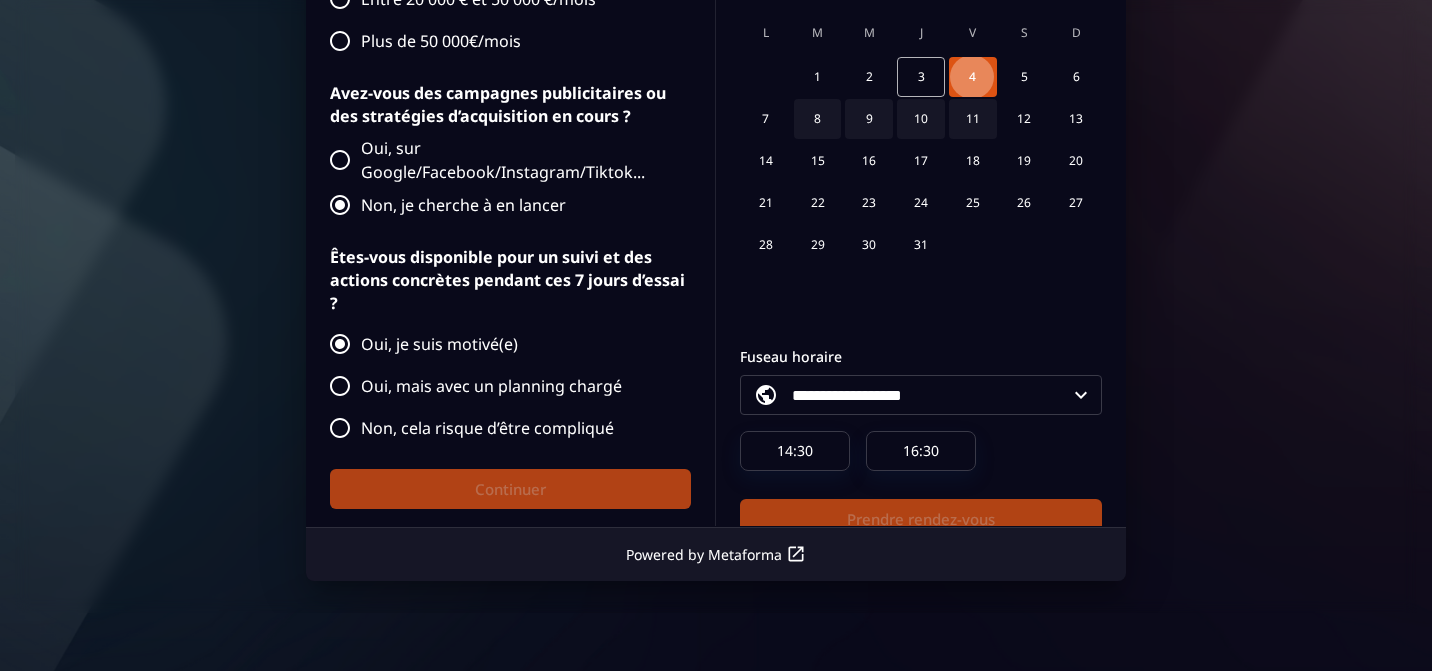 click on "4" at bounding box center [973, 78] 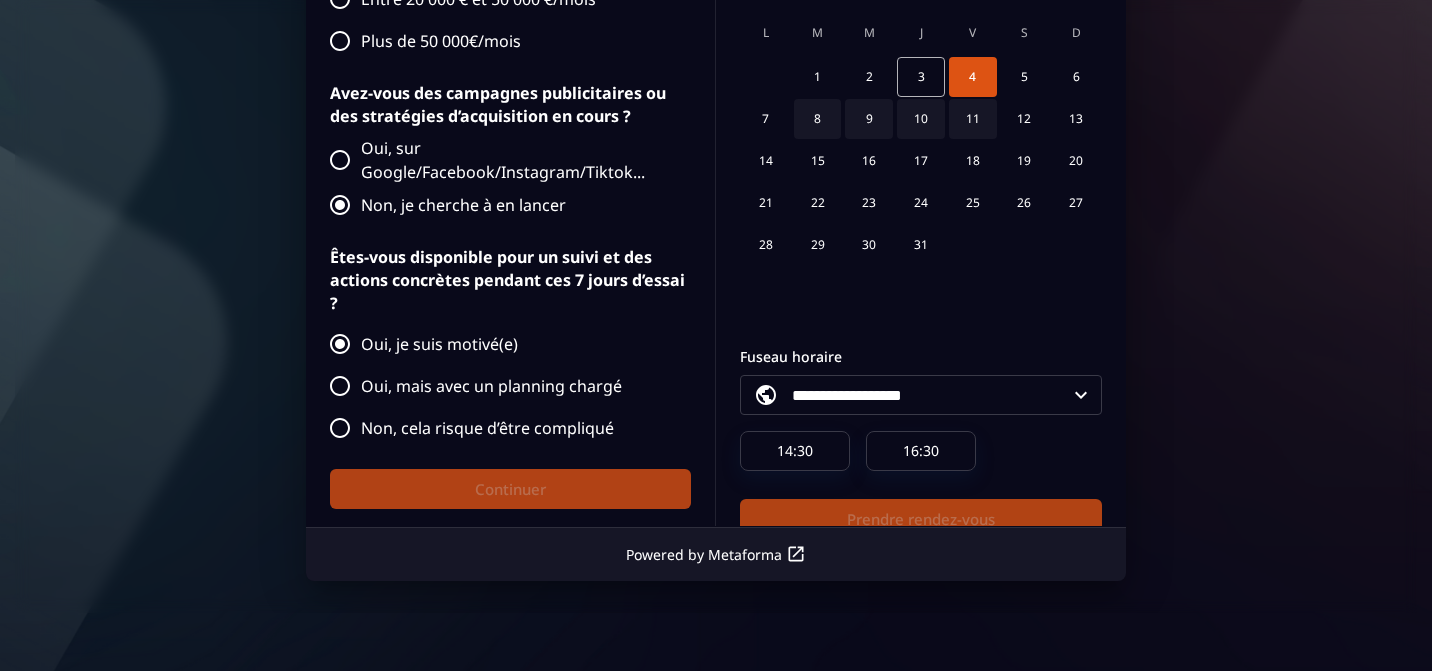 click on "7 8 9 10 11 12 13" at bounding box center (921, 120) 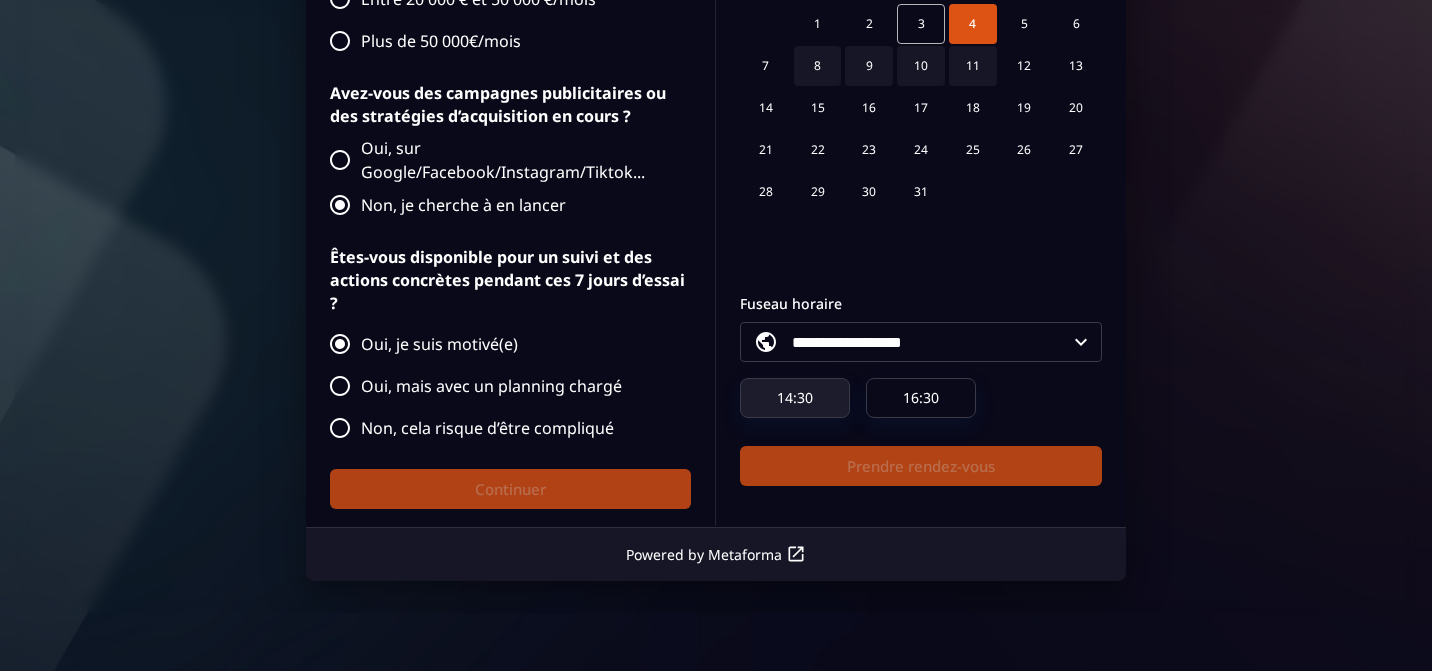 scroll, scrollTop: 0, scrollLeft: 0, axis: both 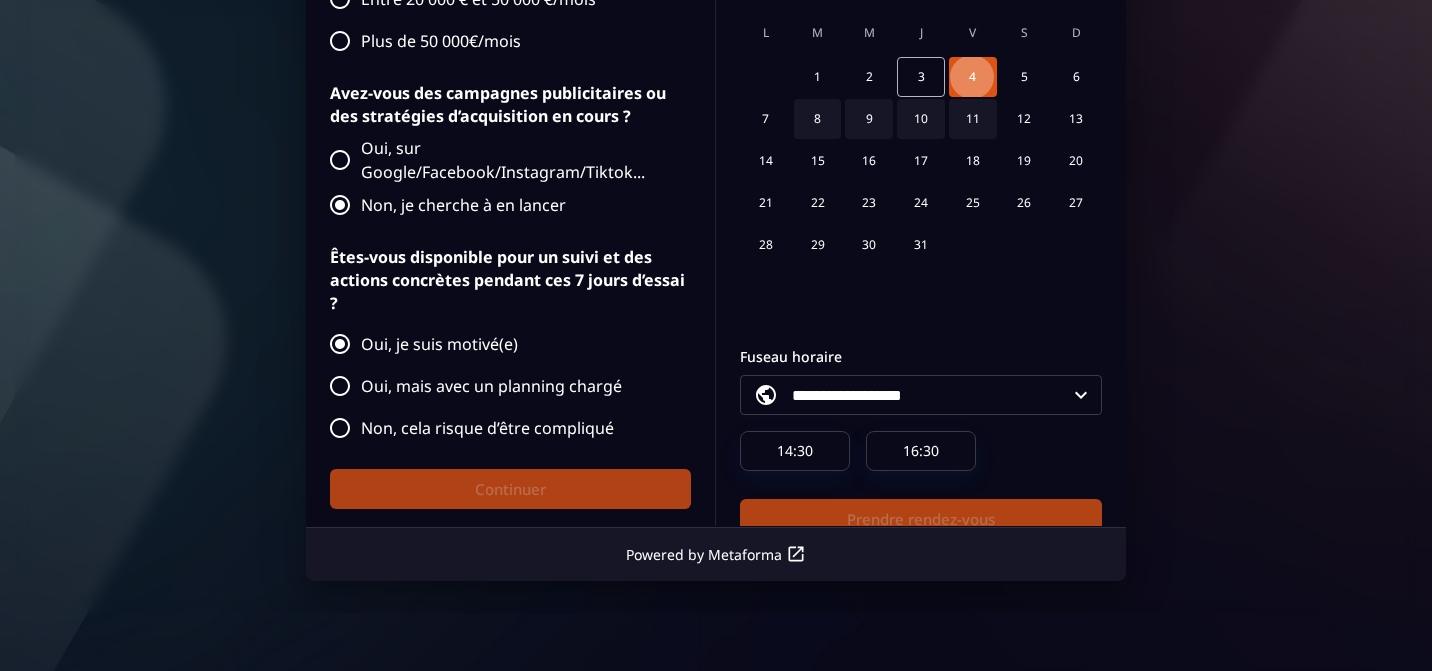 click on "4" at bounding box center (973, 78) 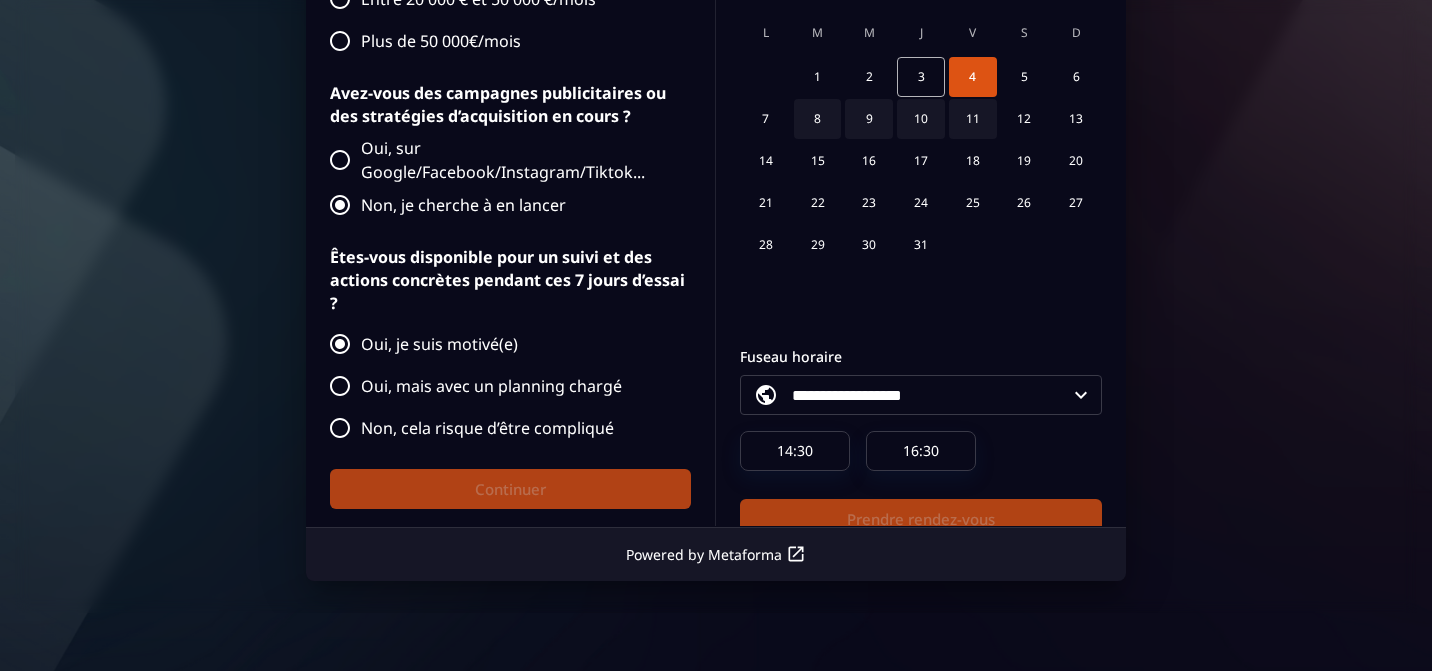 click on "1 2 3 4 5 6" at bounding box center (921, 78) 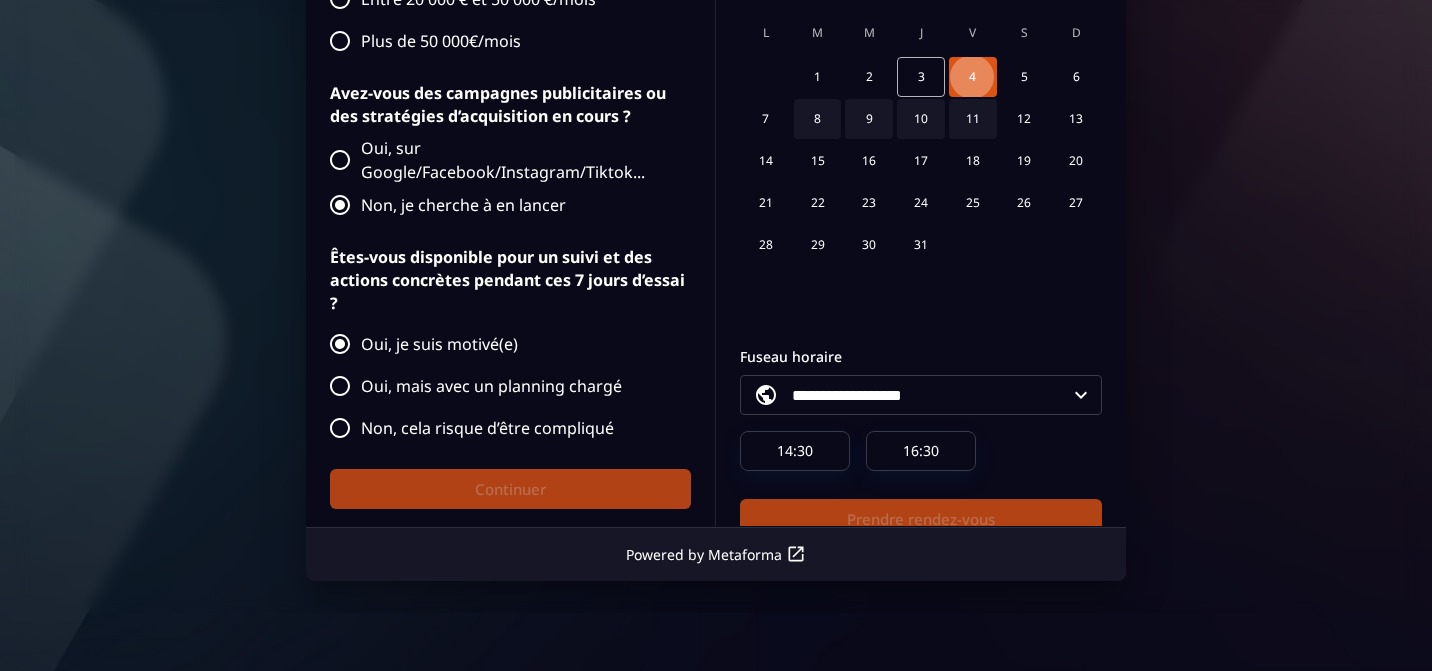 click on "4" at bounding box center [973, 78] 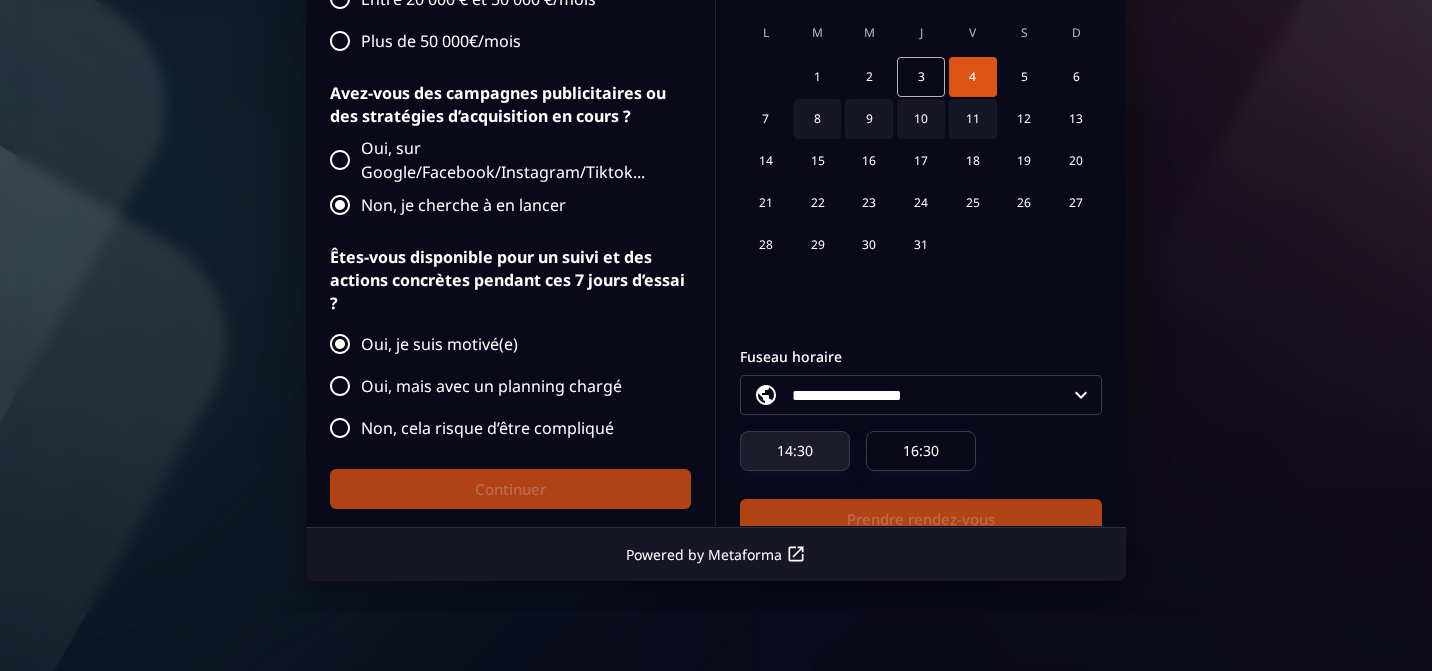 click on "14:30" at bounding box center [795, 452] 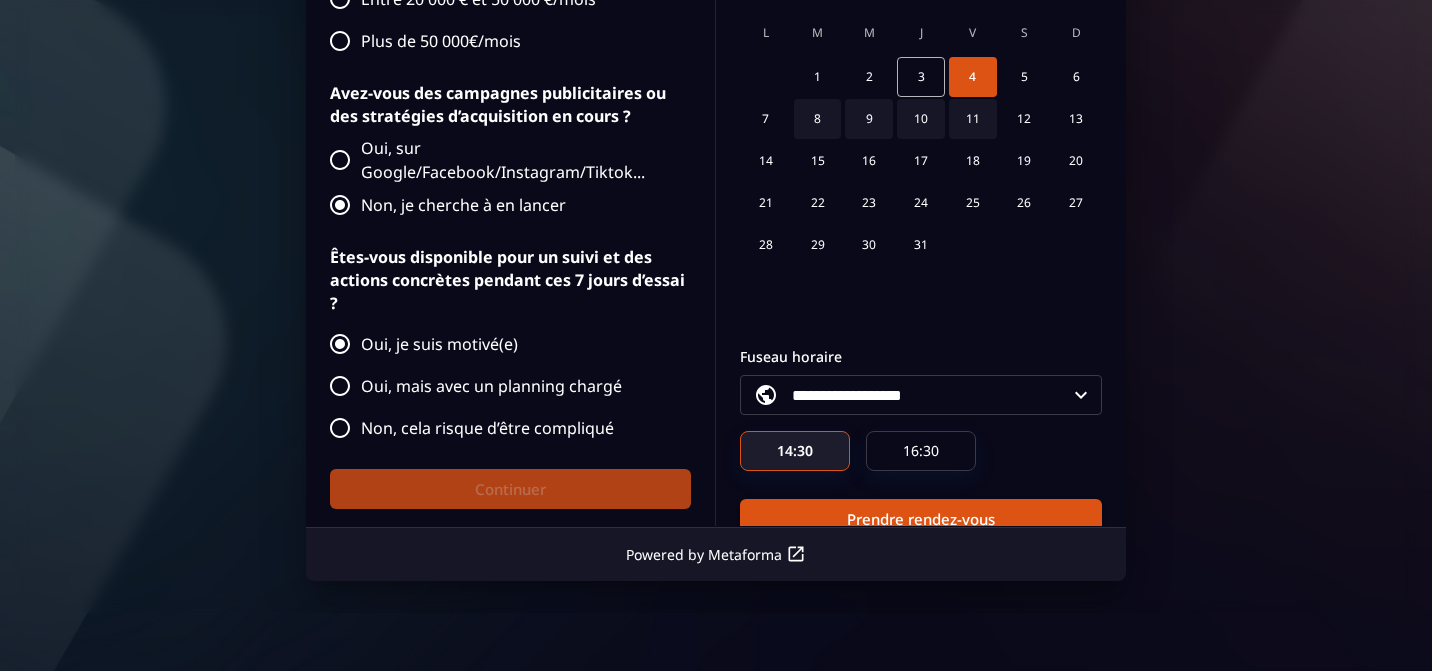 scroll, scrollTop: 53, scrollLeft: 0, axis: vertical 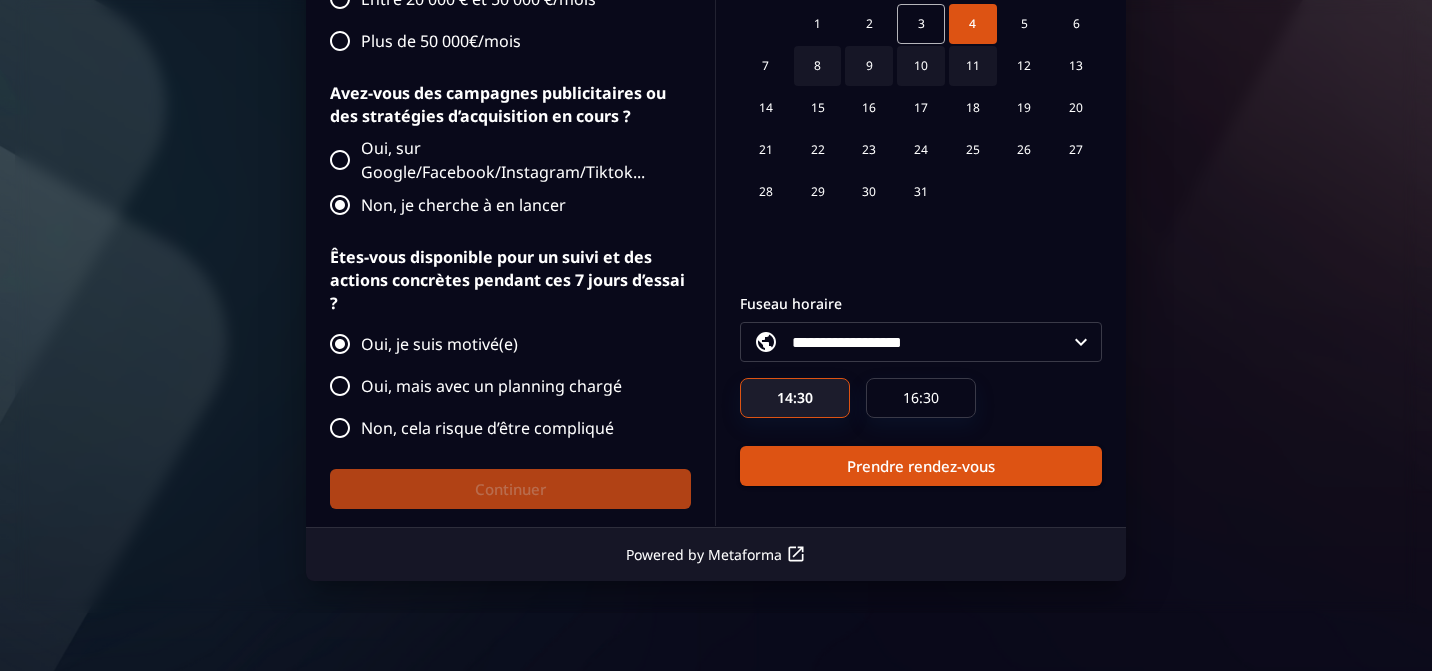 click on "14:30" at bounding box center [795, 399] 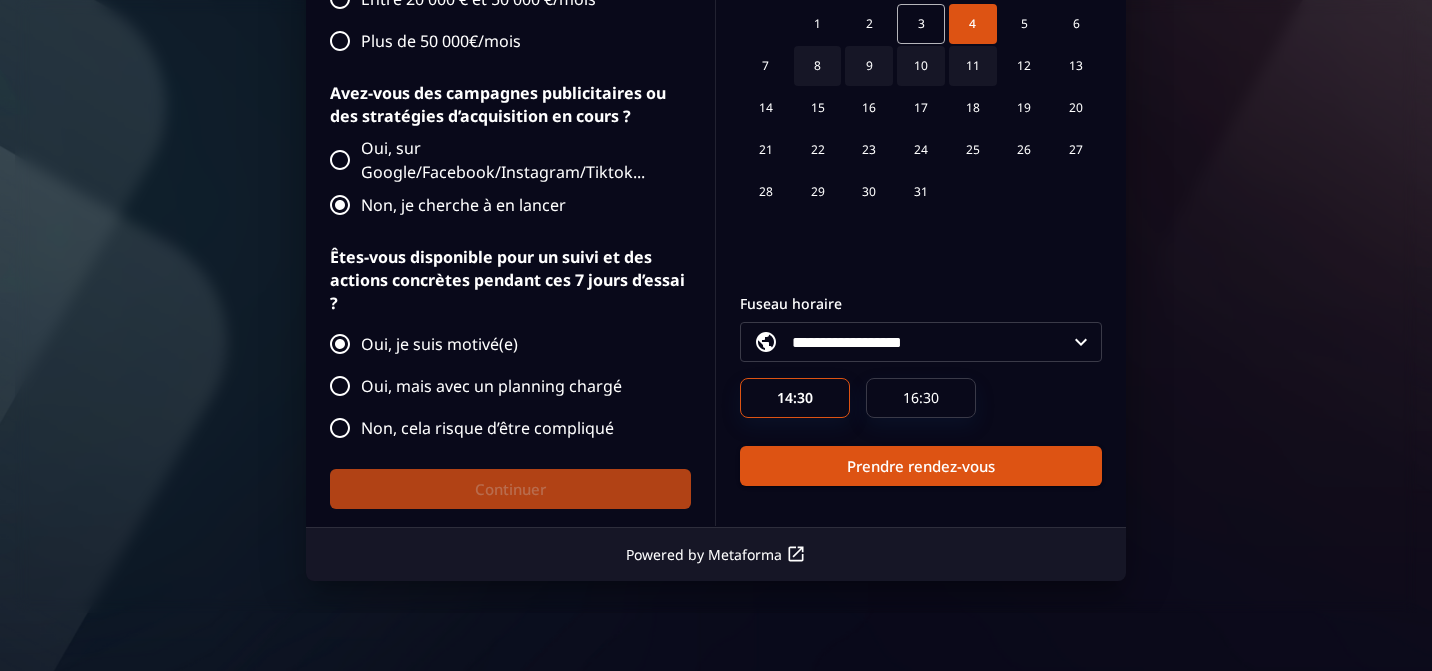 click on "Prendre rendez-vous" at bounding box center (921, 467) 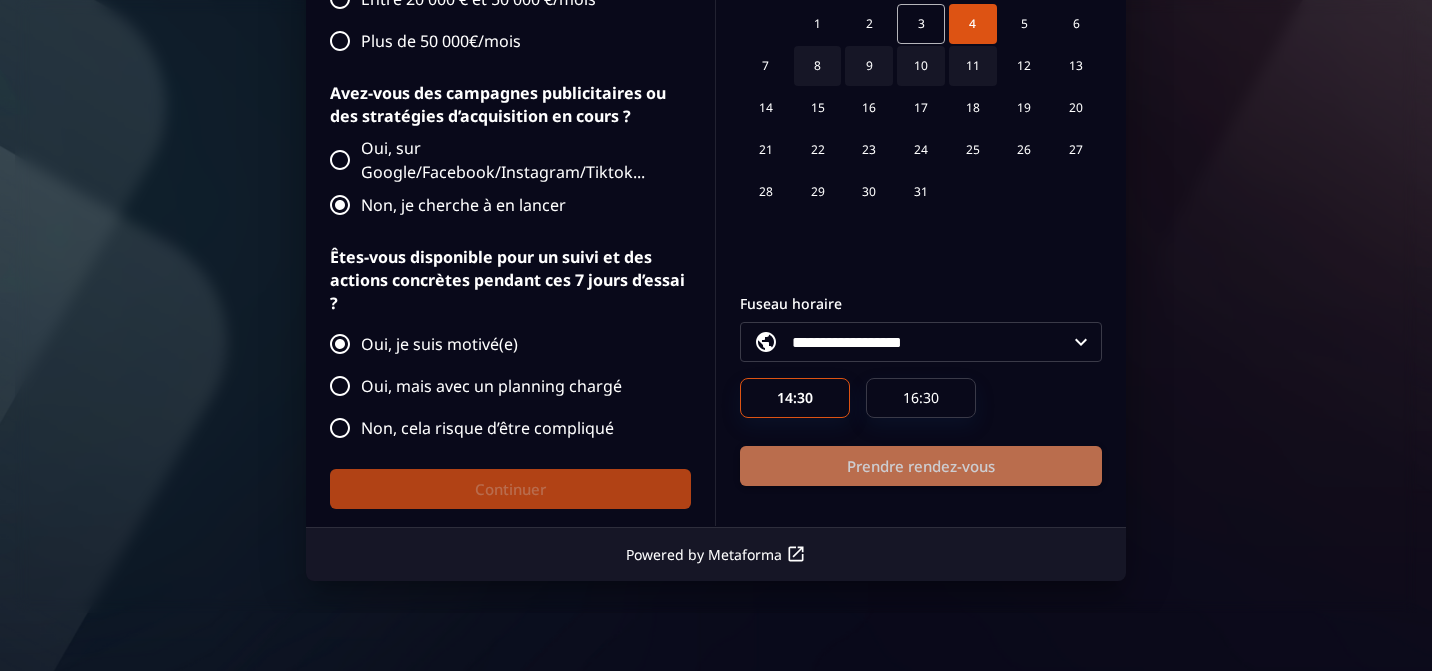 click on "Prendre rendez-vous" at bounding box center (921, 467) 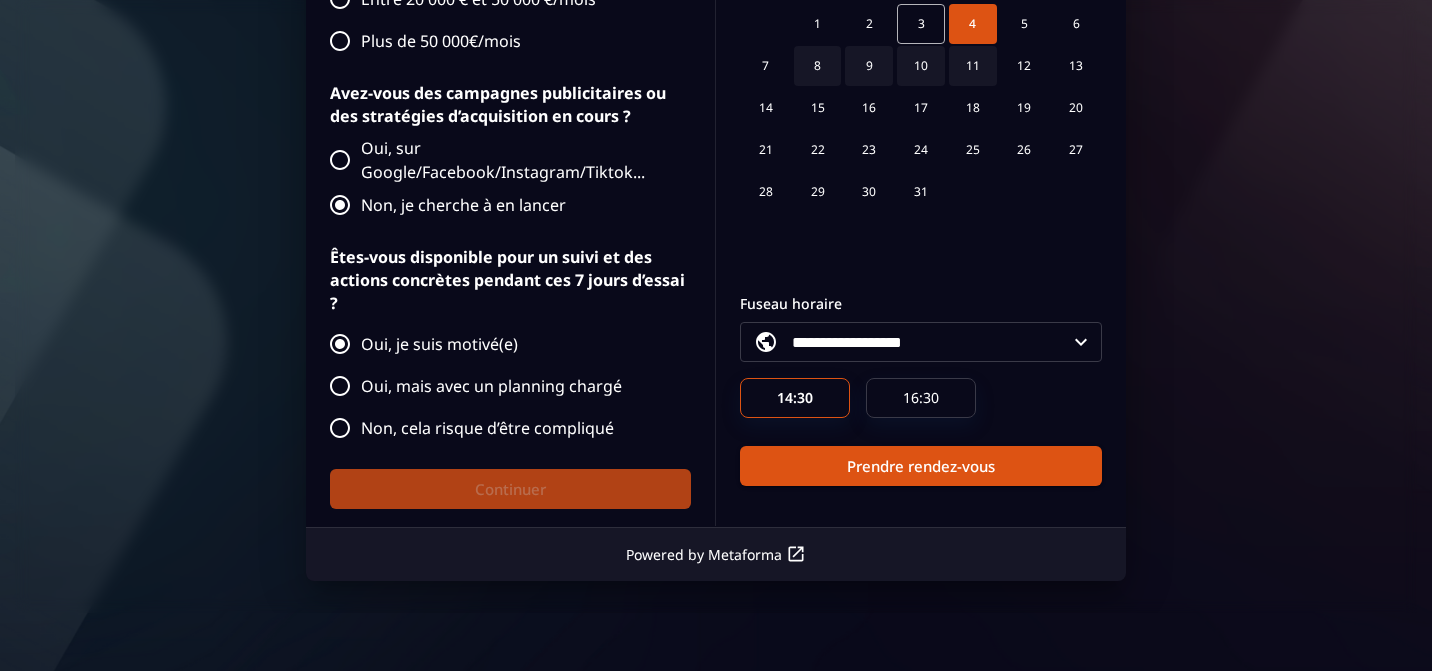 click on "1 2 3 4 5 6 7 8 9 10 11 12 13 14 15 16 17 18 19 20 21 22 23 24 25 26 27 28 29 30 31" at bounding box center (921, 135) 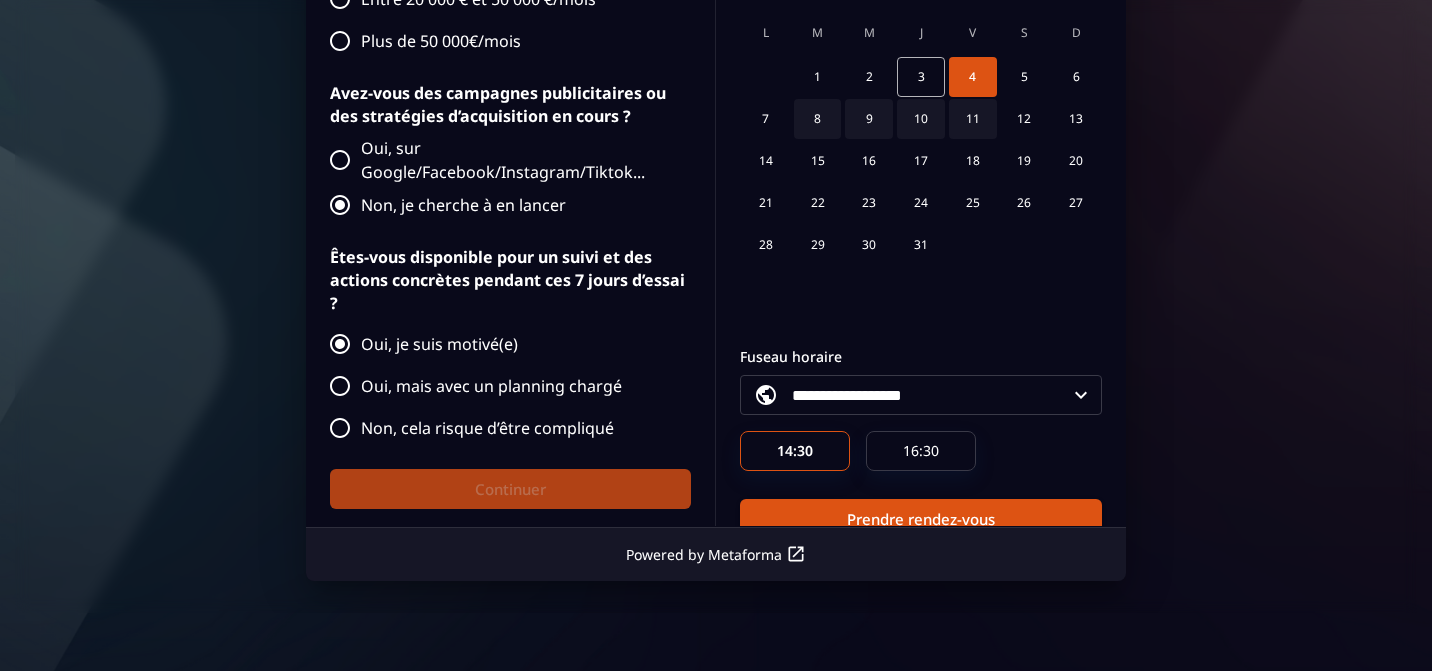 click on "4" at bounding box center (973, 78) 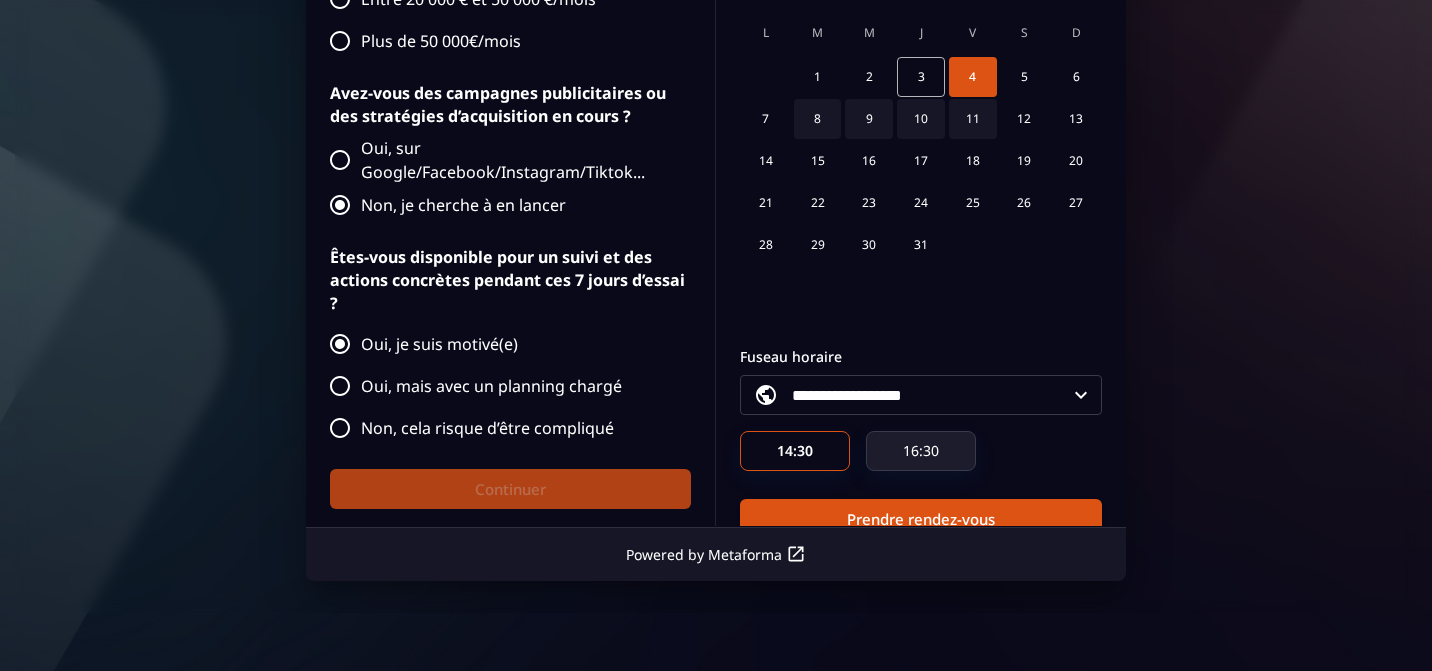 click on "16:30" at bounding box center [921, 452] 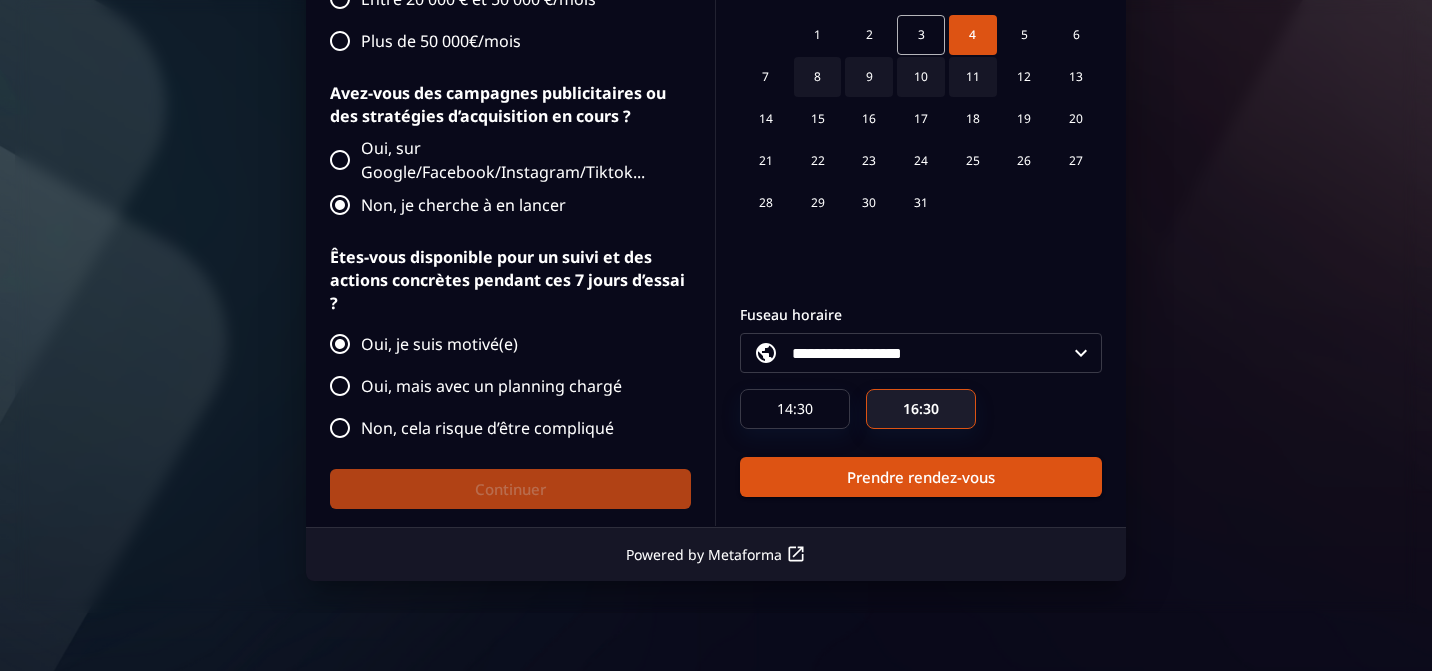 scroll, scrollTop: 53, scrollLeft: 0, axis: vertical 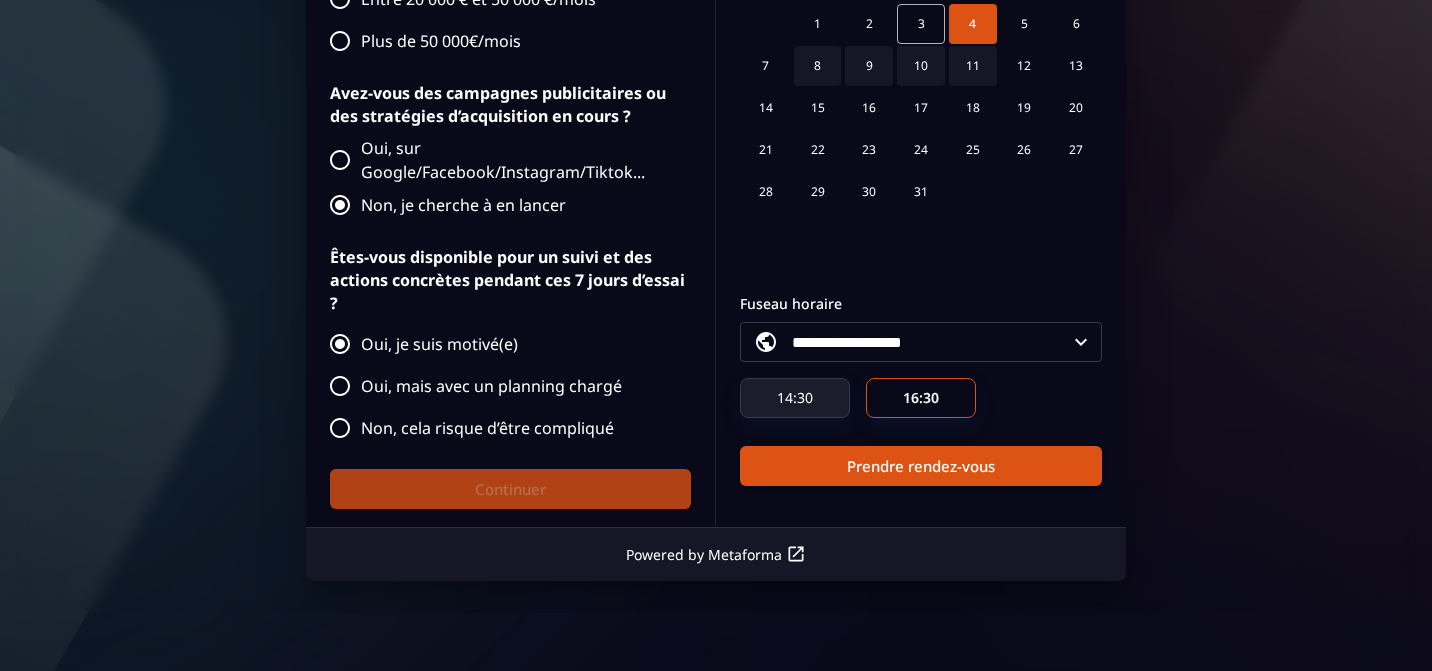 click on "14:30" at bounding box center (795, 399) 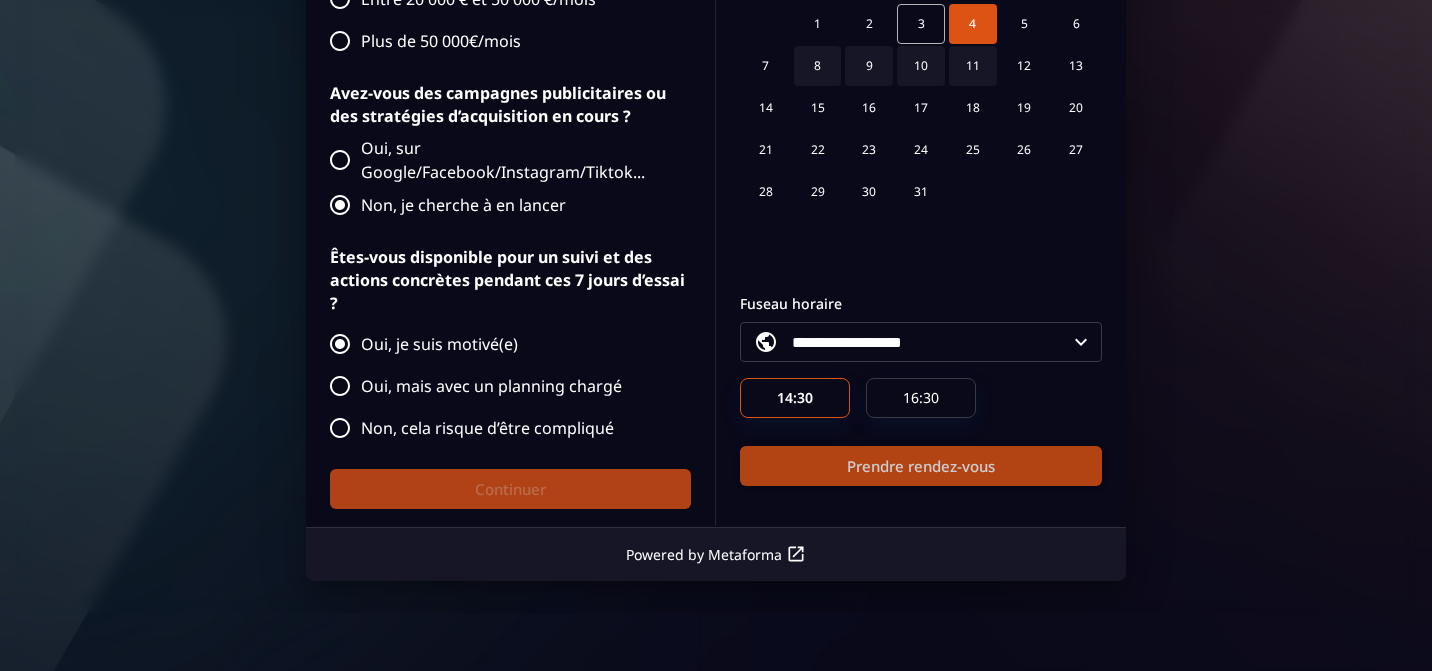 click on "Prendre rendez-vous" at bounding box center (921, 467) 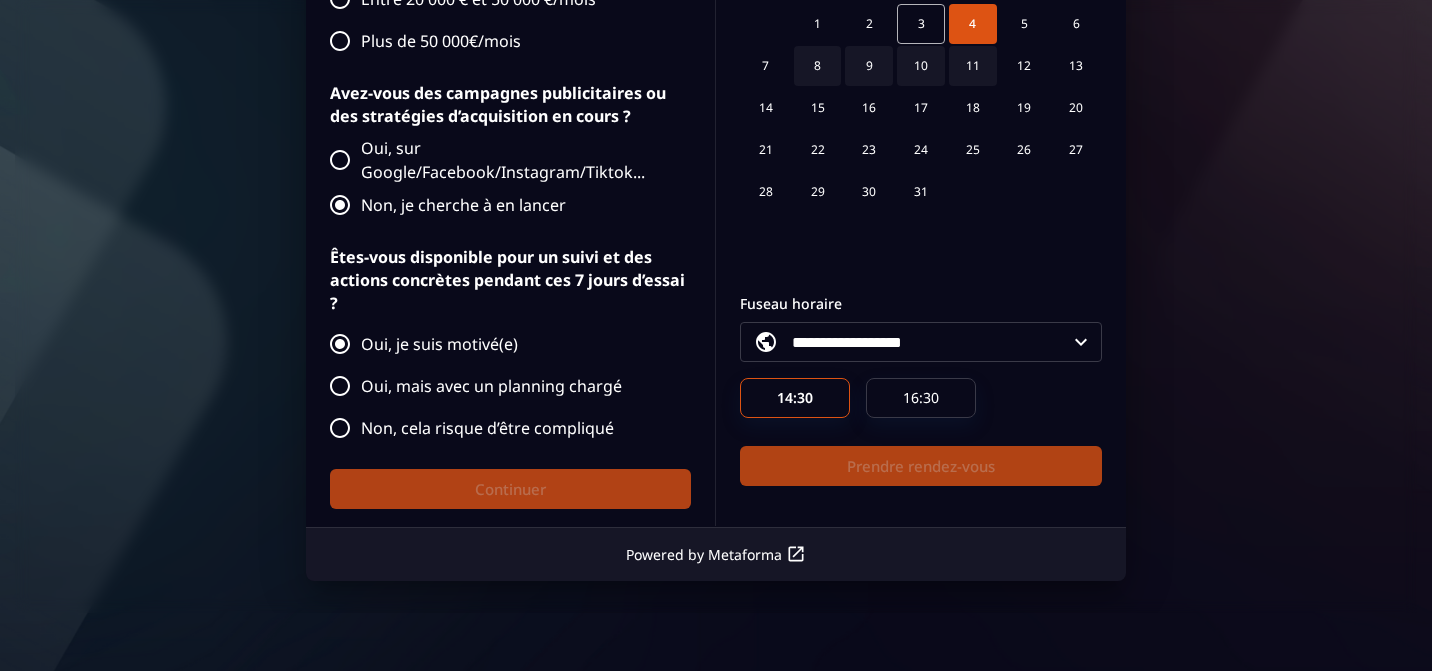 scroll, scrollTop: 0, scrollLeft: 0, axis: both 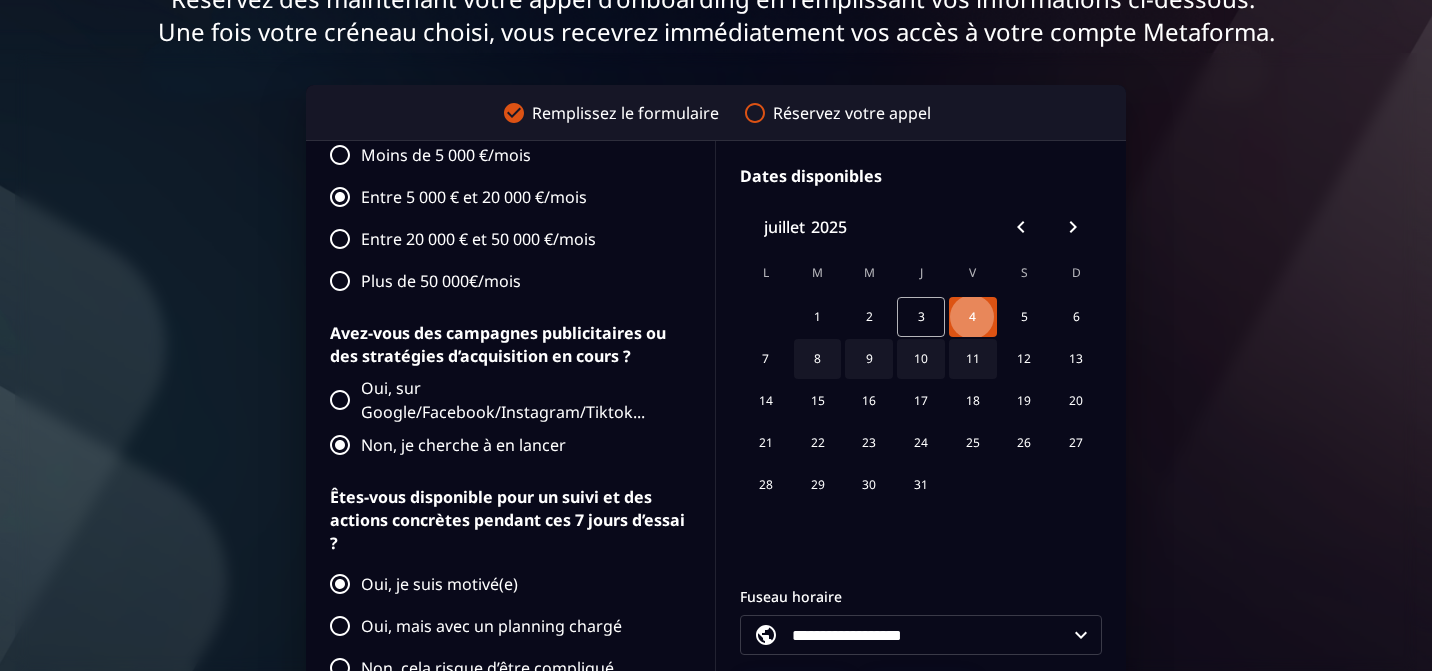 click on "4" at bounding box center (973, 317) 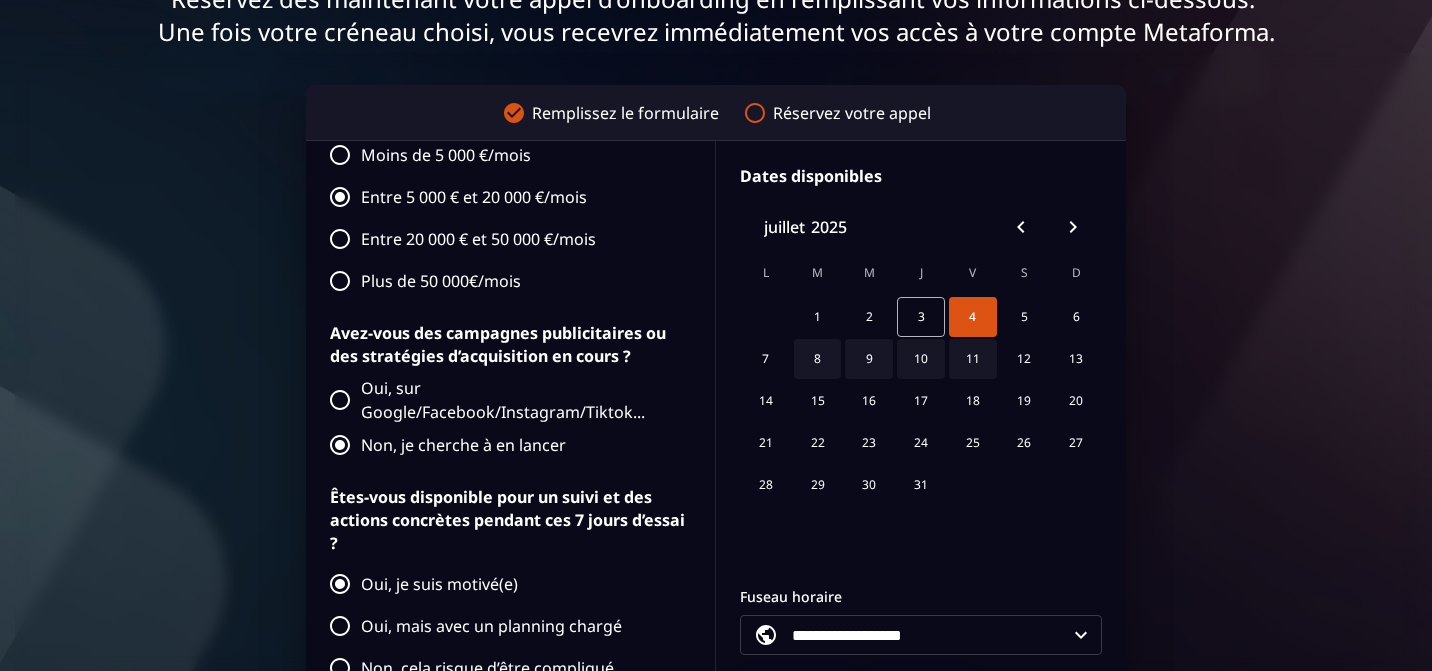 click on "1 2 3 4 5 6" at bounding box center [921, 317] 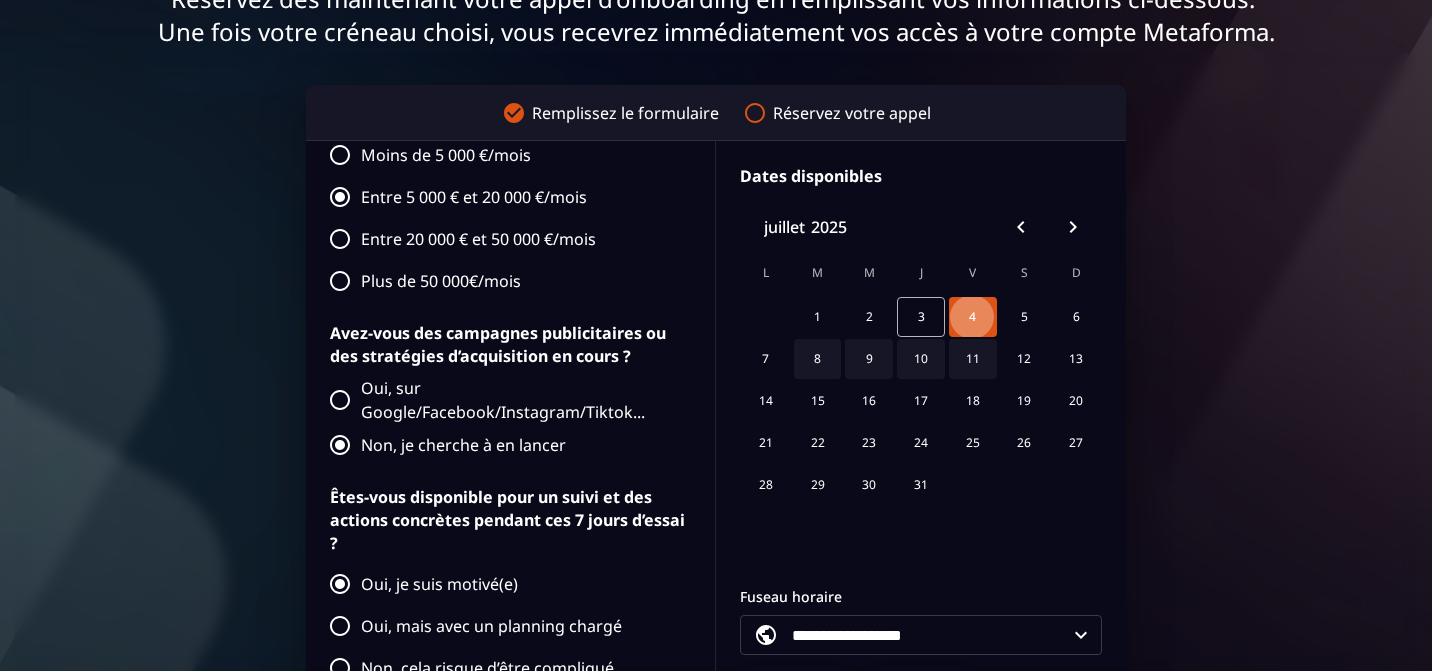 click on "4" at bounding box center (973, 317) 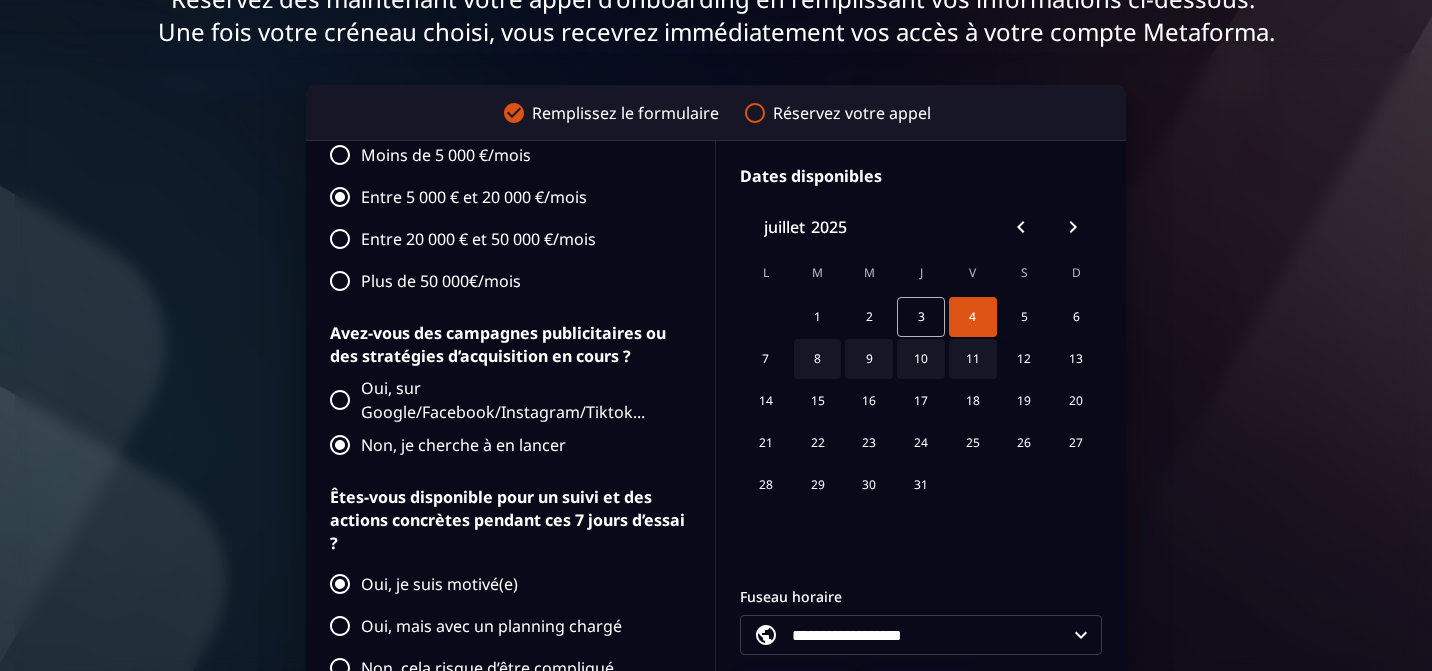 scroll, scrollTop: 53, scrollLeft: 0, axis: vertical 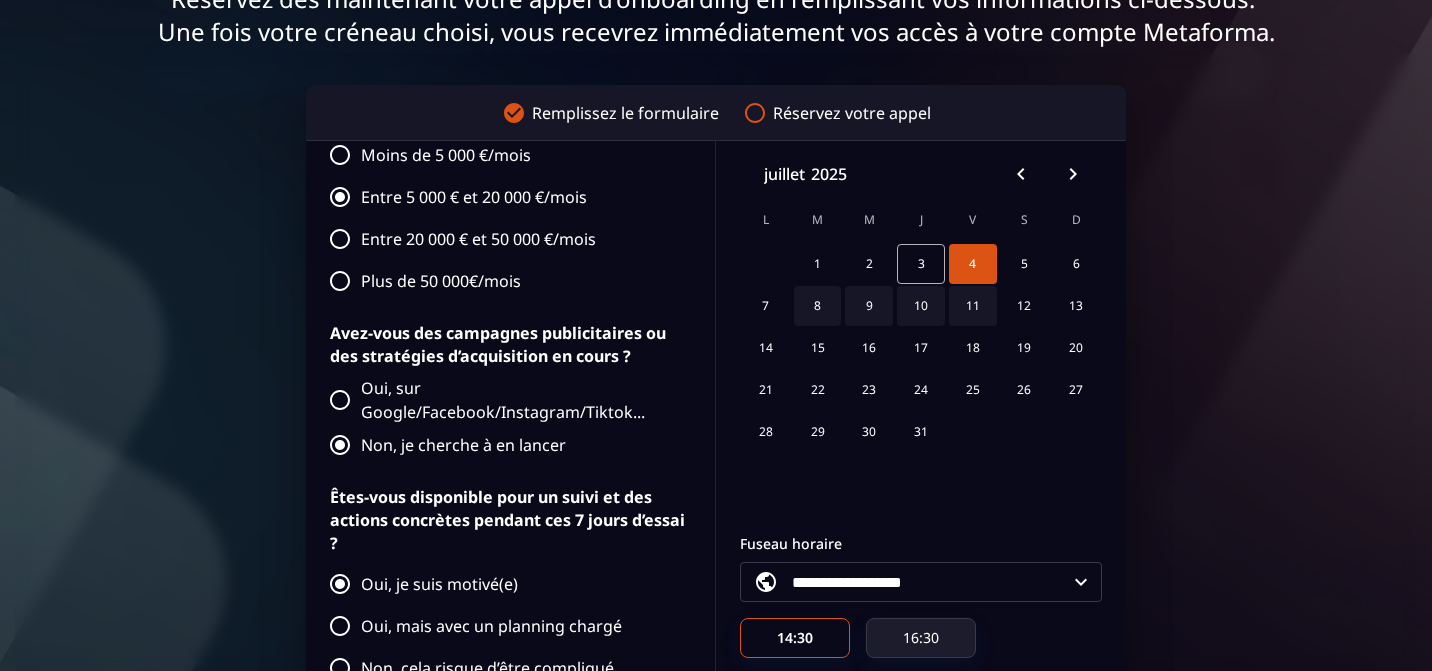 click on "16:30" at bounding box center [921, 638] 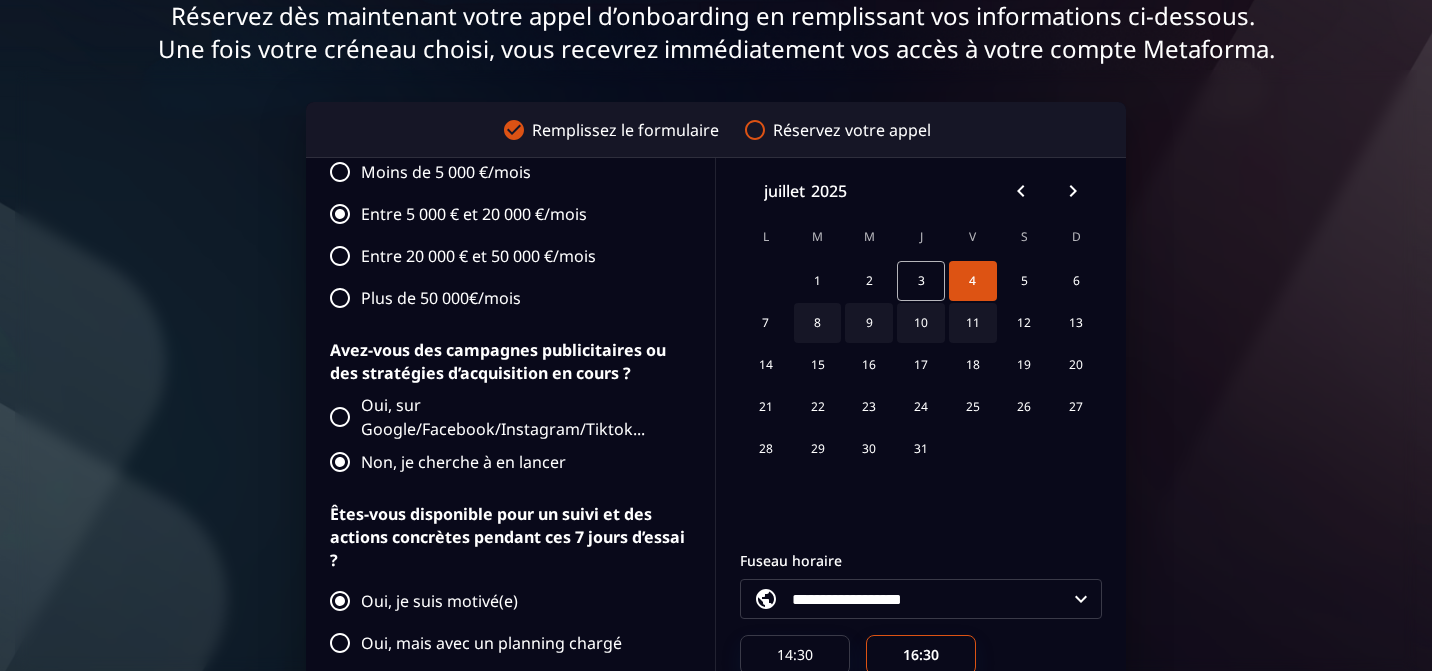 scroll, scrollTop: 487, scrollLeft: 0, axis: vertical 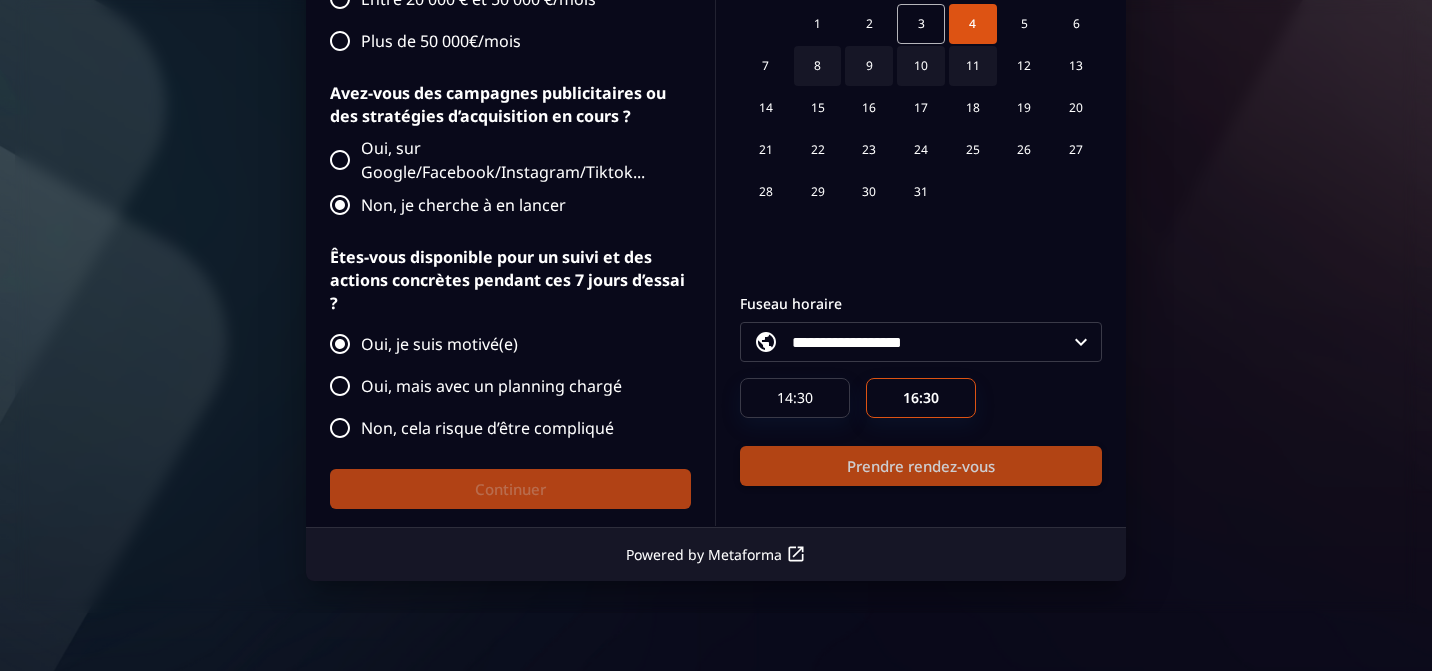 click on "Prendre rendez-vous" at bounding box center (921, 467) 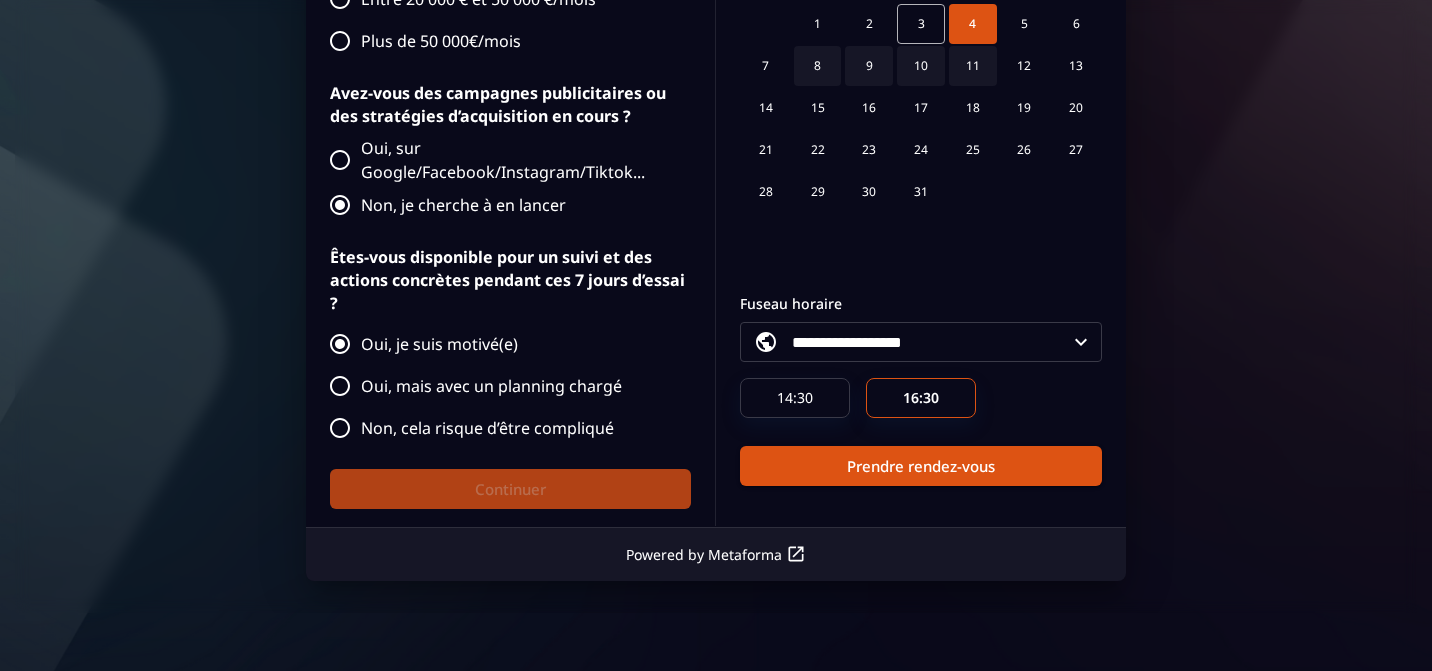 scroll, scrollTop: 0, scrollLeft: 0, axis: both 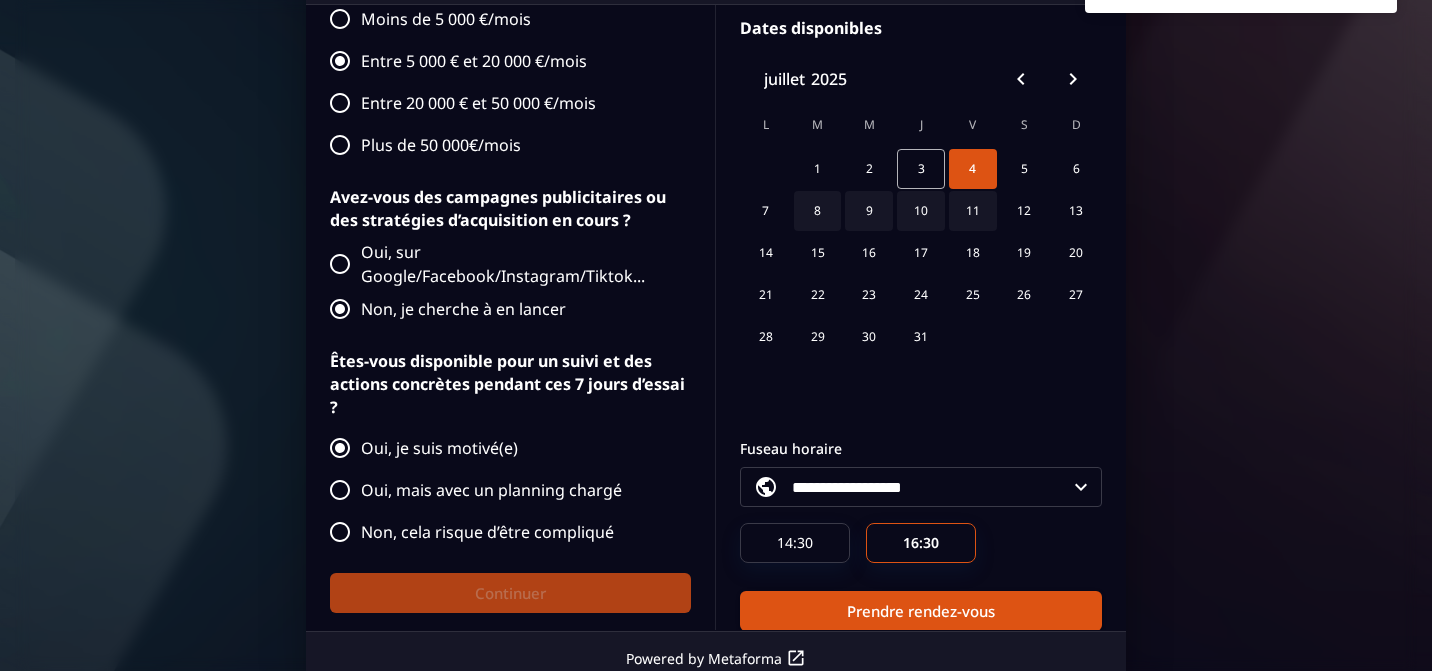 click on "7 8 9 10 11 12 13" at bounding box center (921, 212) 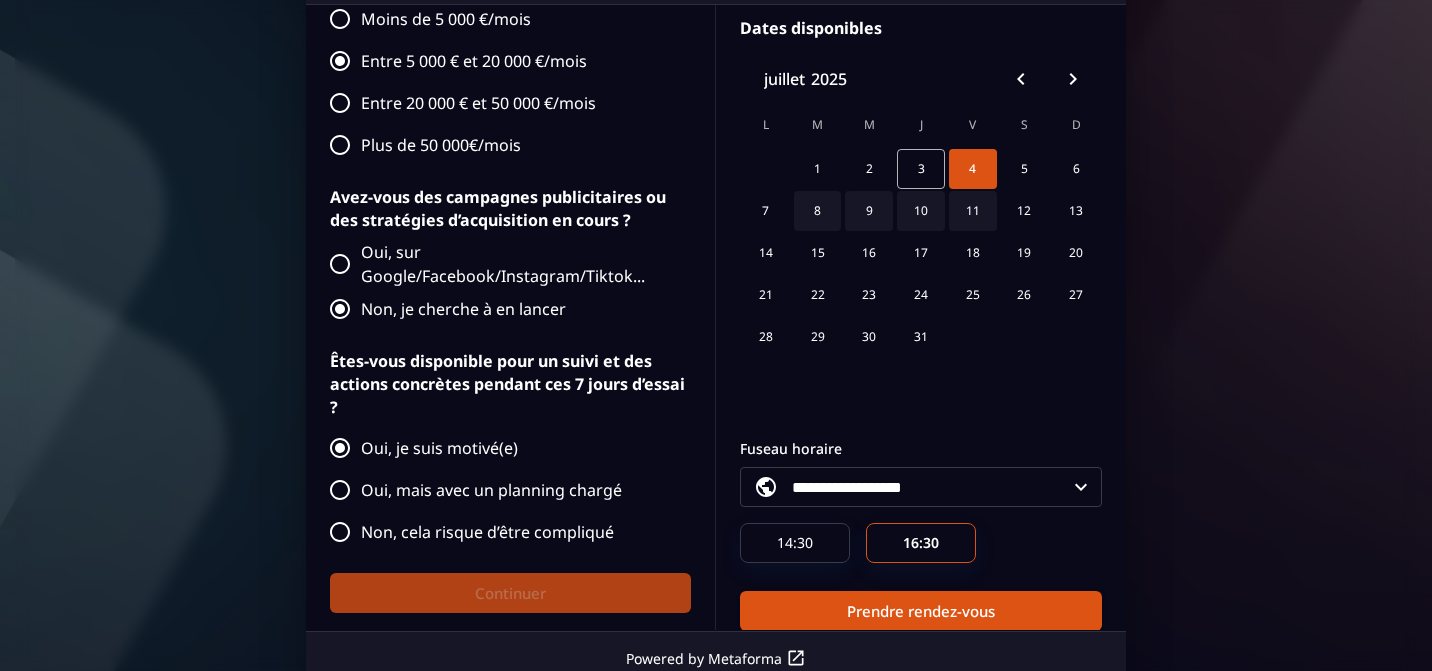 click on "7 8 9 10 11 12 13" at bounding box center (921, 212) 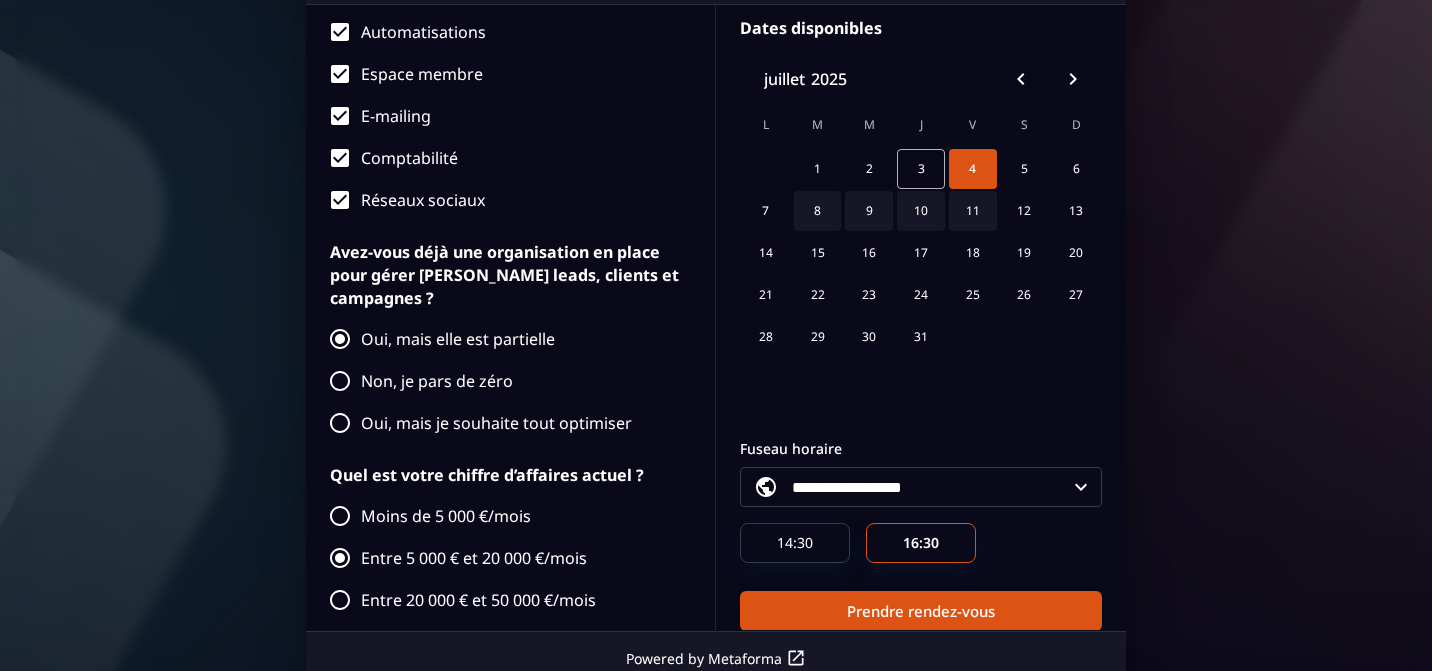 scroll, scrollTop: 832, scrollLeft: 0, axis: vertical 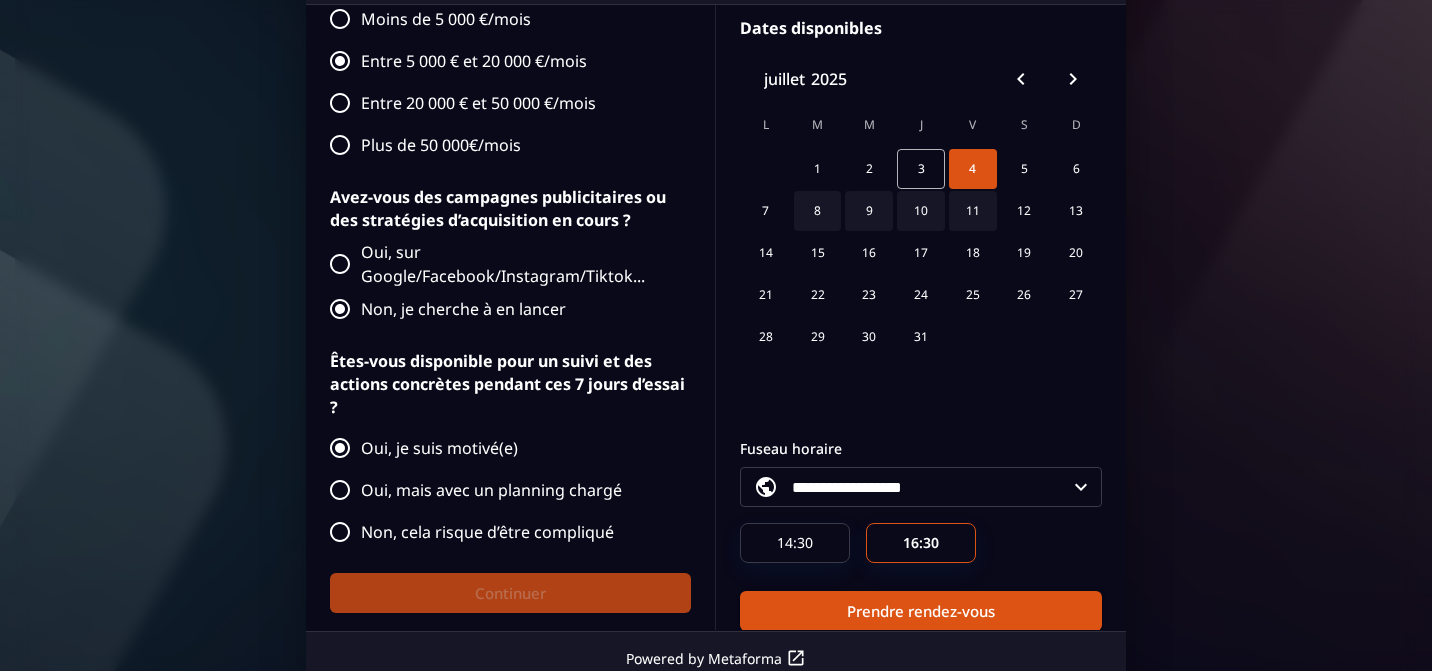 click on "1 2 3 4 5 6 7 8 9 10 11 12 13 14 15 16 17 18 19 20 21 22 23 24 25 26 27 28 29 30 31" at bounding box center [921, 280] 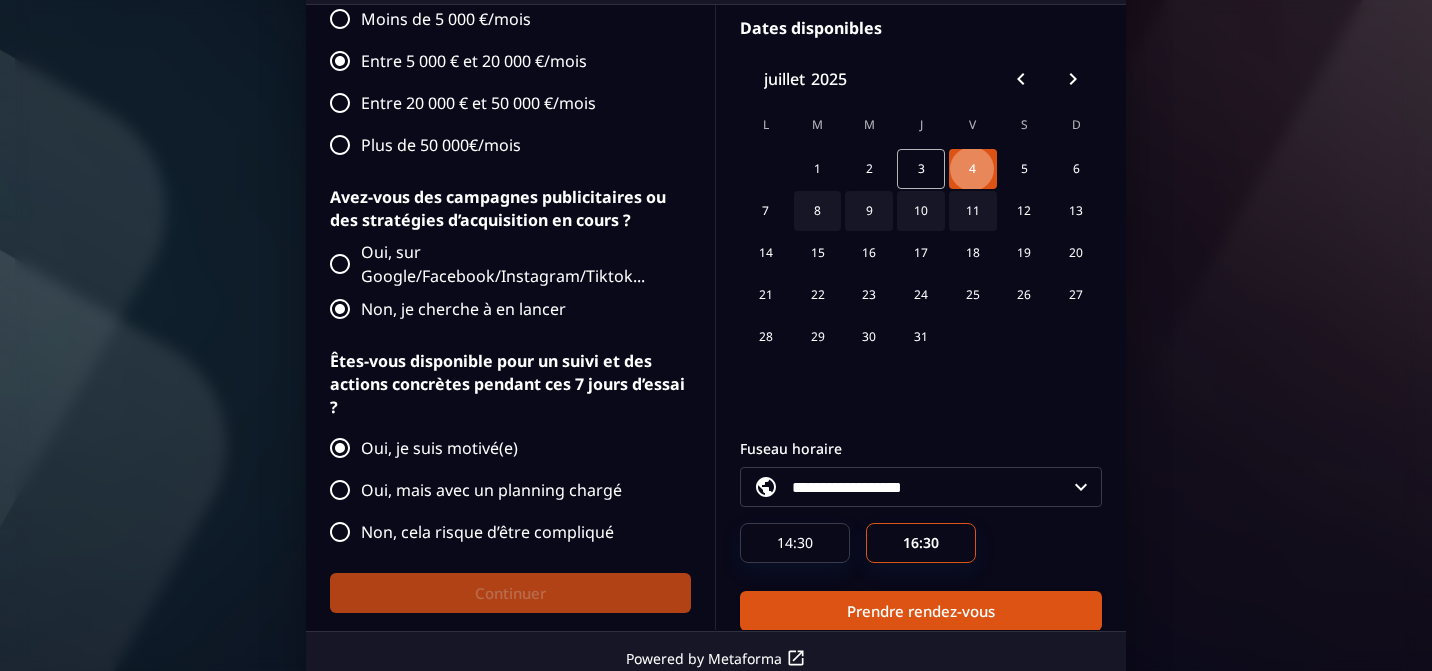 click on "4" at bounding box center (973, 170) 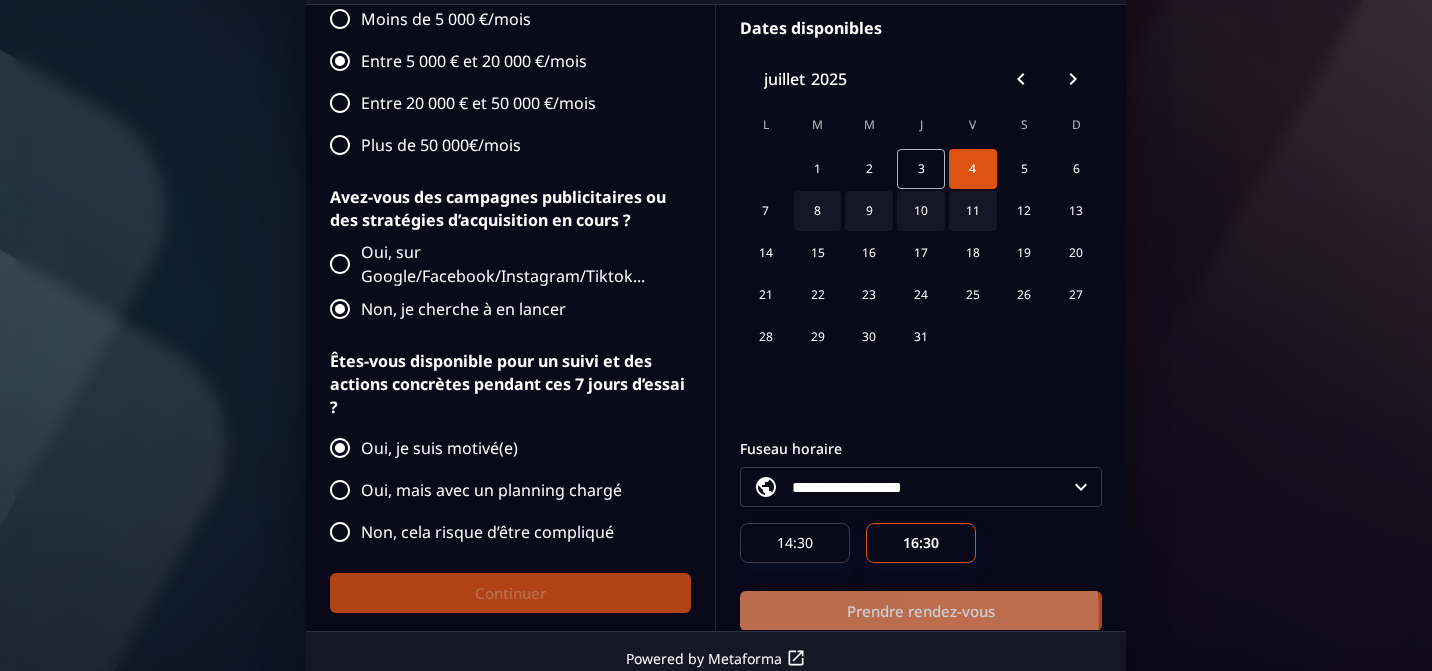 click on "Prendre rendez-vous" at bounding box center [921, 612] 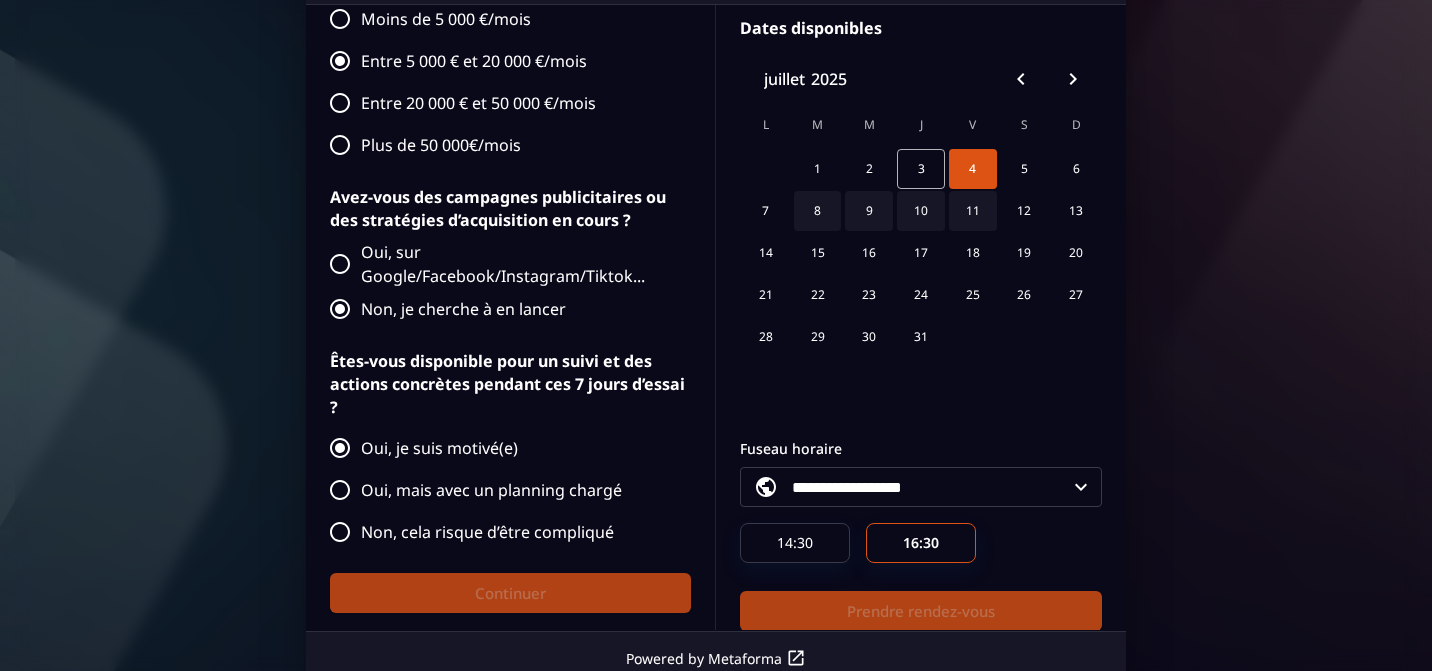 click on "**********" at bounding box center (921, 325) 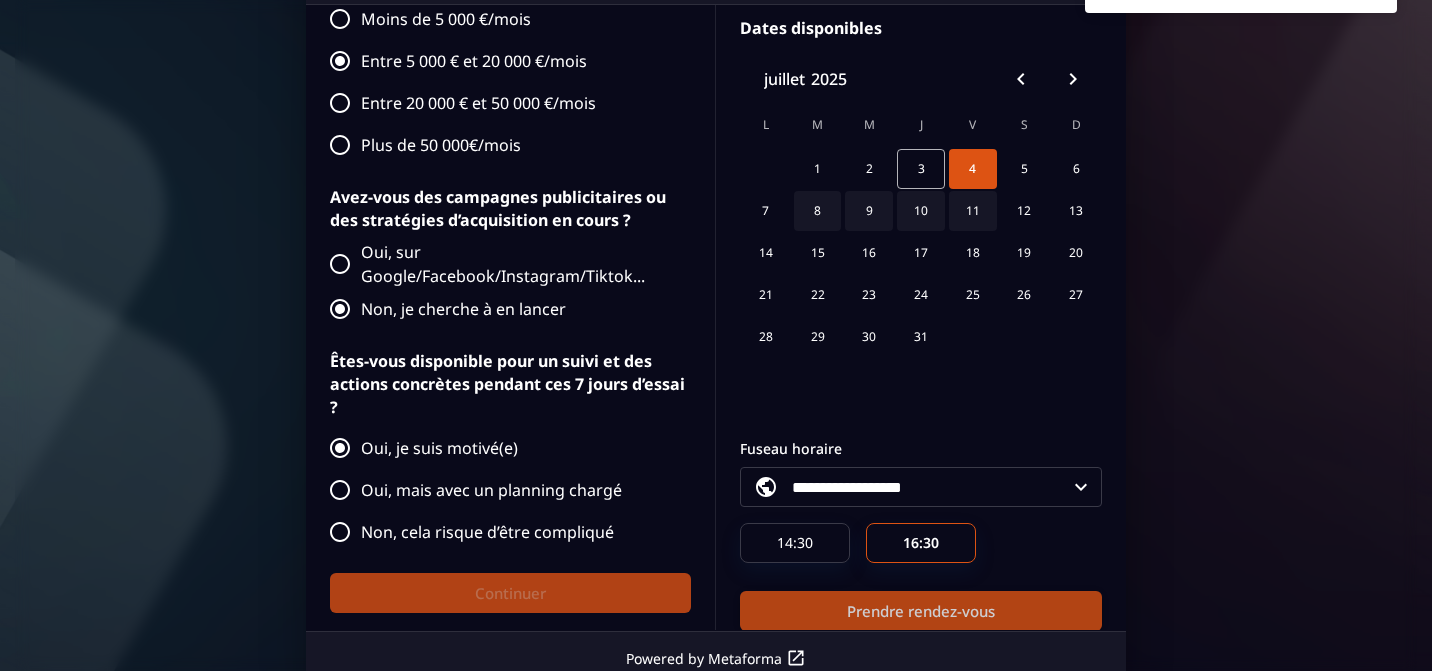 scroll, scrollTop: 0, scrollLeft: 0, axis: both 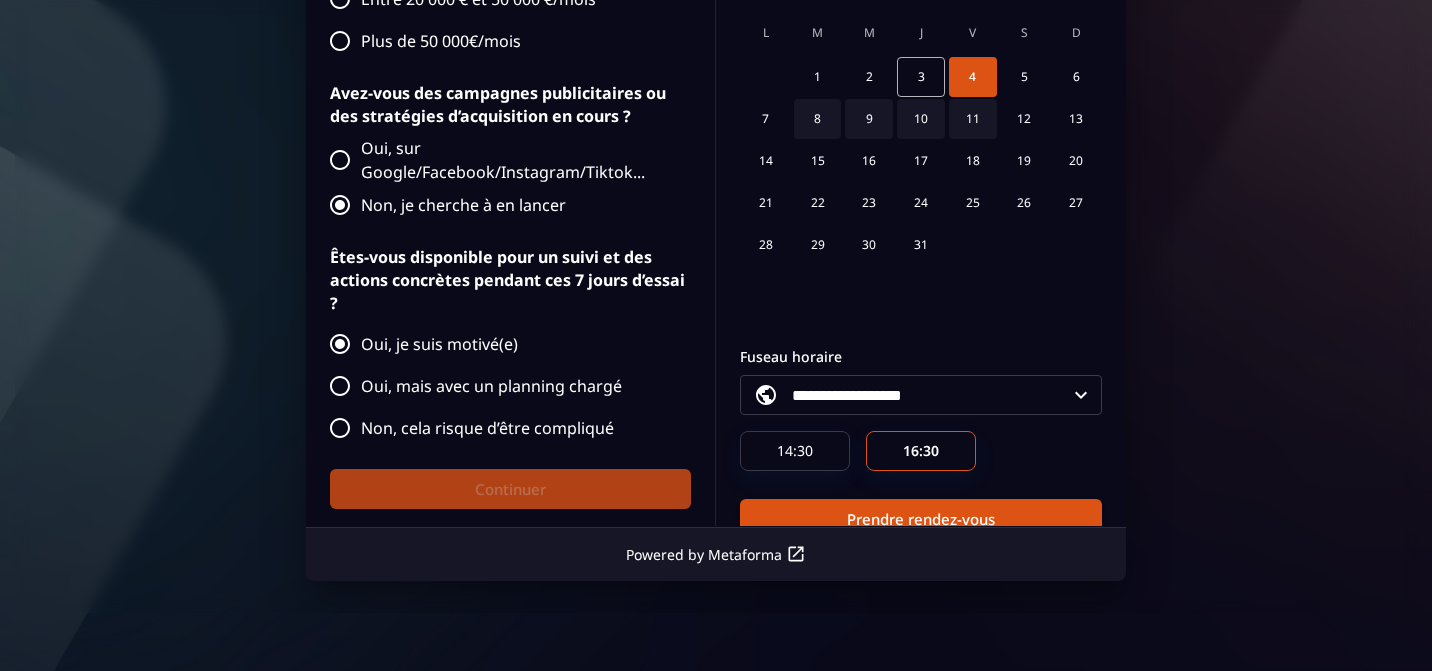 click on "1 2 3 4 5 6" at bounding box center (921, 78) 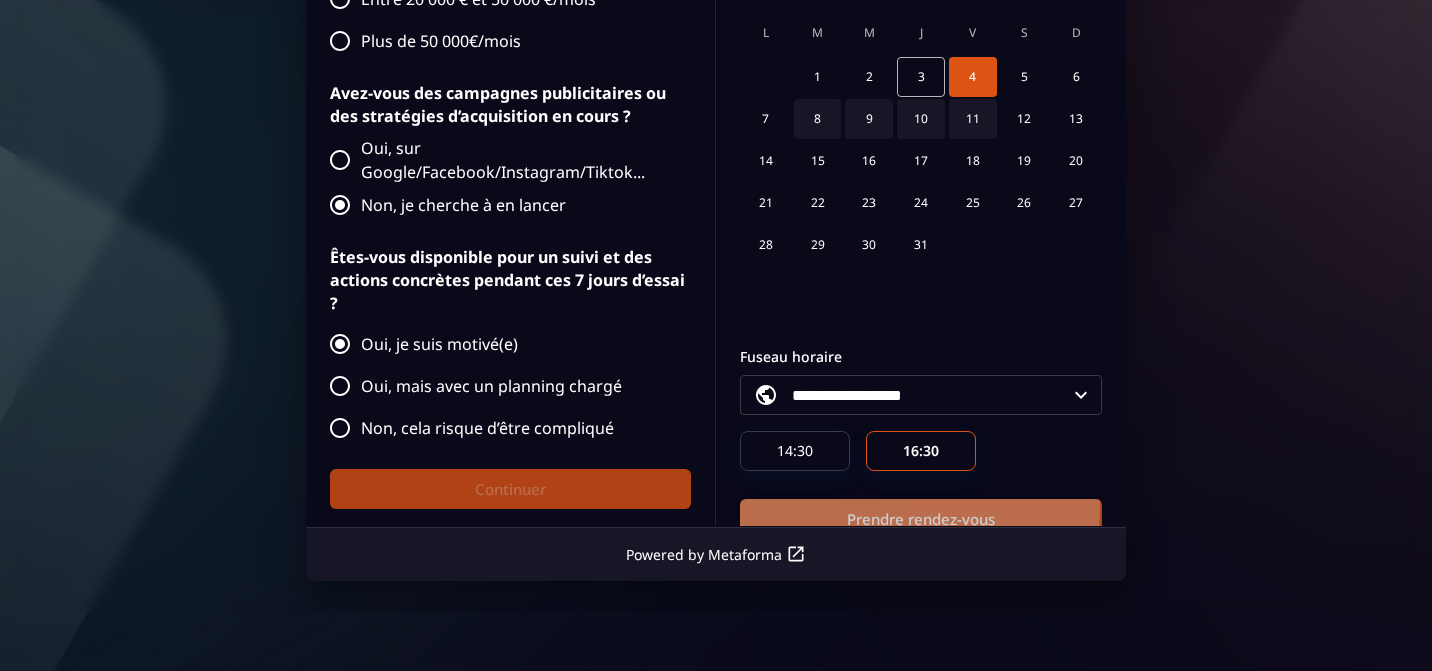 click on "Prendre rendez-vous" at bounding box center [921, 520] 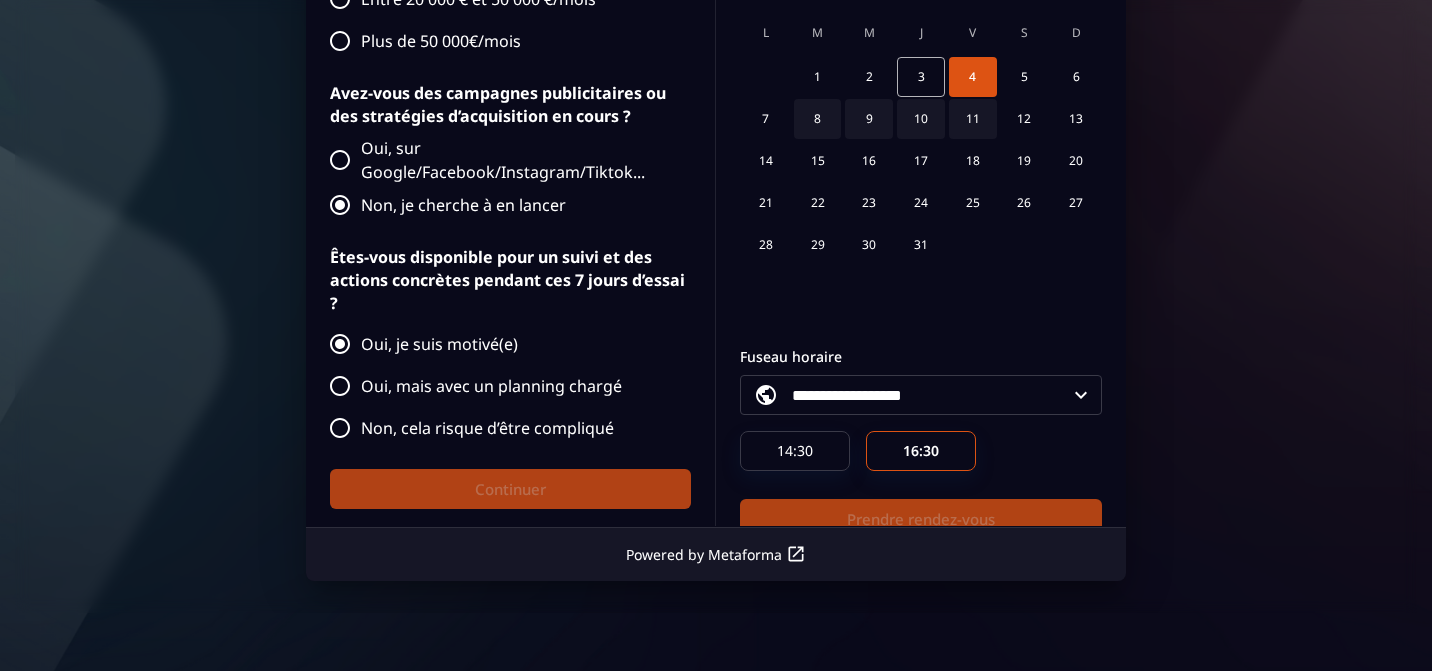 scroll, scrollTop: 0, scrollLeft: 0, axis: both 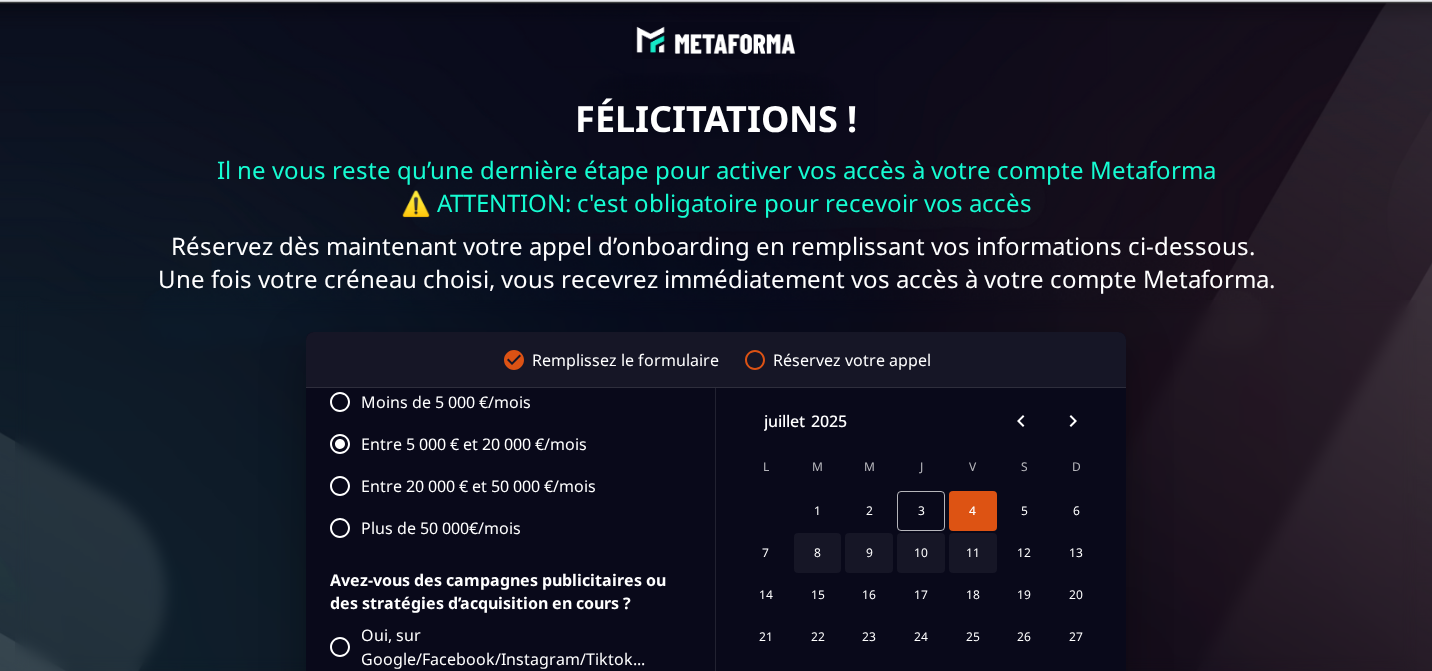 click on "Il ne vous reste qu’une dernière étape pour activer vos accès à votre compte Metaforma  ⚠️ ATTENTION: c'est obligatoire pour recevoir vos accès" at bounding box center [716, 186] 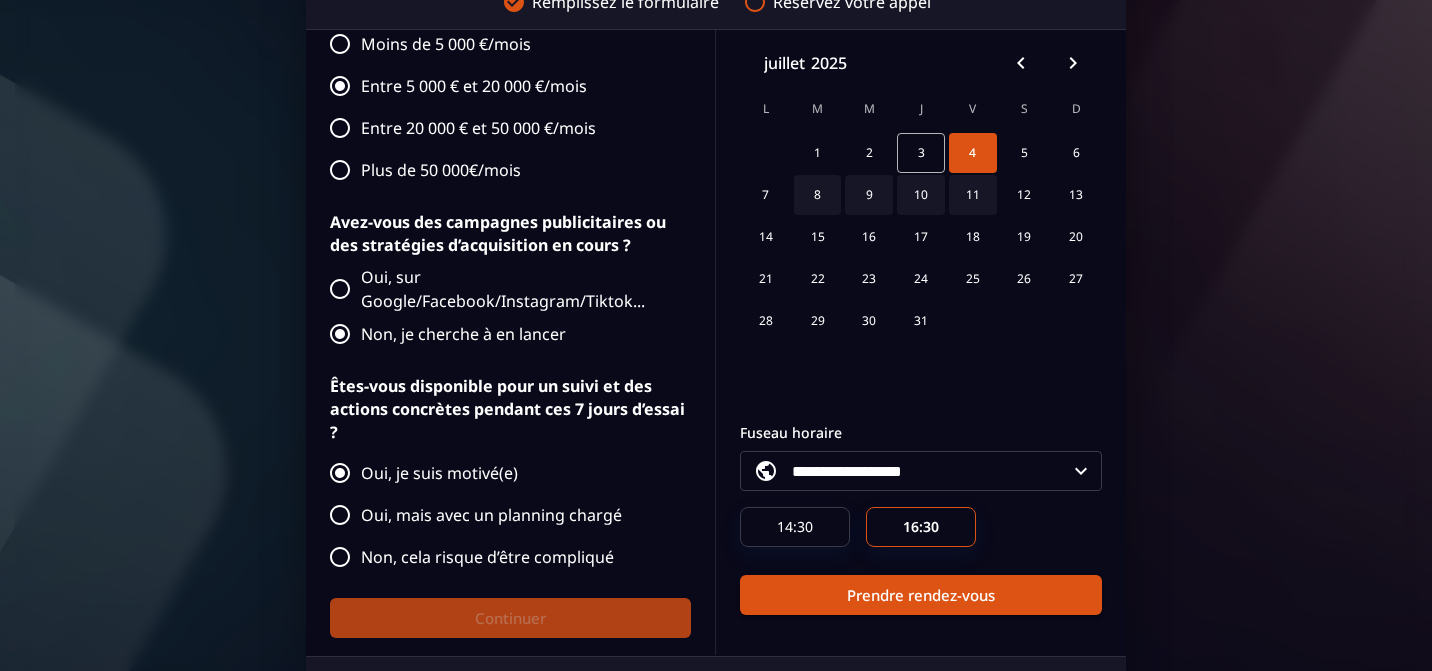 scroll, scrollTop: 360, scrollLeft: 0, axis: vertical 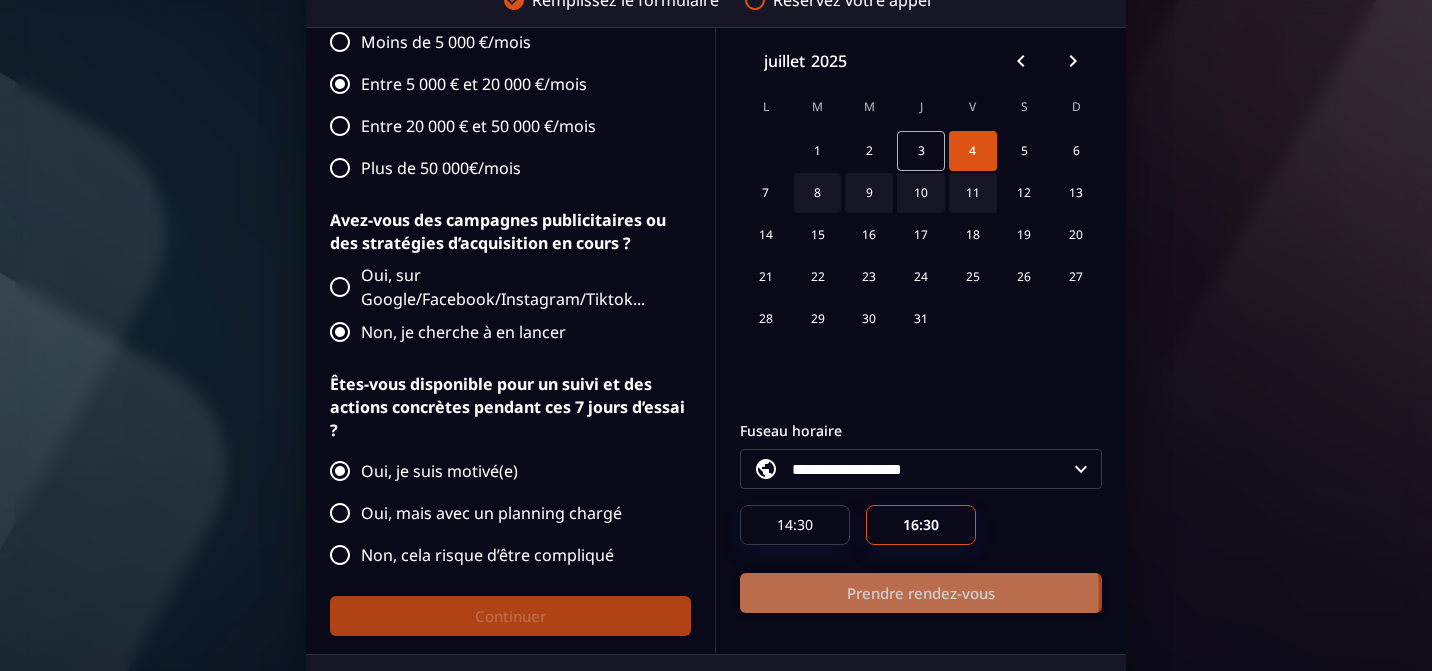 click on "Prendre rendez-vous" at bounding box center [921, 594] 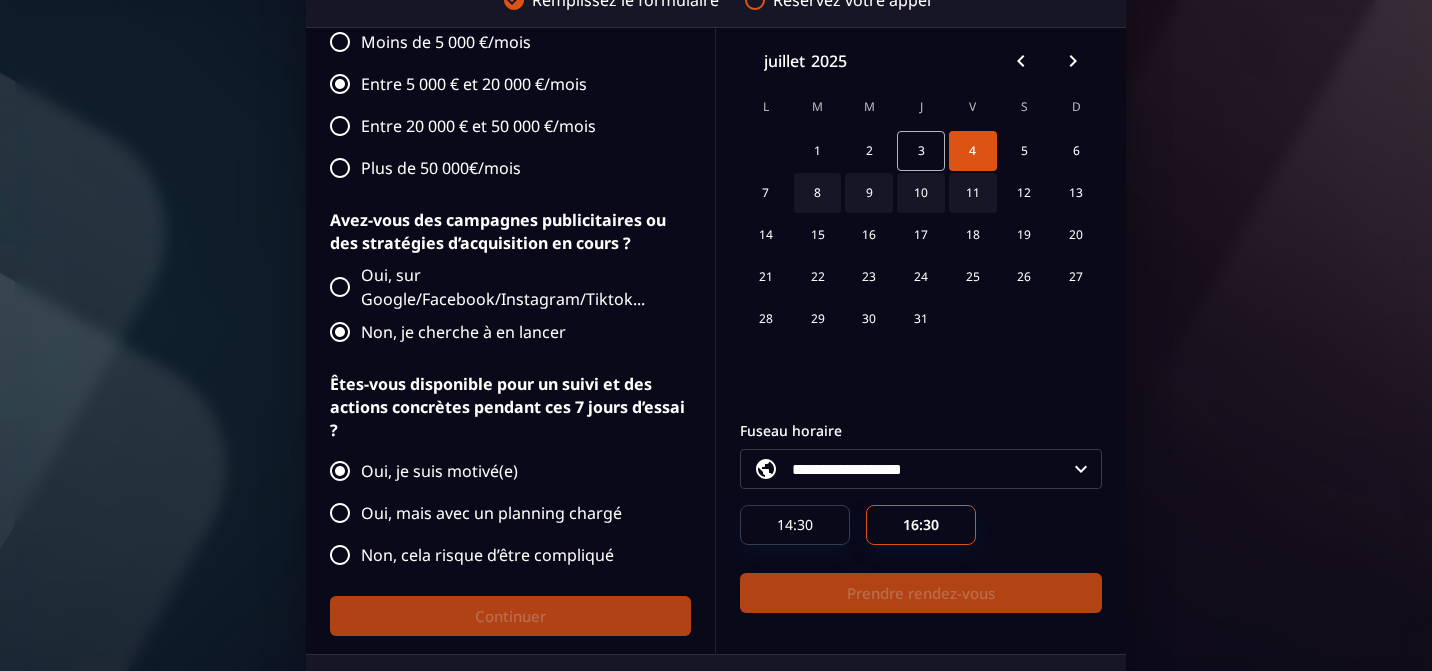 scroll, scrollTop: 0, scrollLeft: 0, axis: both 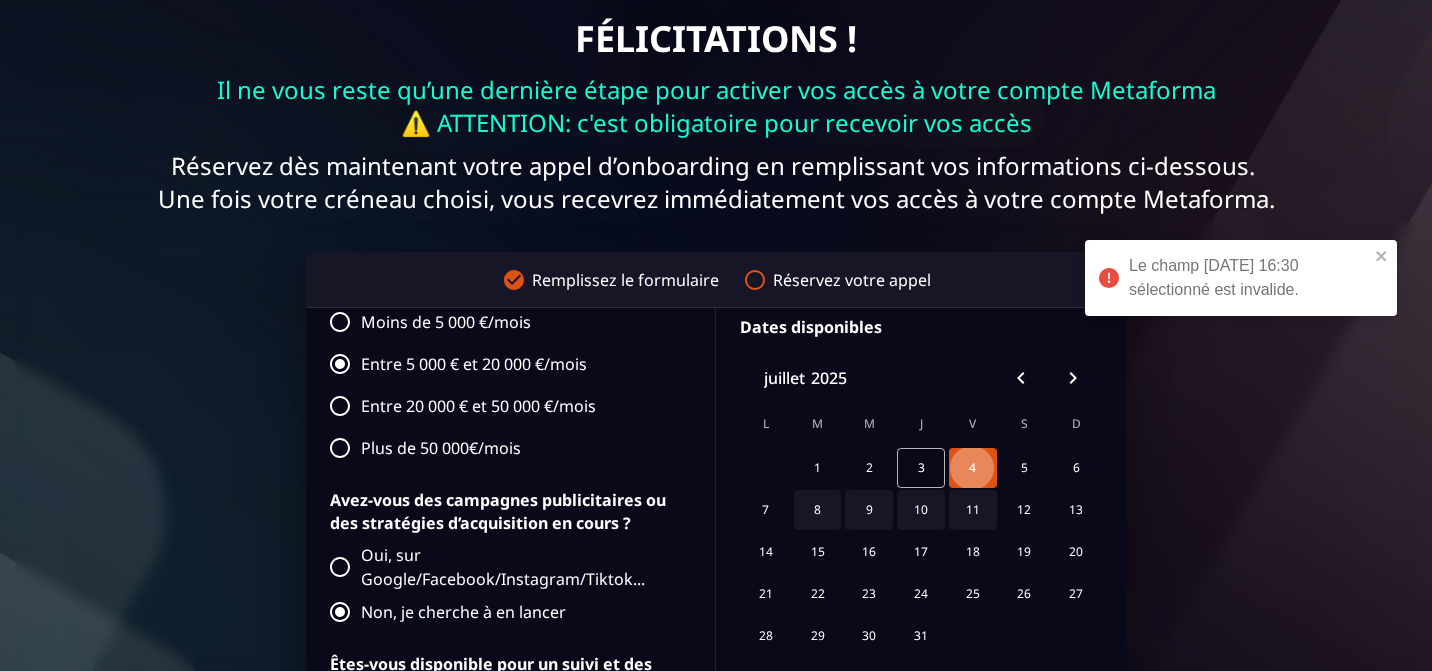 click on "4" at bounding box center (973, 468) 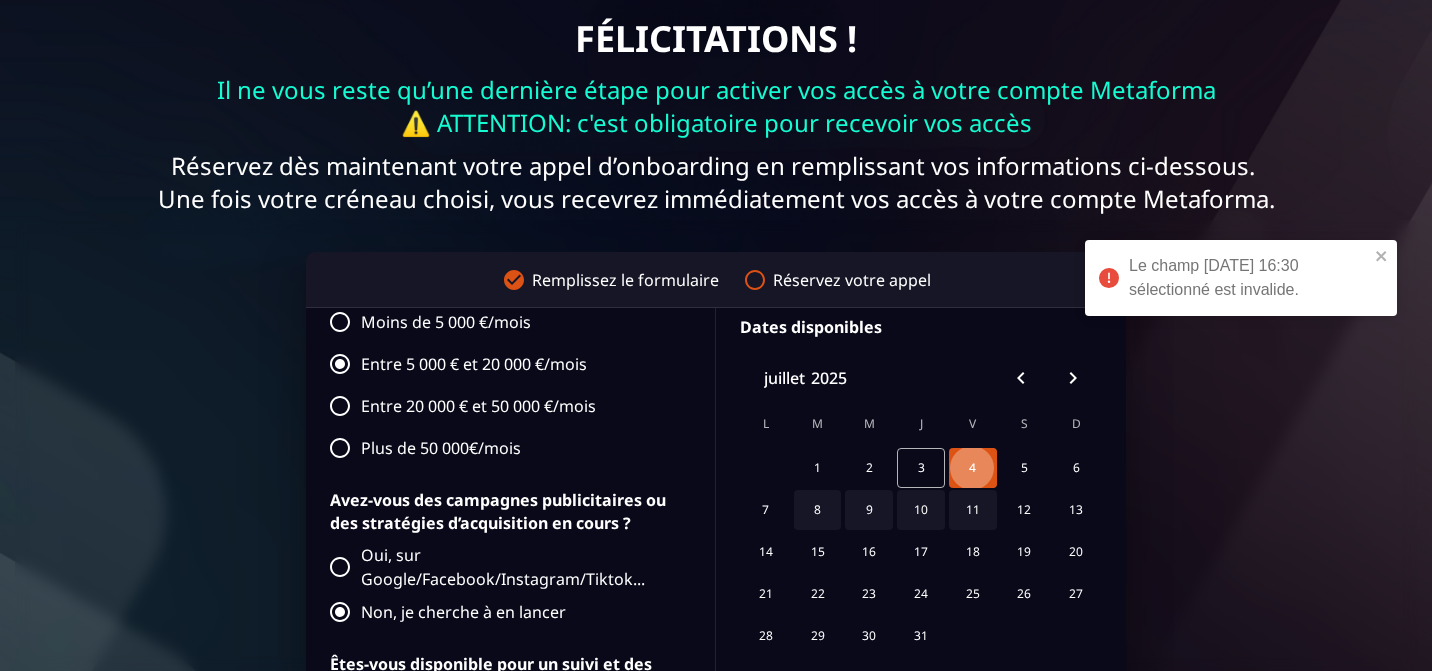 click on "4" at bounding box center (973, 468) 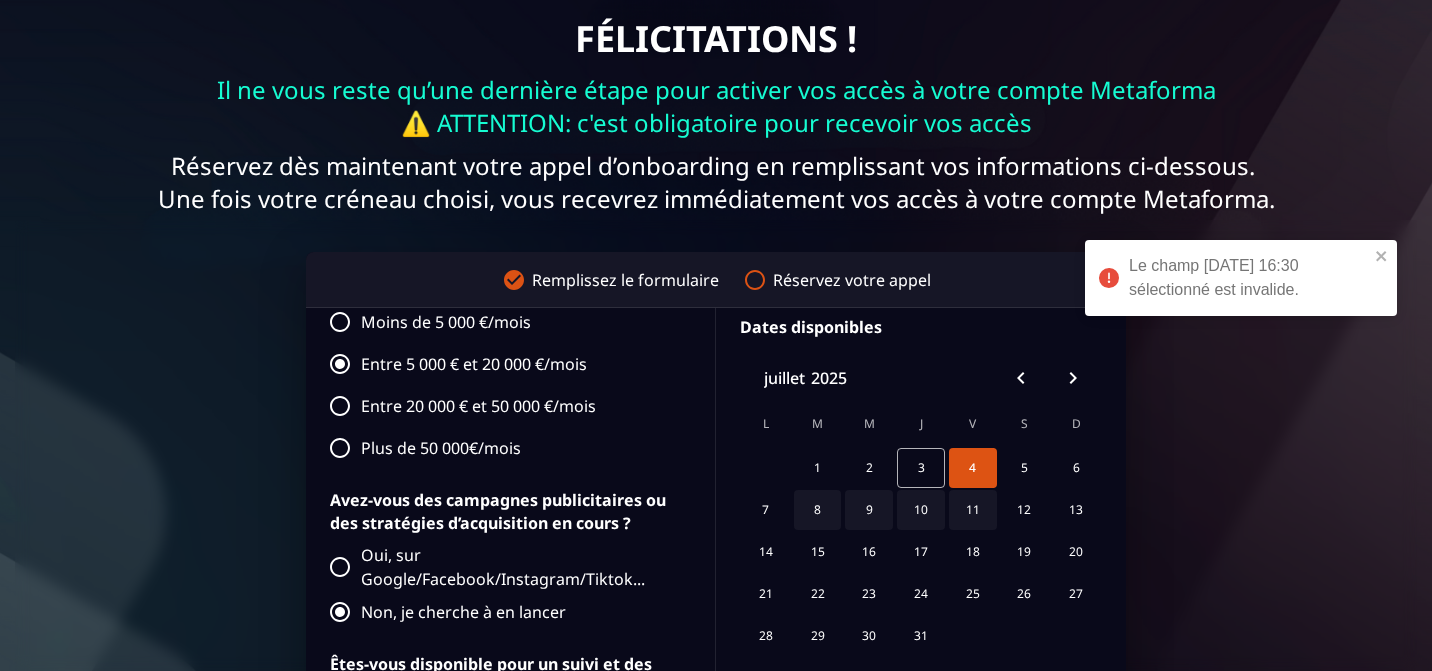 click on "1 2 3 4 5 6" at bounding box center (921, 468) 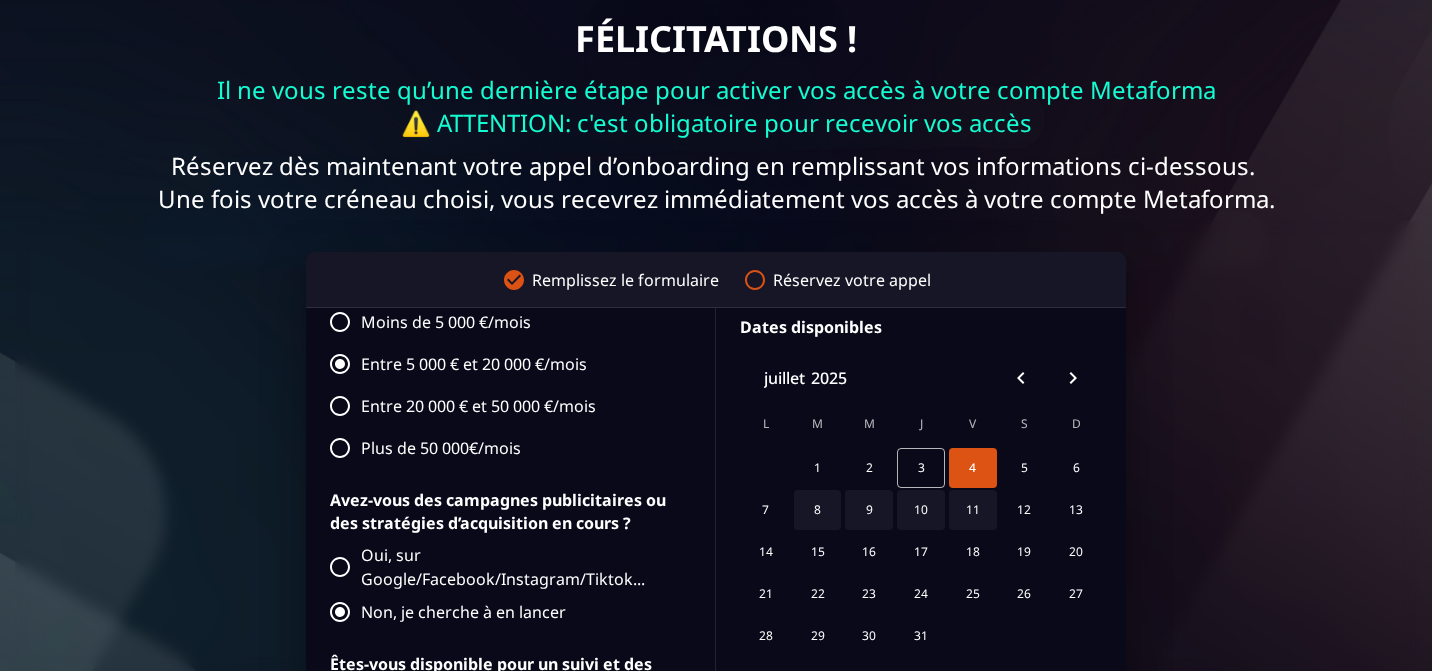 click 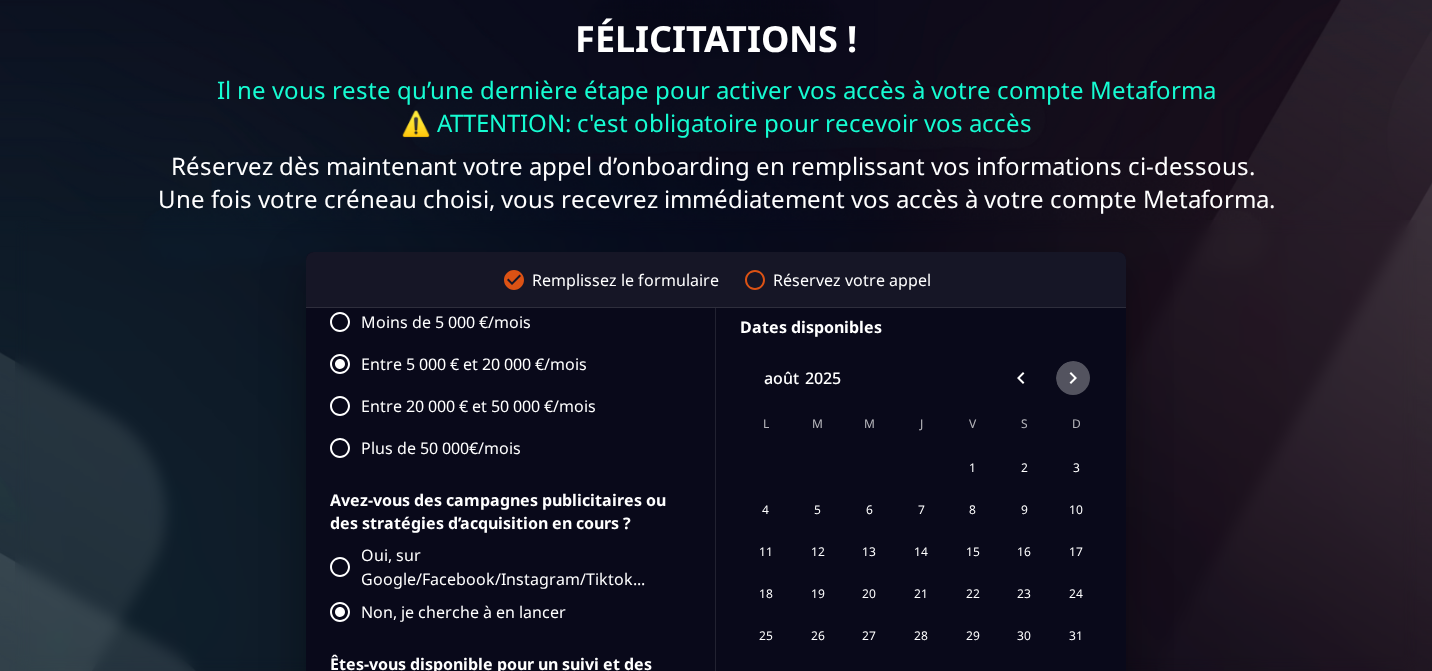 click 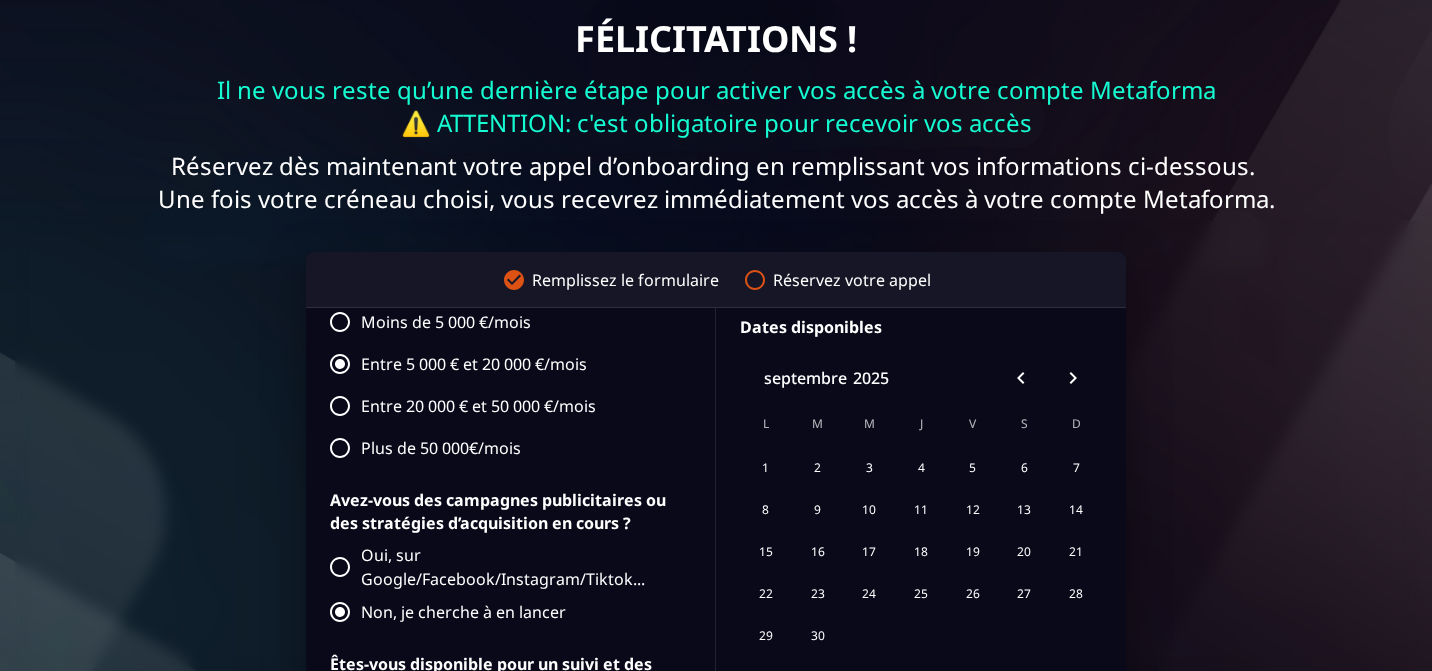 scroll, scrollTop: 0, scrollLeft: 0, axis: both 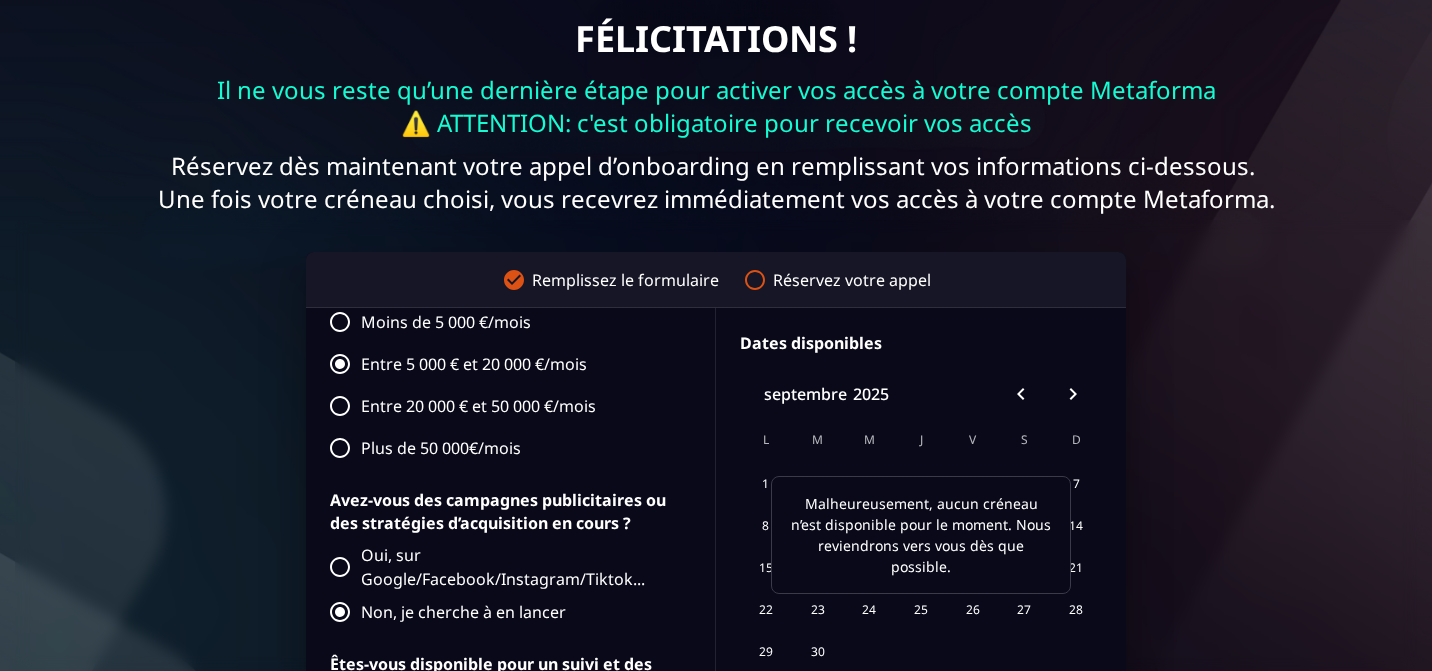 click on "**********" at bounding box center (716, 620) 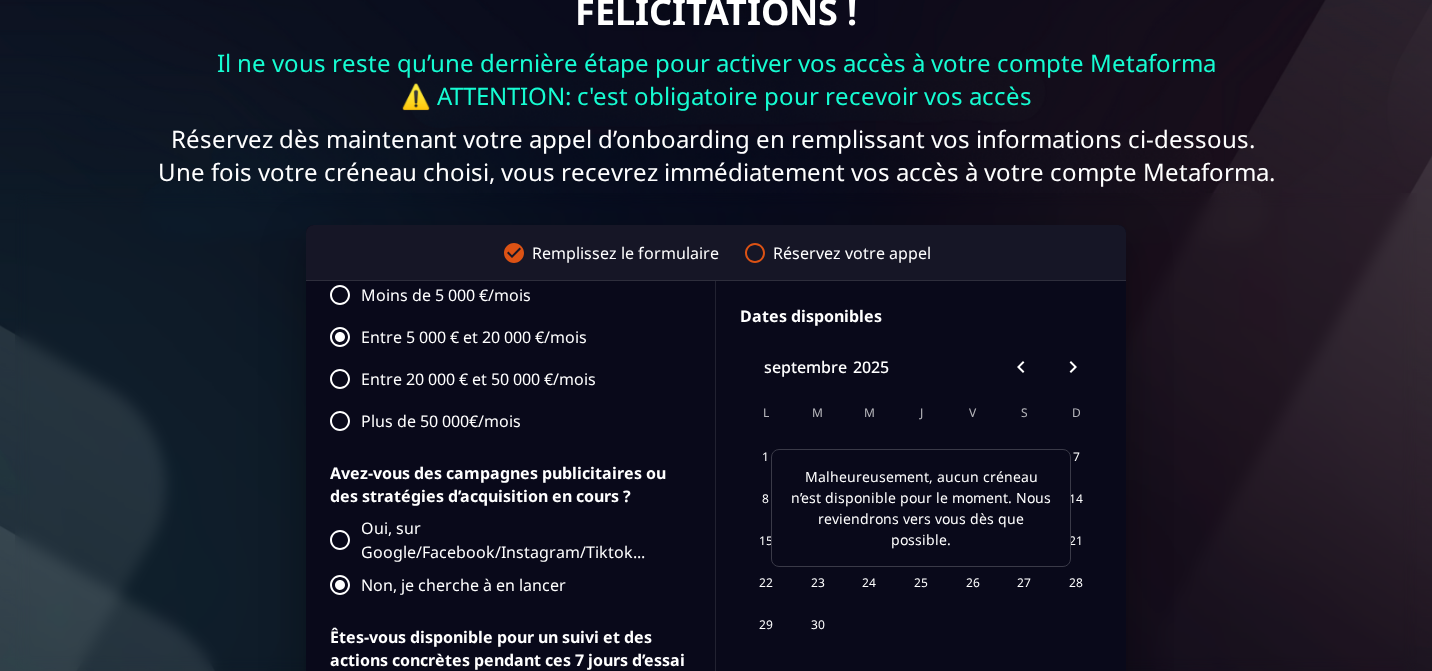 scroll, scrollTop: 108, scrollLeft: 0, axis: vertical 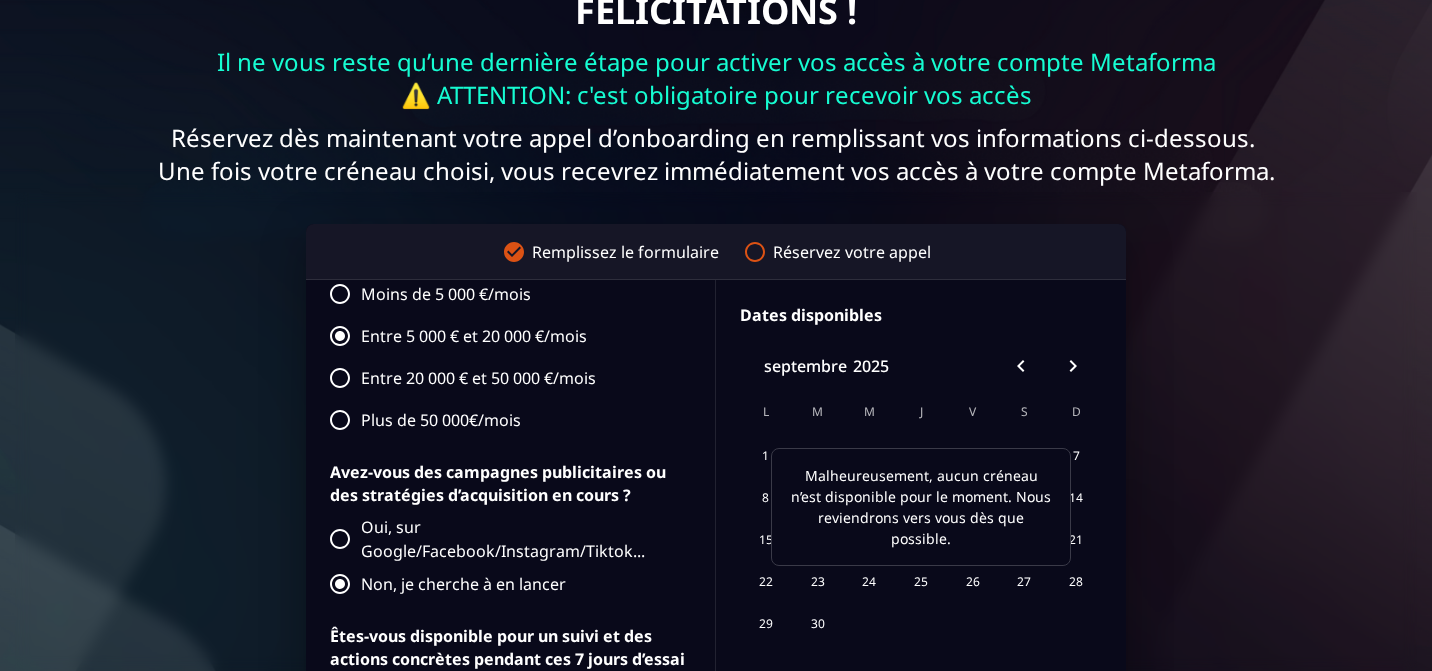 click on "29 30" at bounding box center (921, 624) 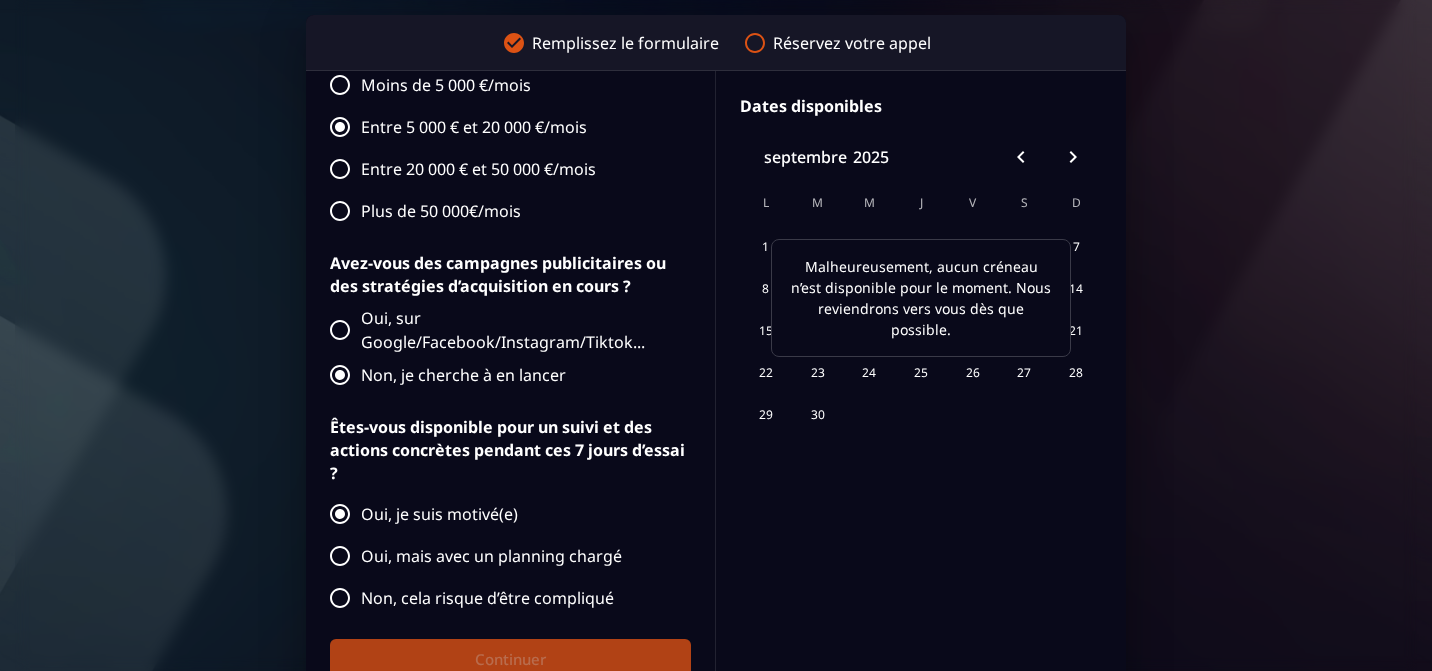 scroll, scrollTop: 487, scrollLeft: 0, axis: vertical 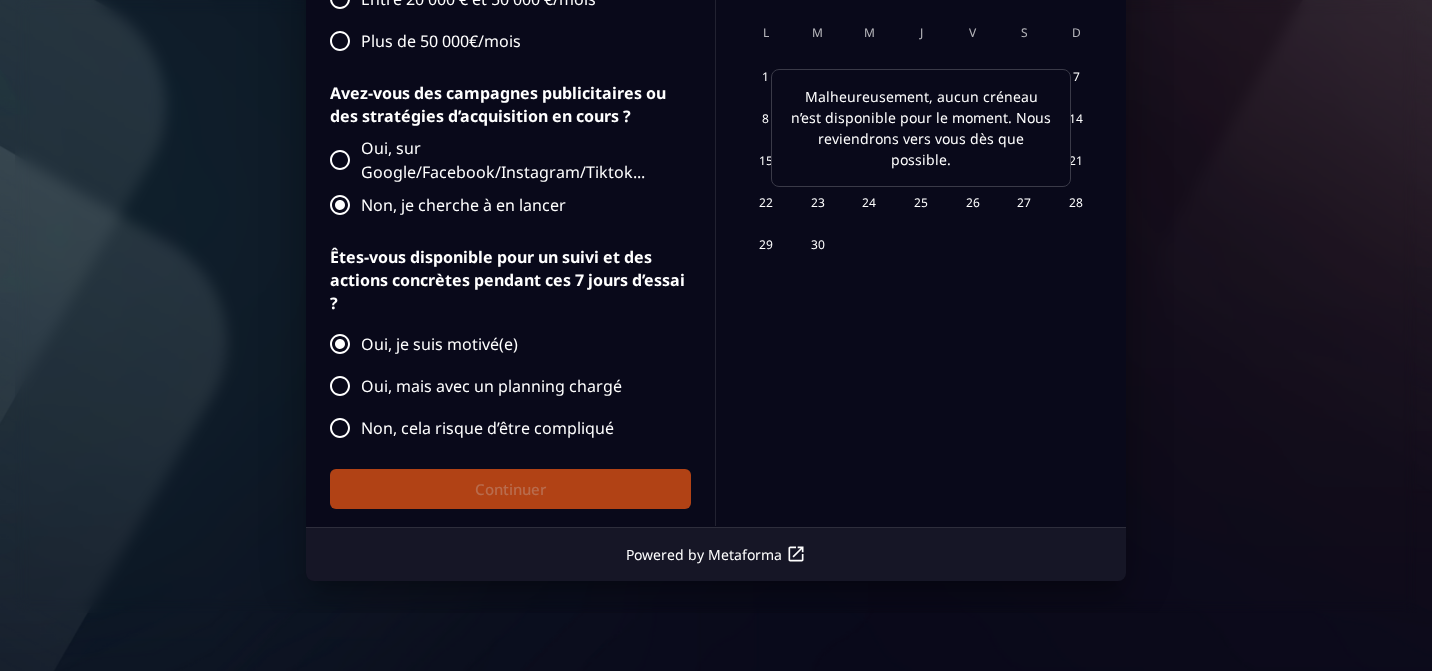 click on "Continuer" at bounding box center (510, 490) 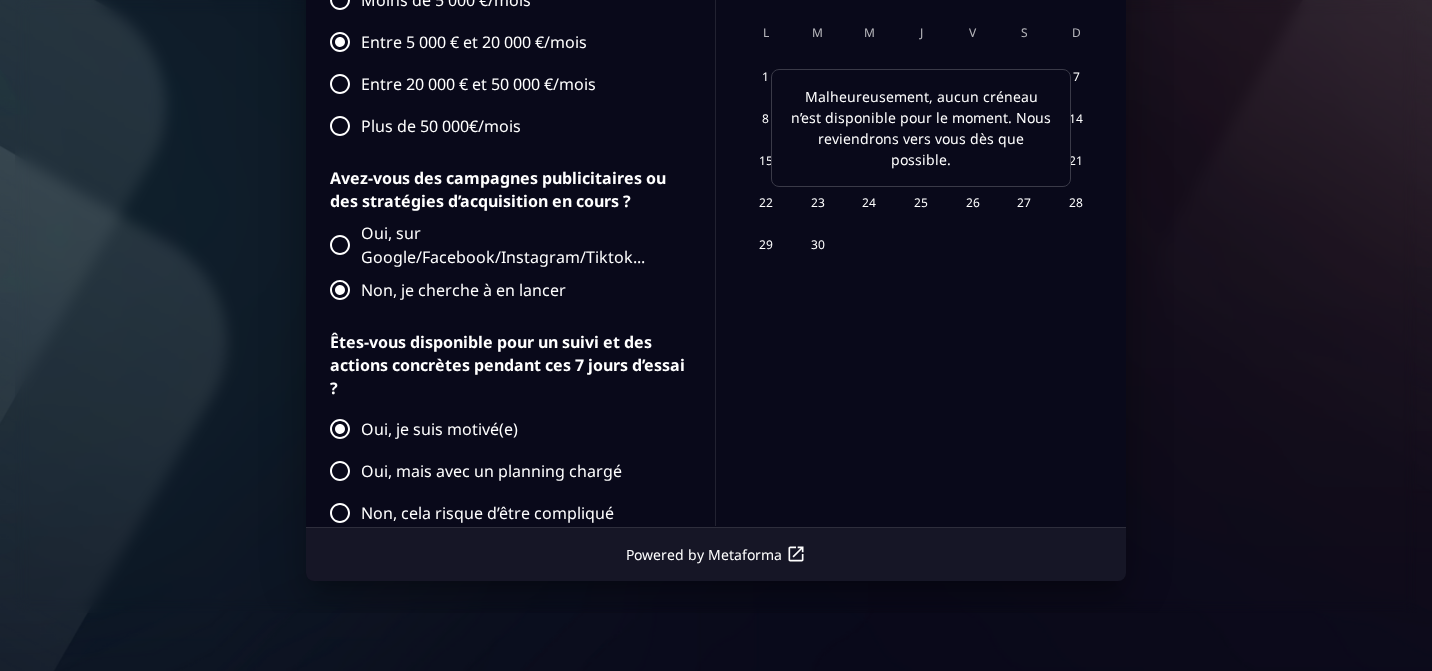 scroll, scrollTop: 1313, scrollLeft: 0, axis: vertical 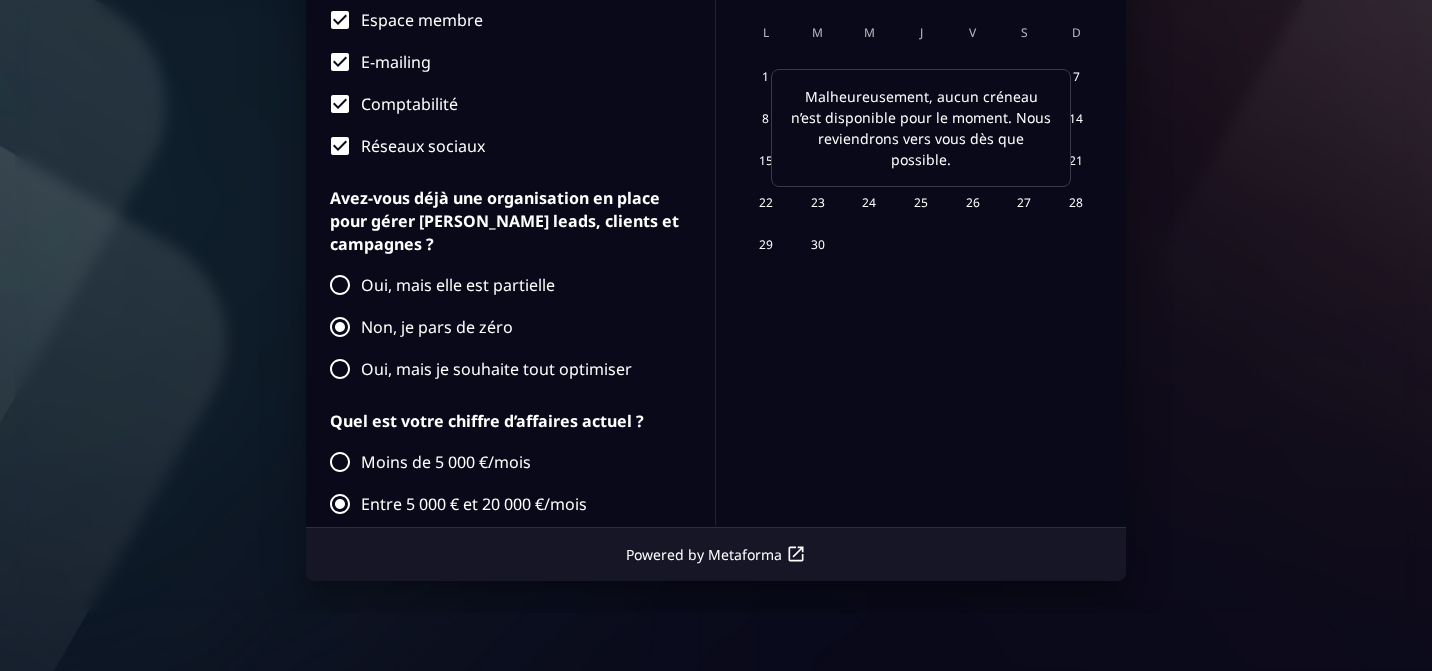 click on "Dates disponibles septembre 2025 L M M J V S D 1 2 3 4 5 6 7 8 9 10 11 12 13 14 15 16 17 18 19 20 21 22 23 24 25 26 27 28 29 30 Malheureusement, aucun créneau n’est disponible pour le moment. Nous reviendrons vers vous dès que possible." at bounding box center [921, 214] 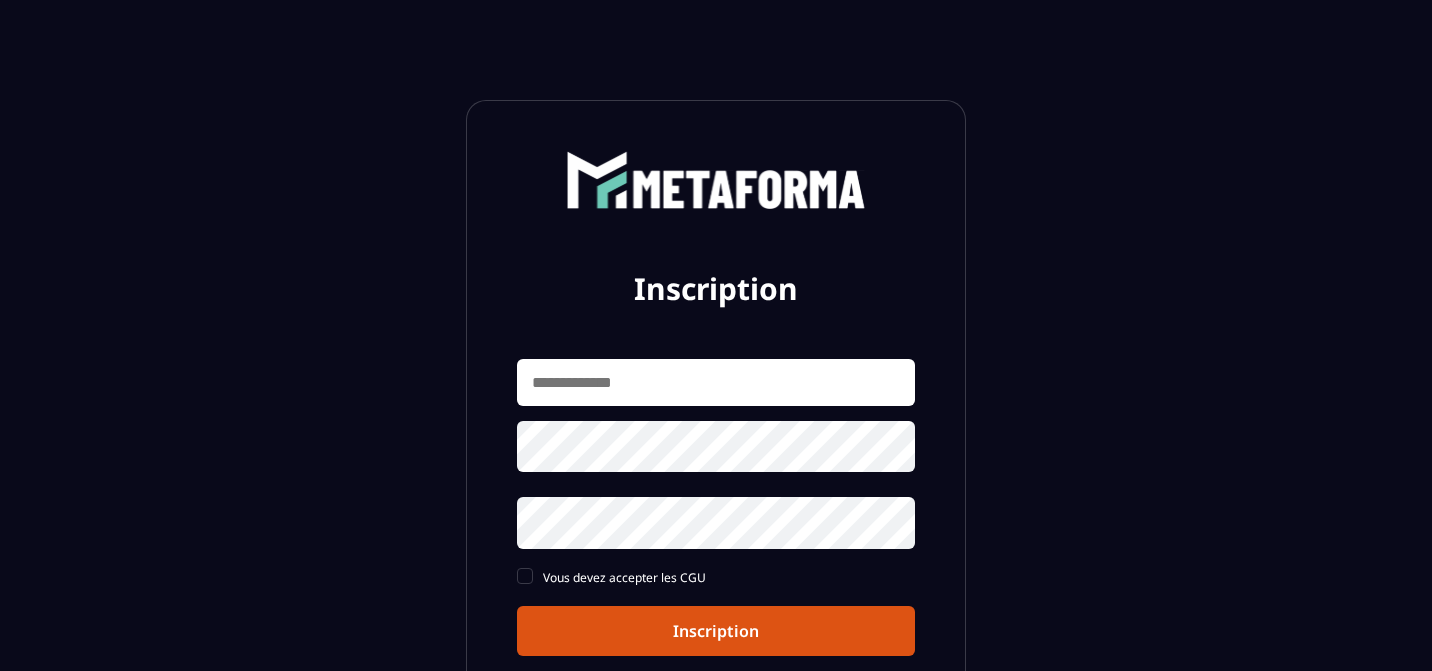 scroll, scrollTop: 0, scrollLeft: 0, axis: both 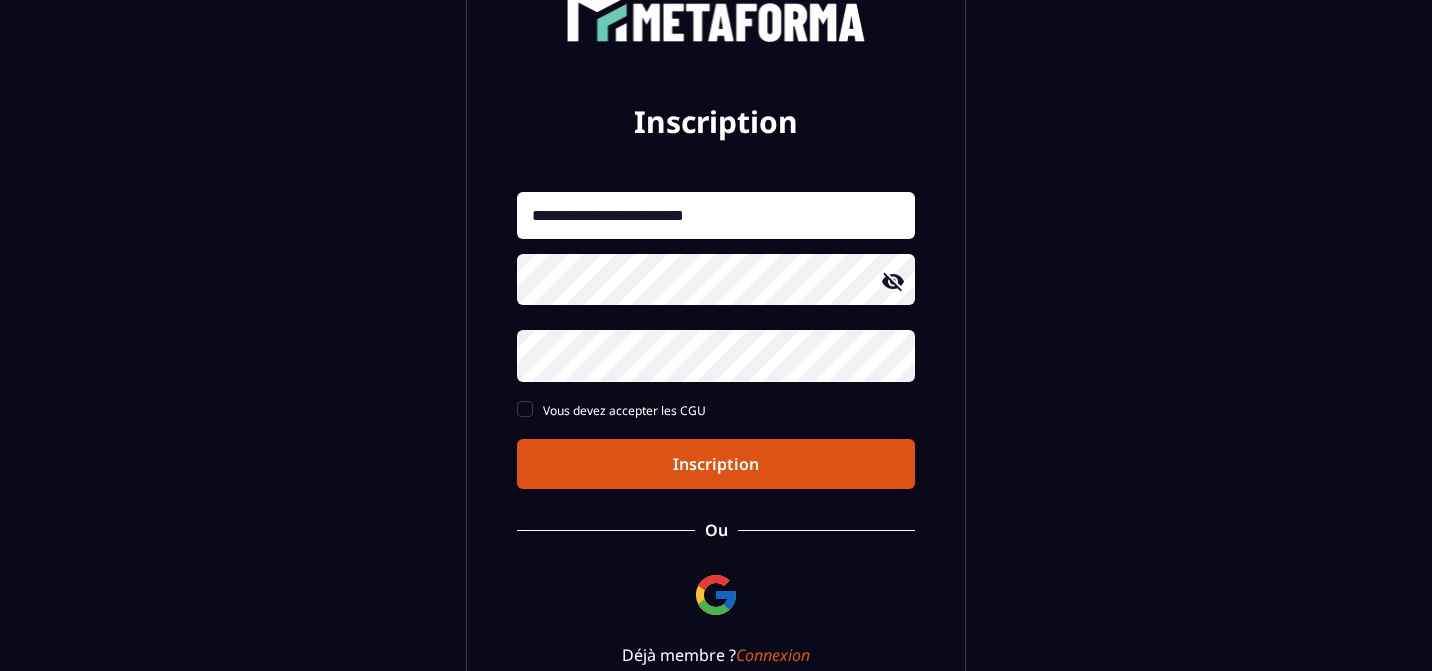 click 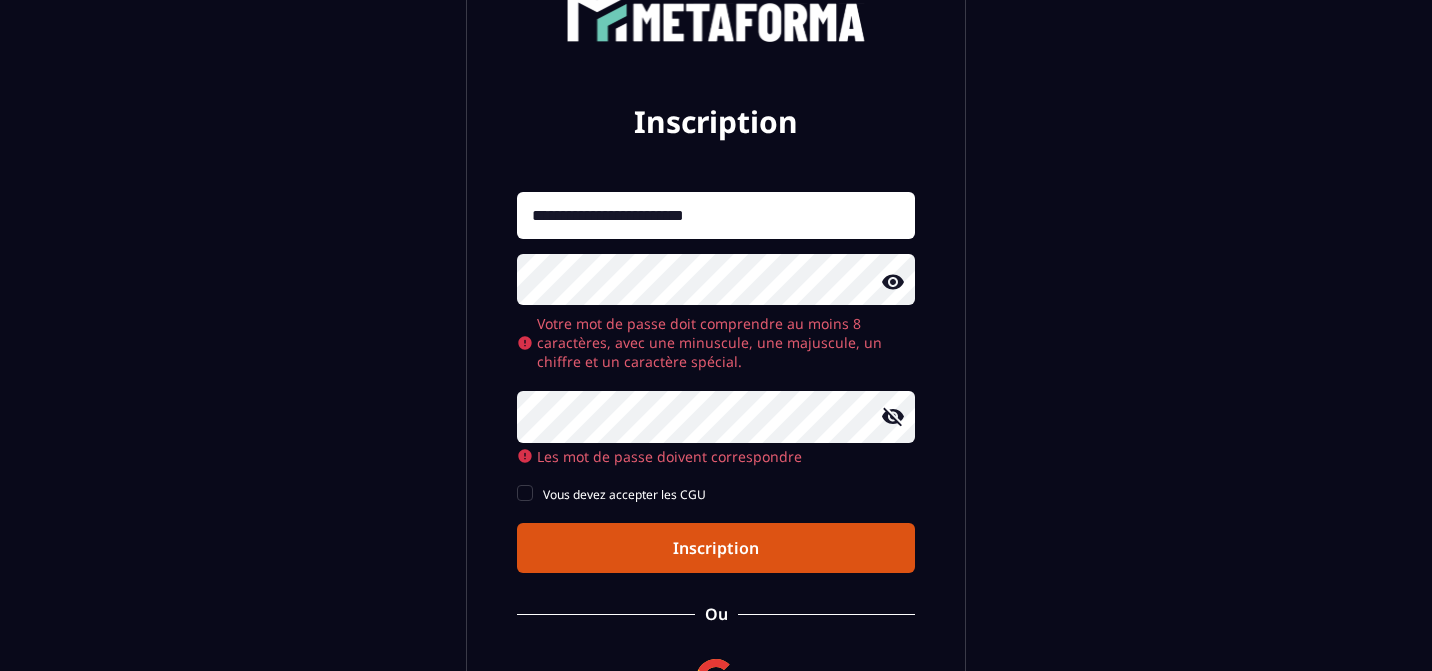 click 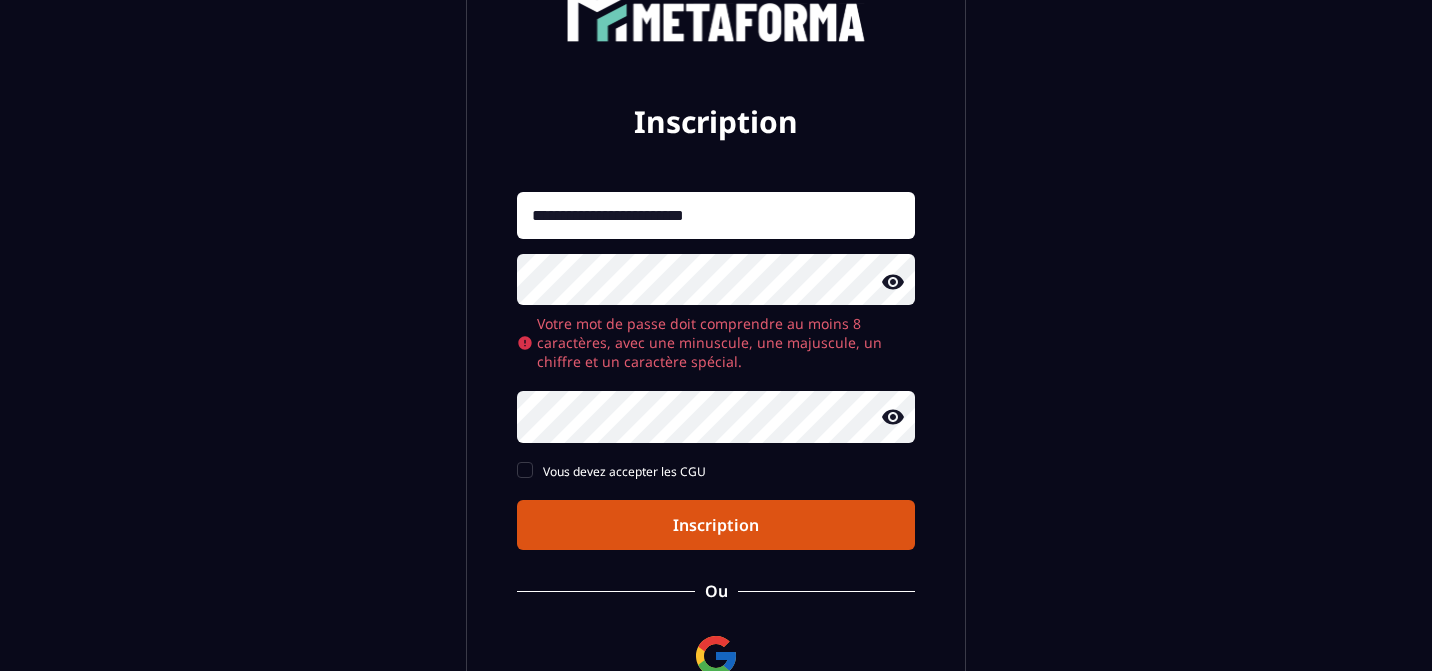 click on "Inscription" at bounding box center (716, 525) 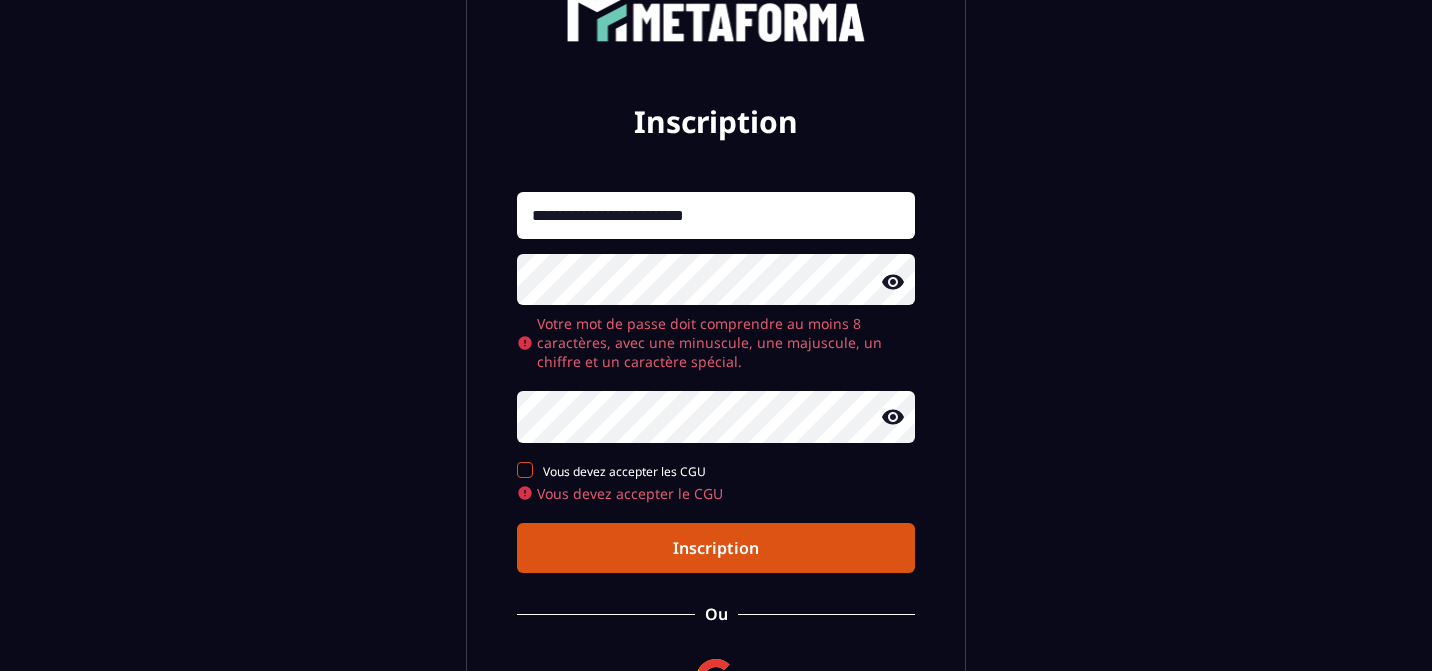 click at bounding box center [525, 470] 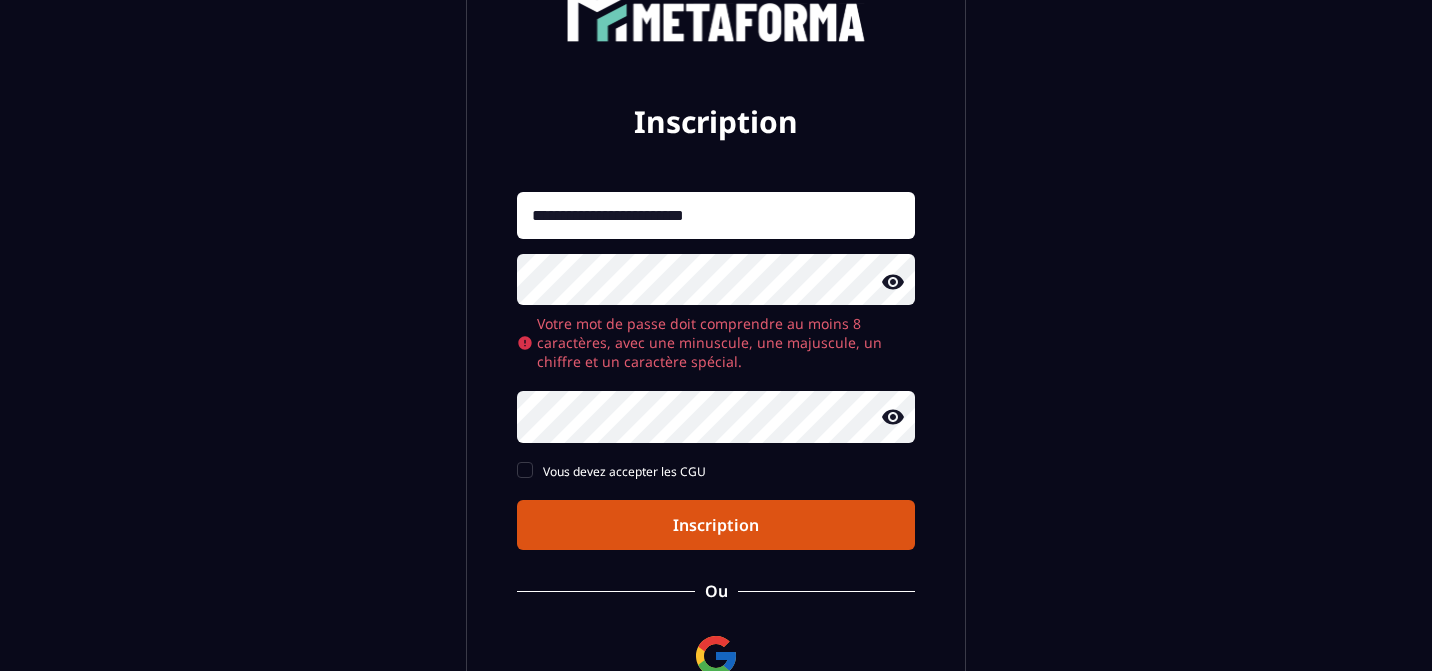 click on "Inscription" at bounding box center [716, 525] 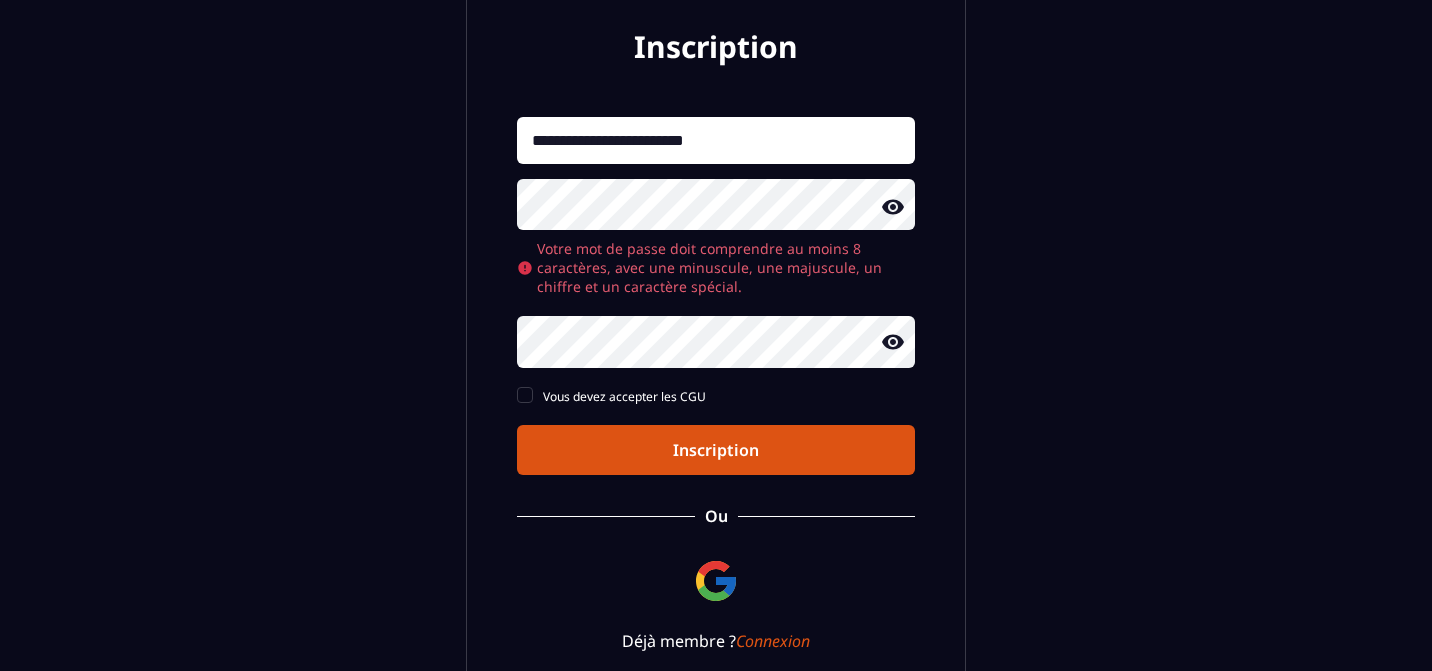 scroll, scrollTop: 236, scrollLeft: 0, axis: vertical 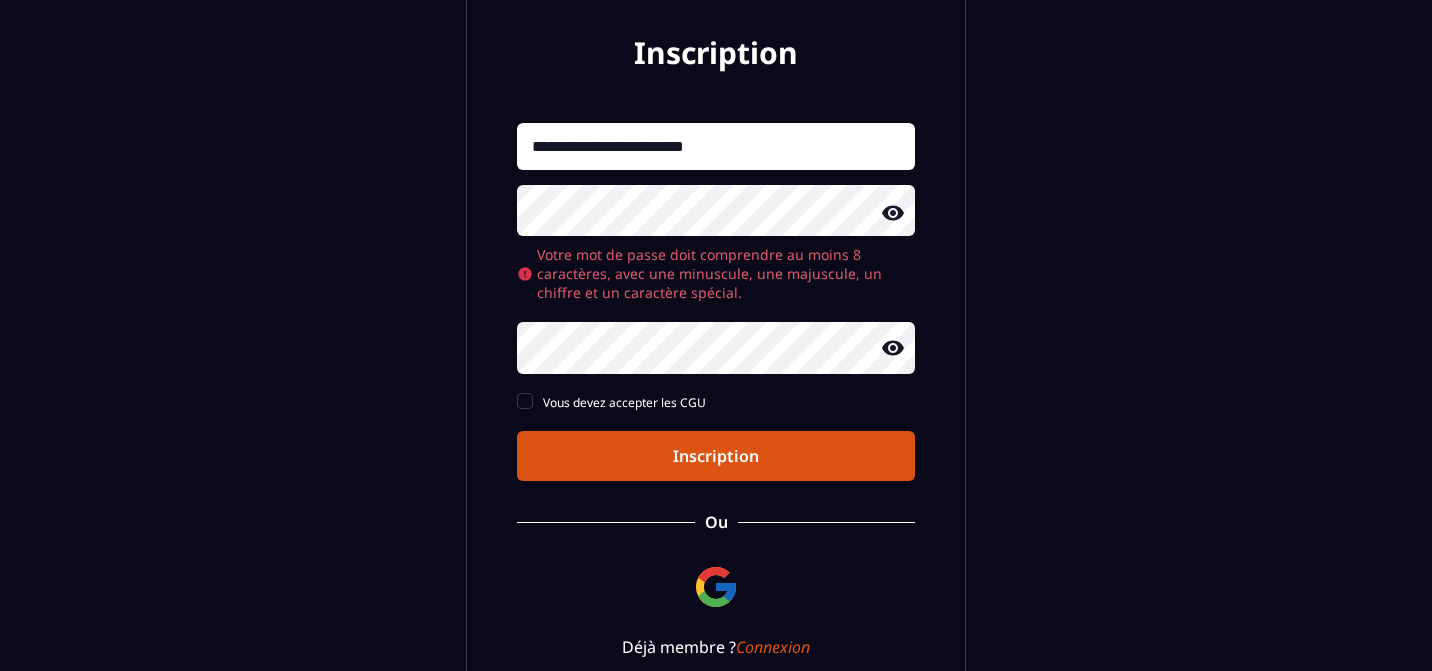 click on "Inscription" at bounding box center [716, 456] 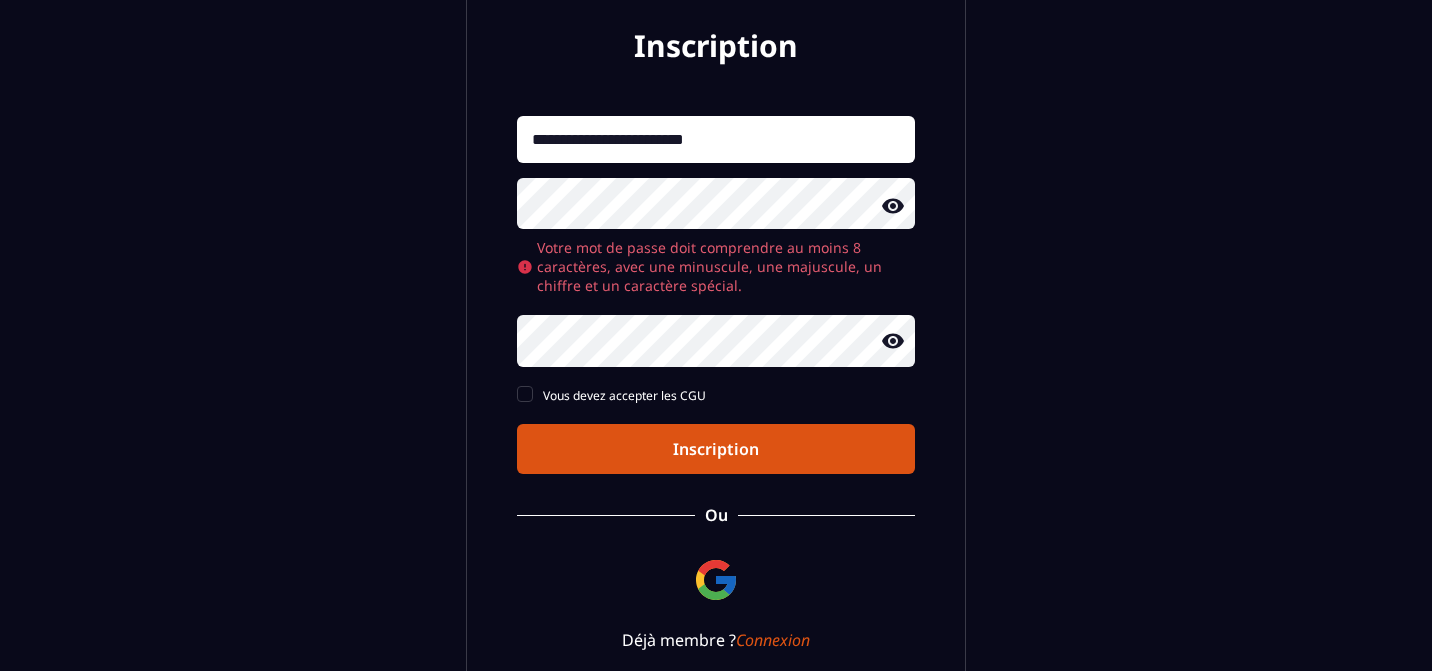 scroll, scrollTop: 219, scrollLeft: 0, axis: vertical 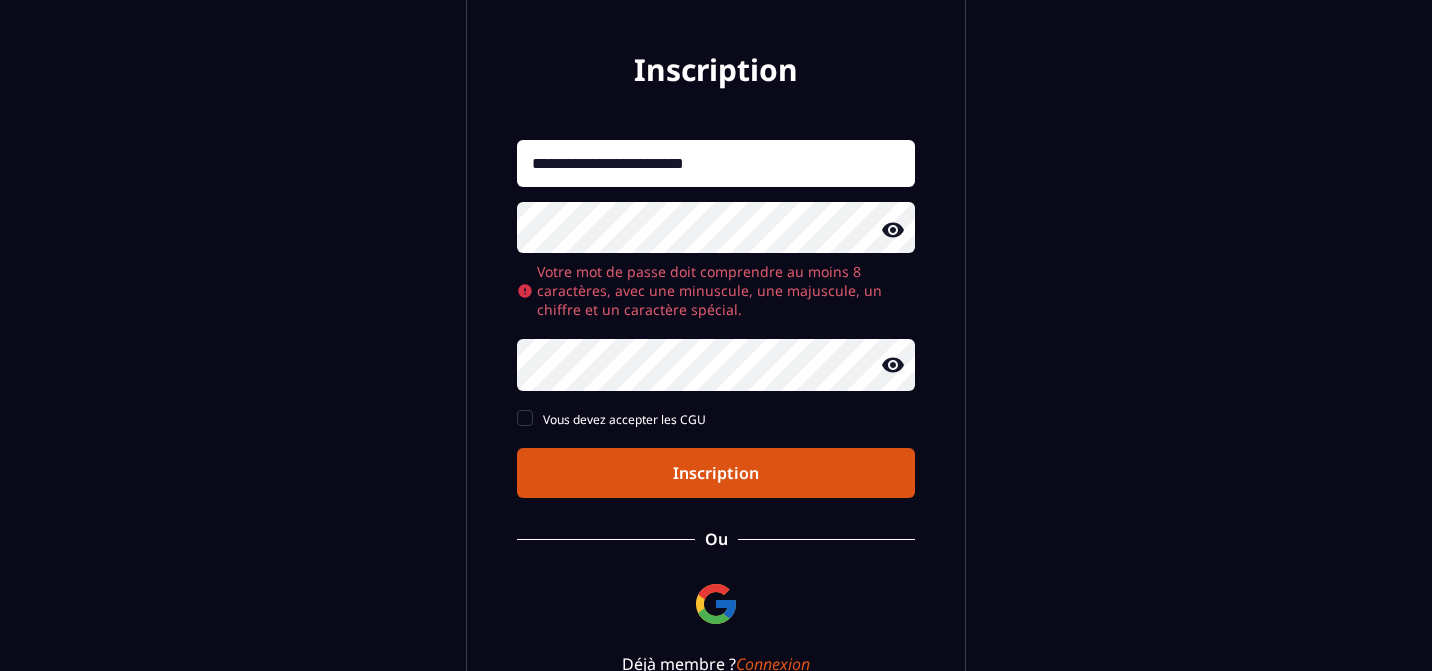 click on "Inscription" at bounding box center [716, 473] 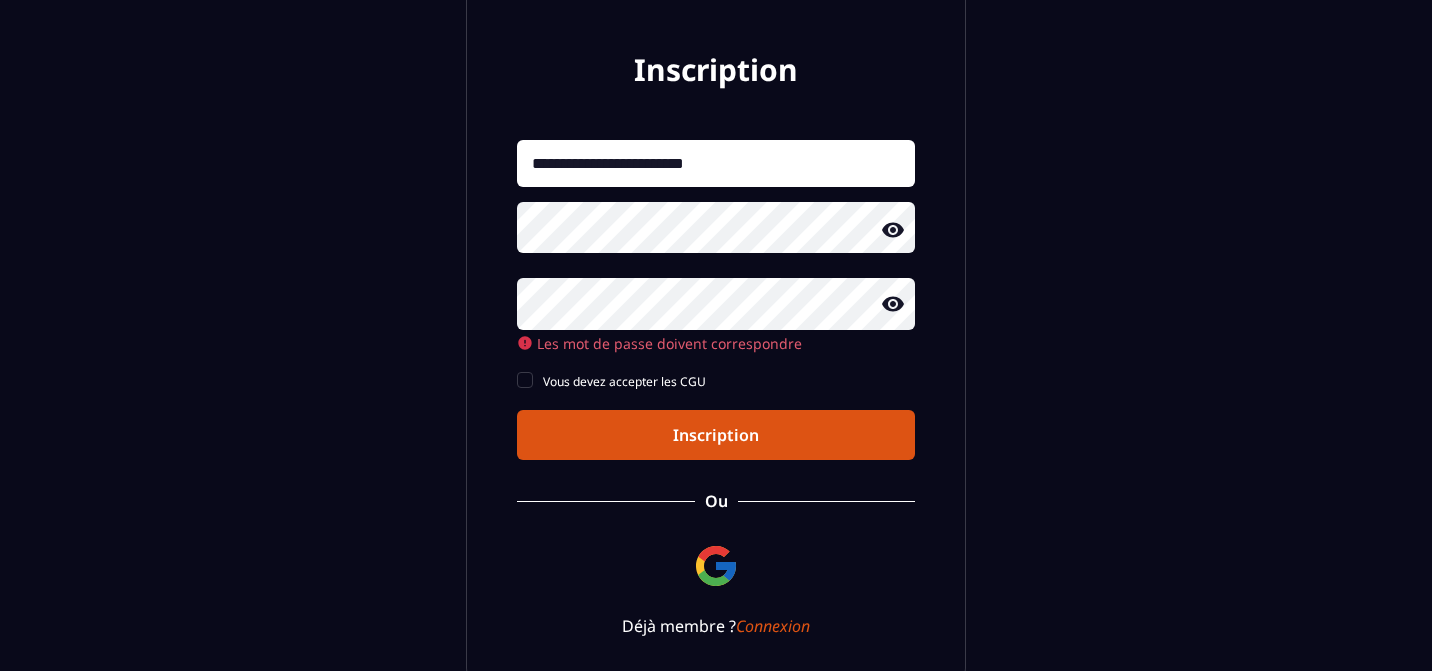 click on "**********" at bounding box center [716, 284] 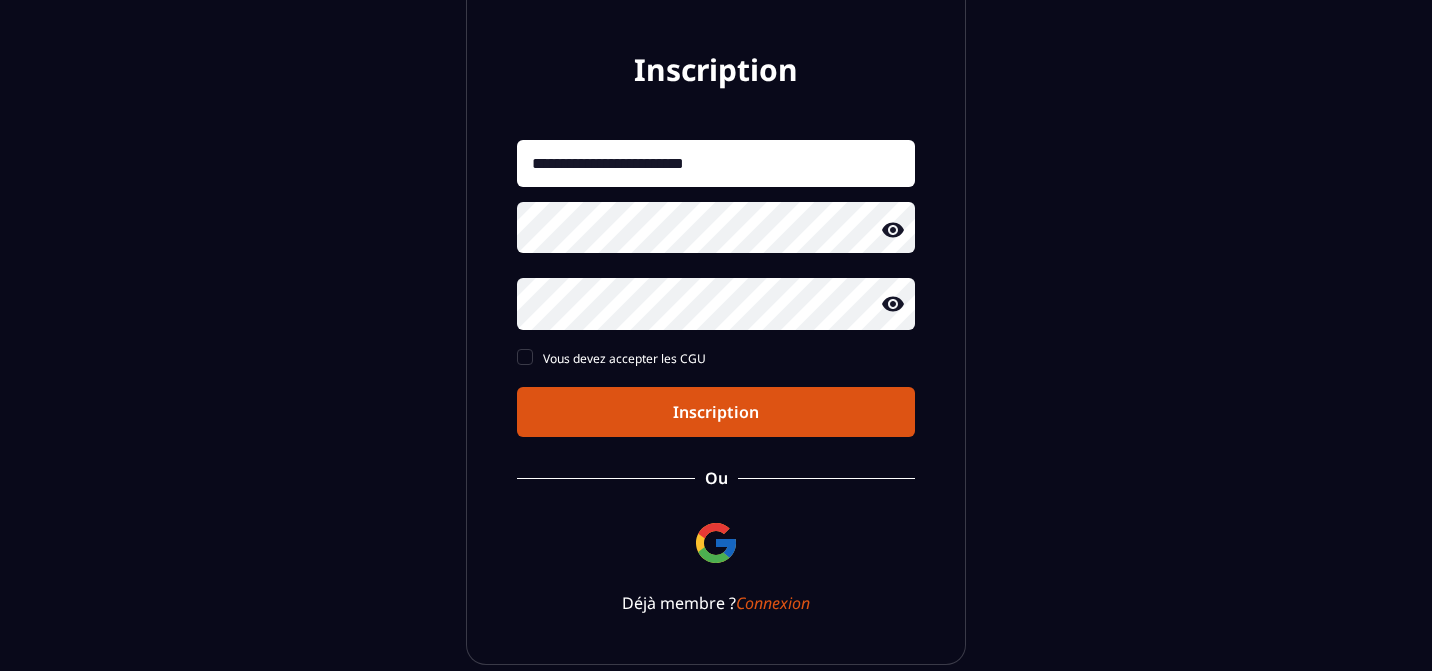 click on "Inscription" at bounding box center [716, 412] 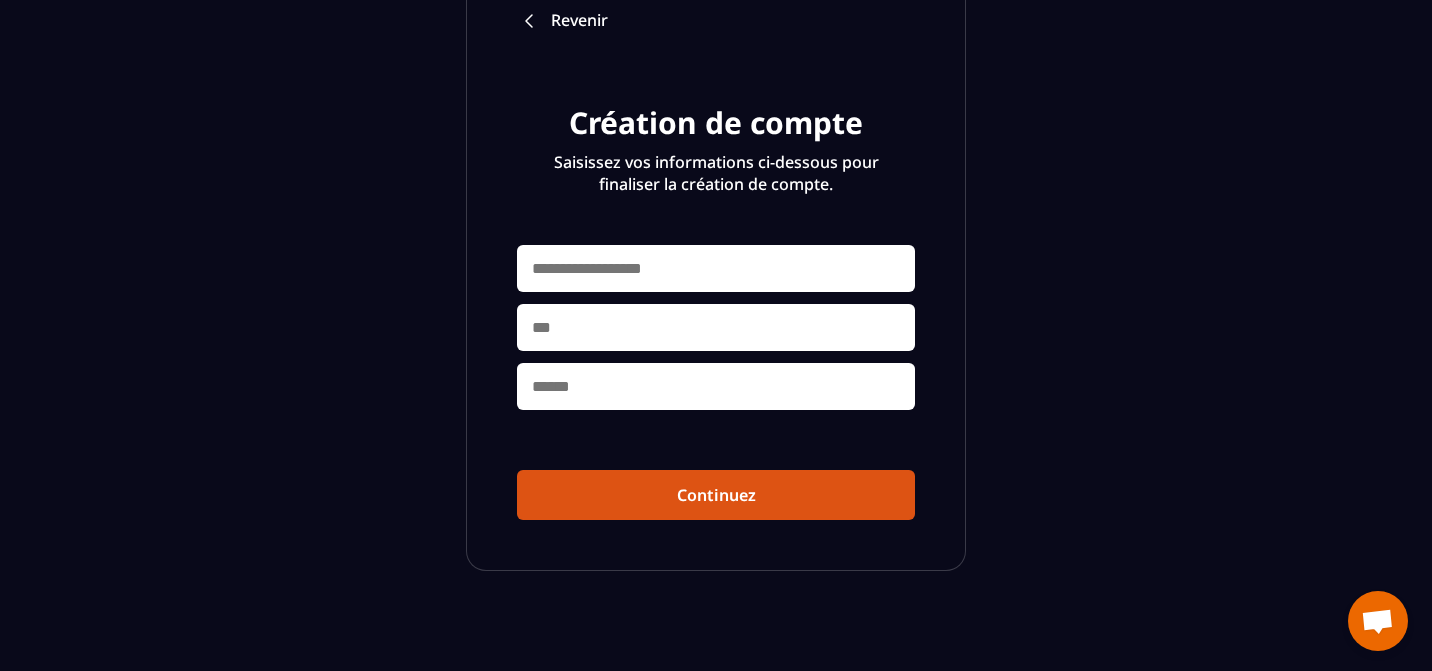 scroll, scrollTop: 154, scrollLeft: 0, axis: vertical 